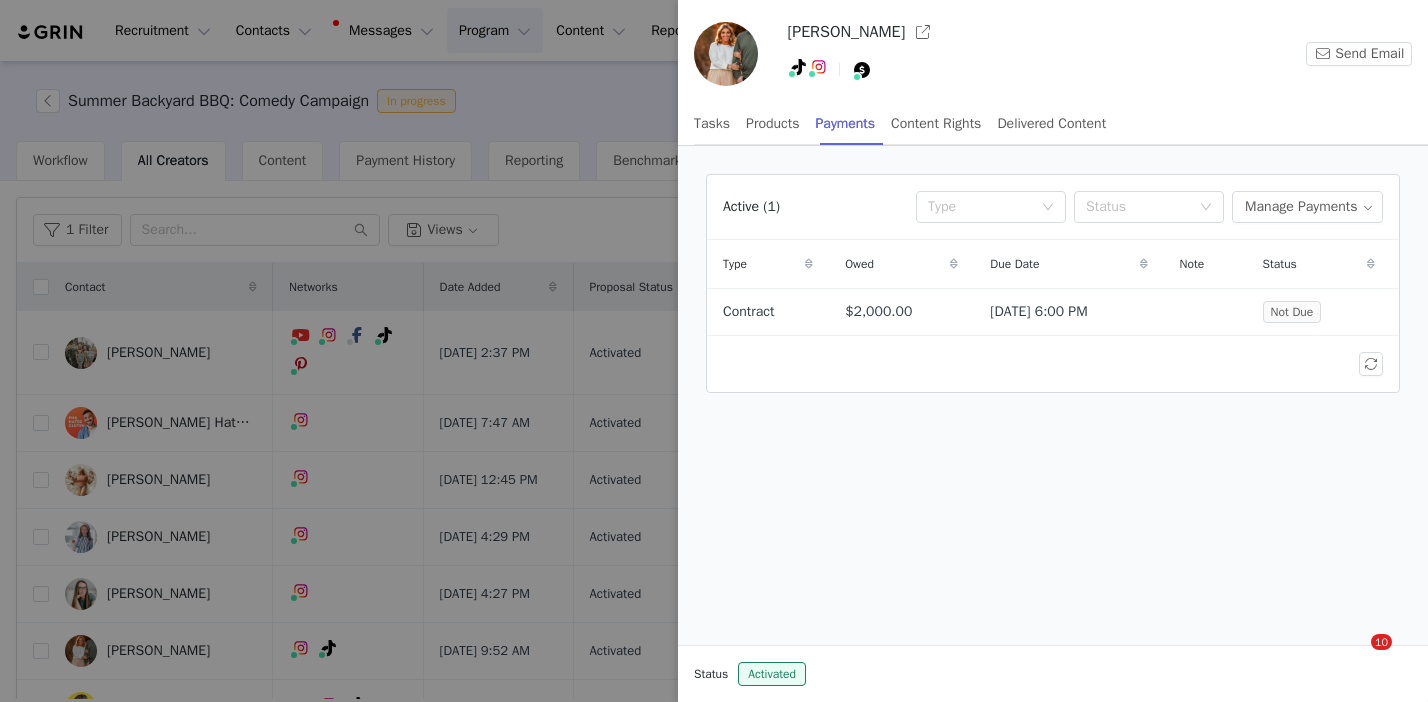 click at bounding box center [714, 351] 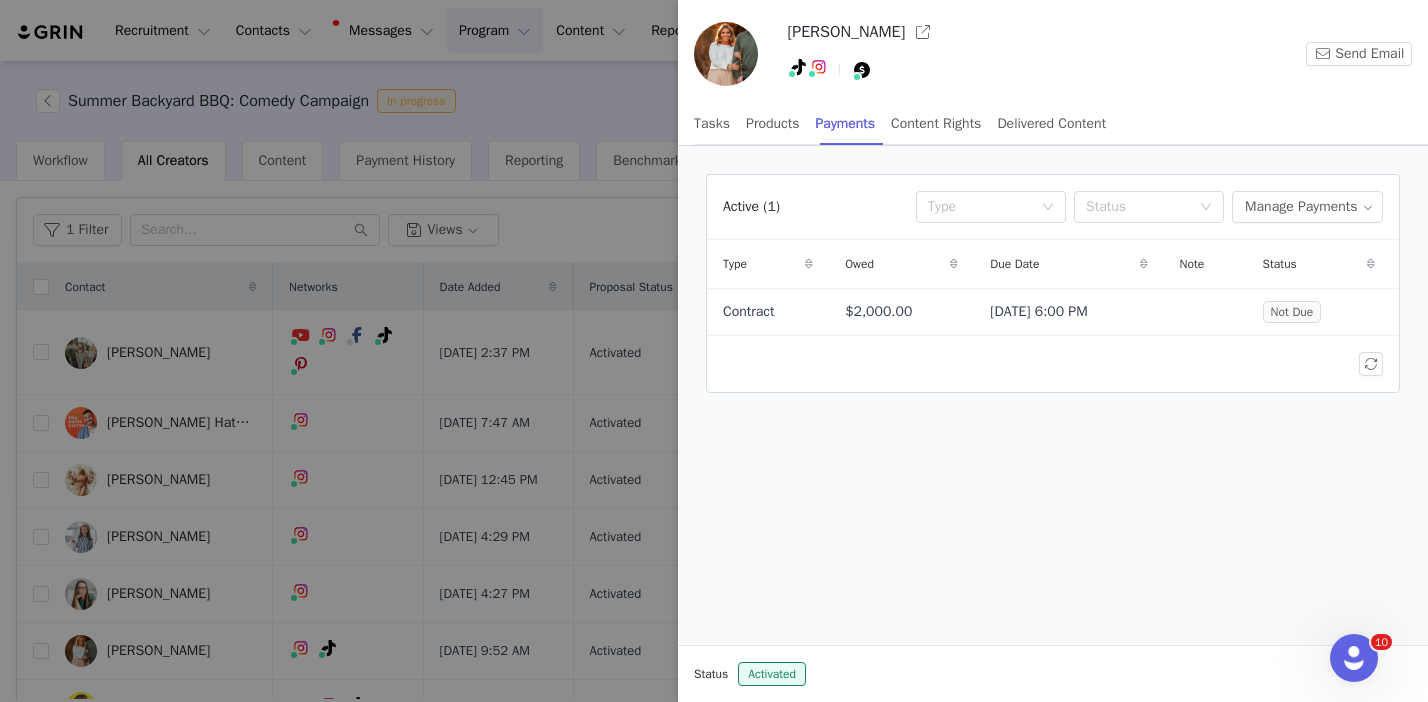 scroll, scrollTop: 0, scrollLeft: 0, axis: both 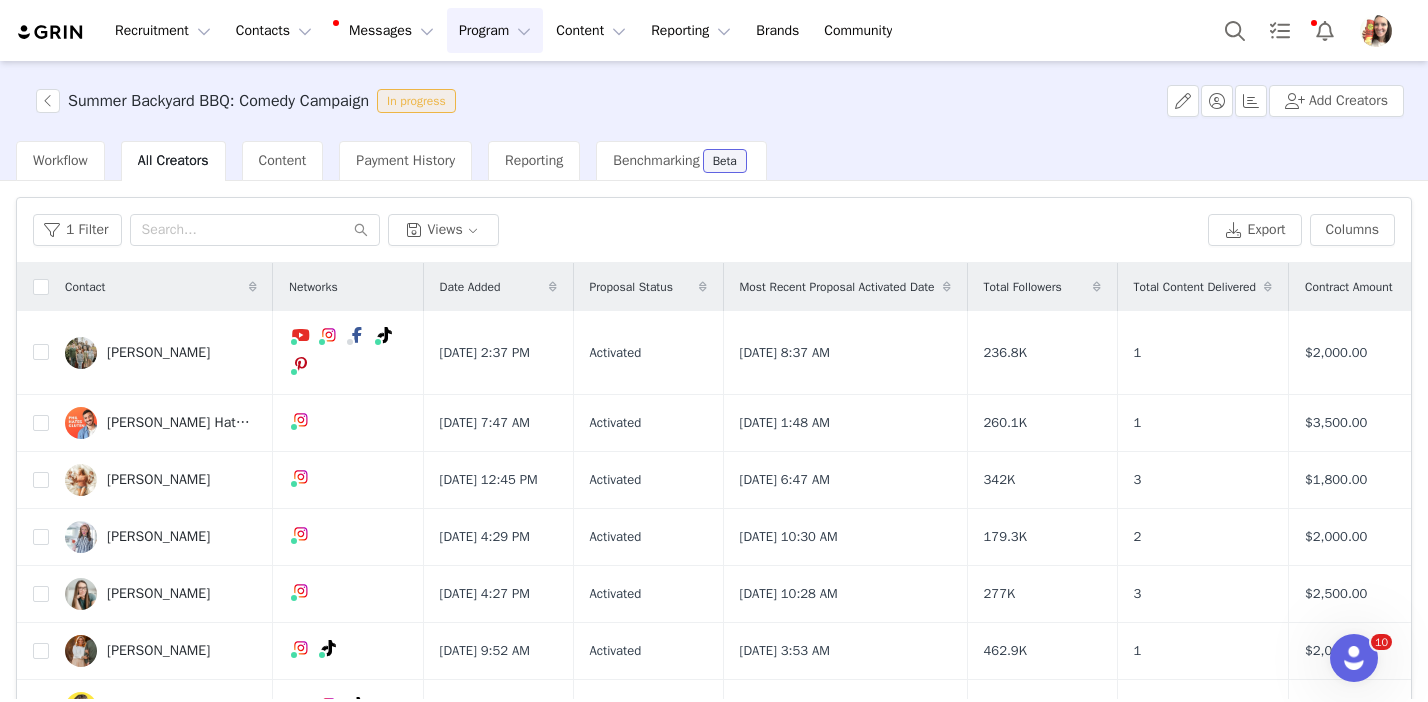 click on "Program Program" at bounding box center [495, 30] 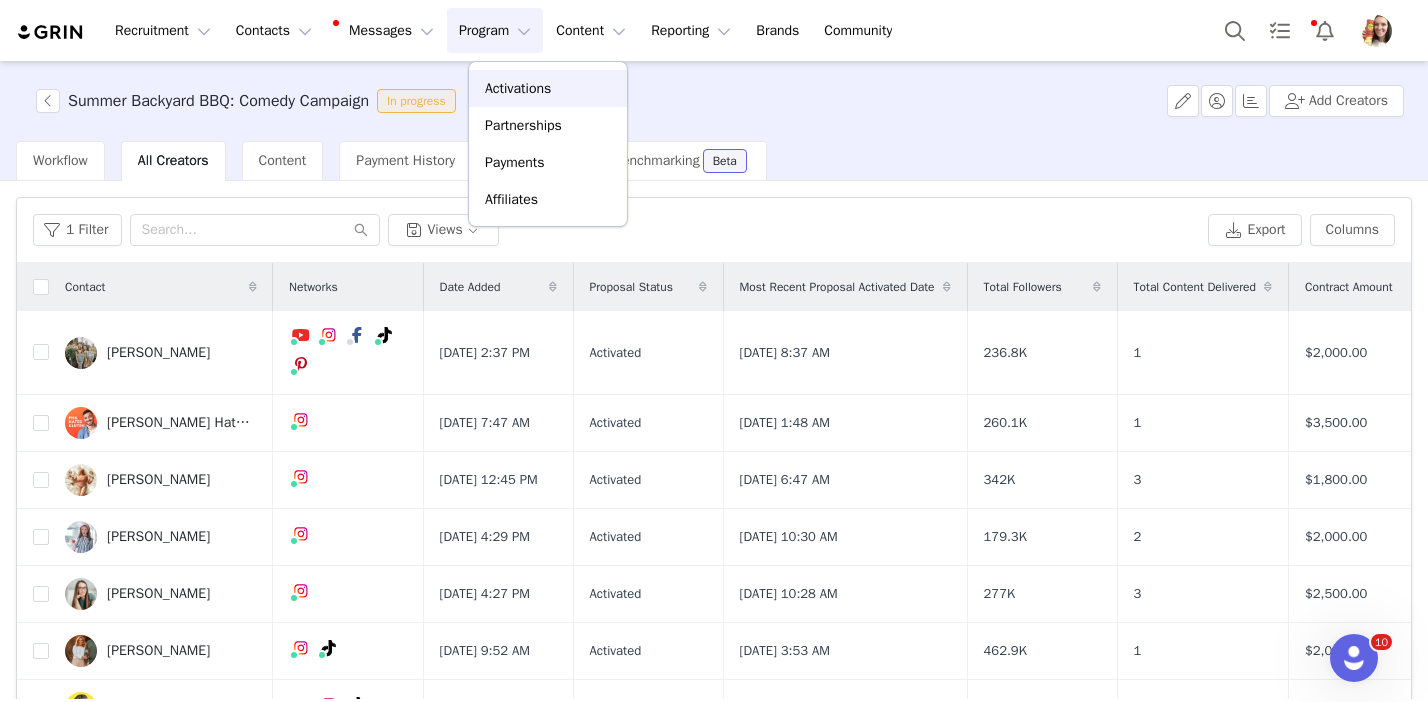 click on "Activations" at bounding box center (518, 88) 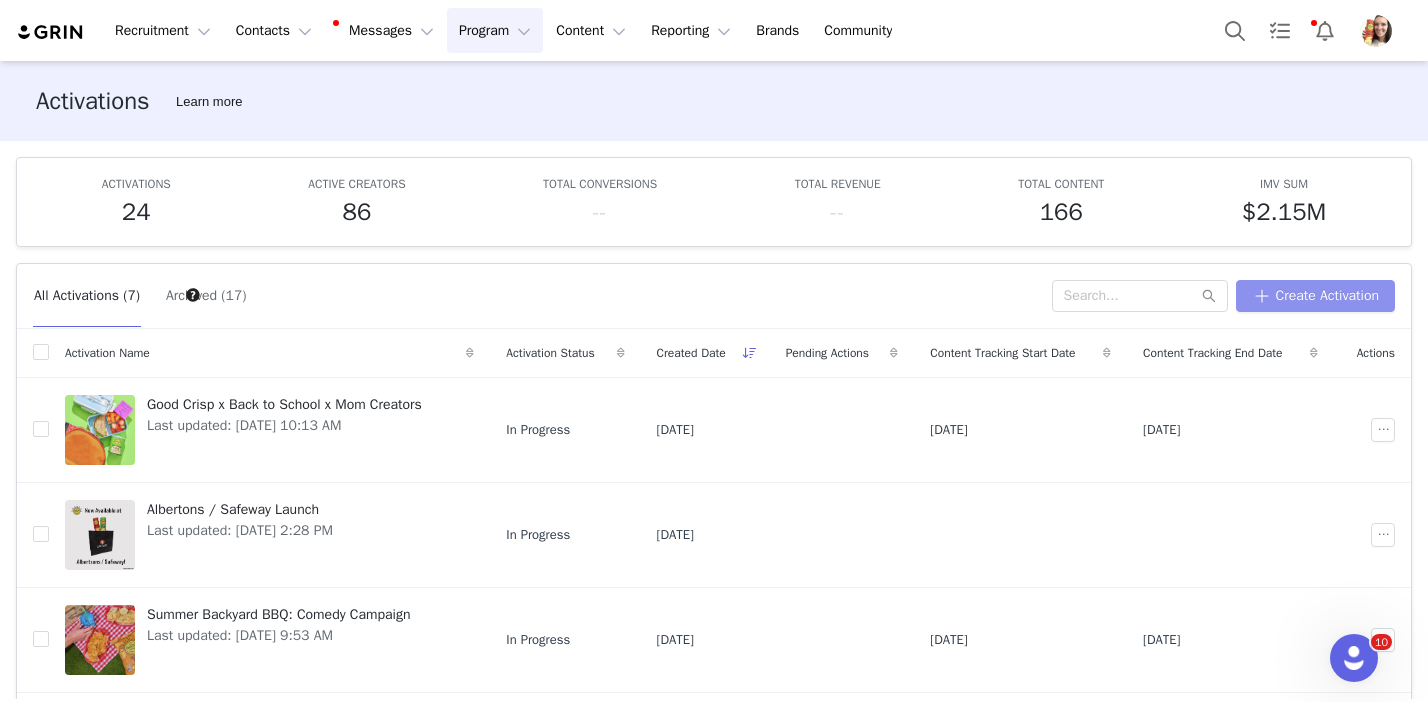click on "Create Activation" at bounding box center [1315, 296] 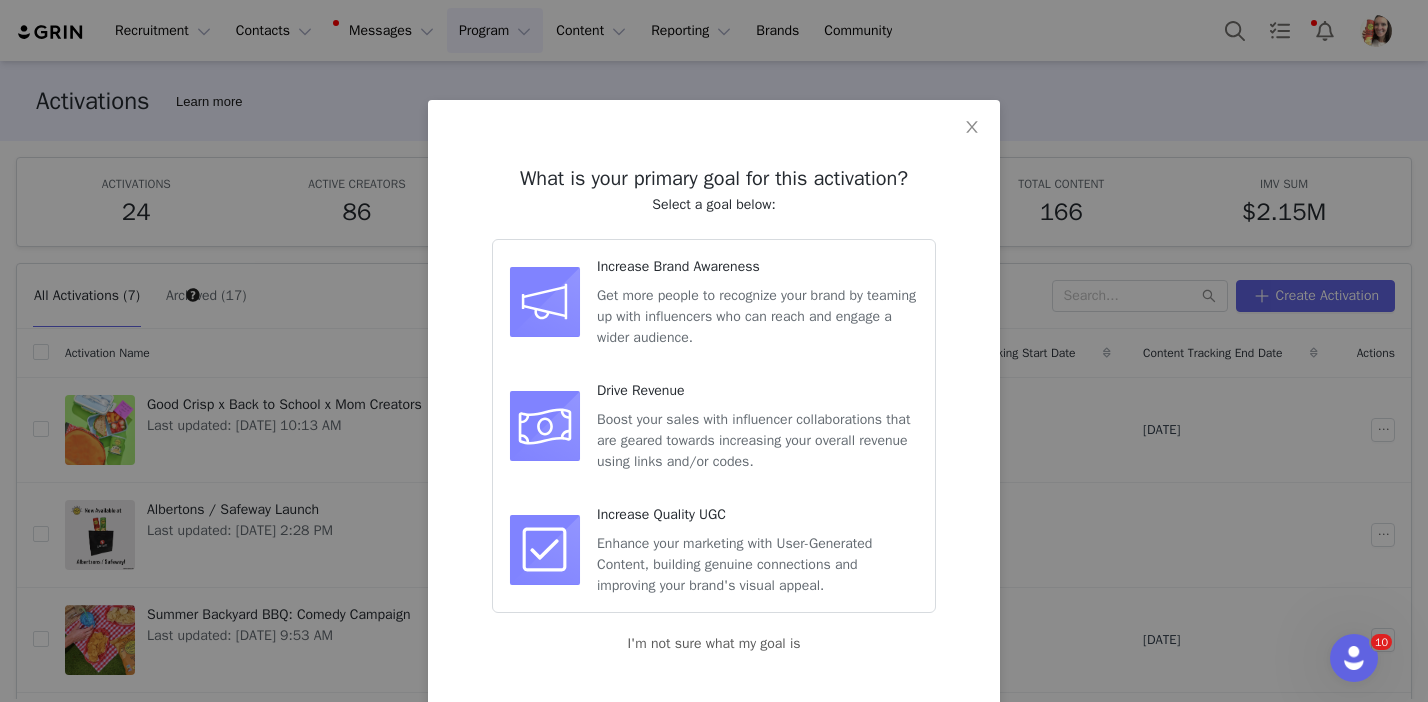 click on "Get more people to recognize your brand by teaming up with influencers who can reach and engage a wider audience." at bounding box center [758, 316] 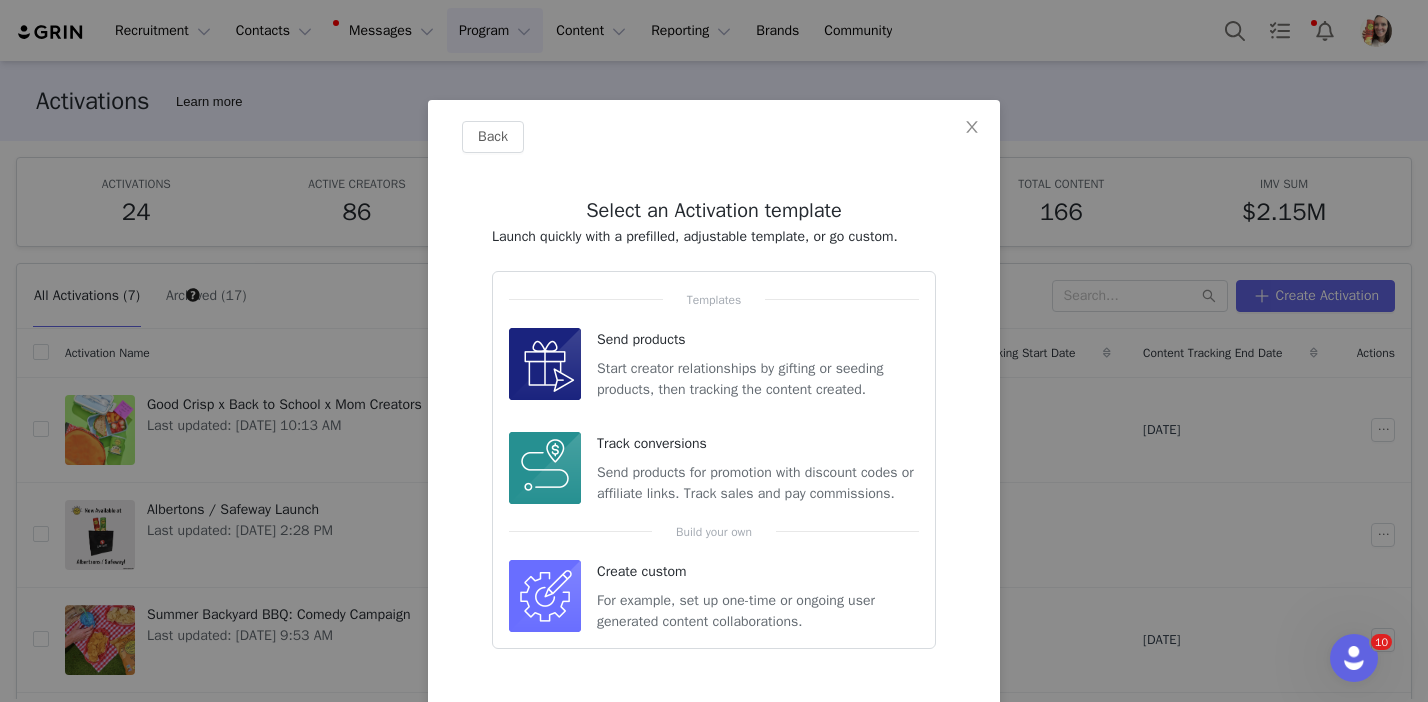 scroll, scrollTop: 55, scrollLeft: 0, axis: vertical 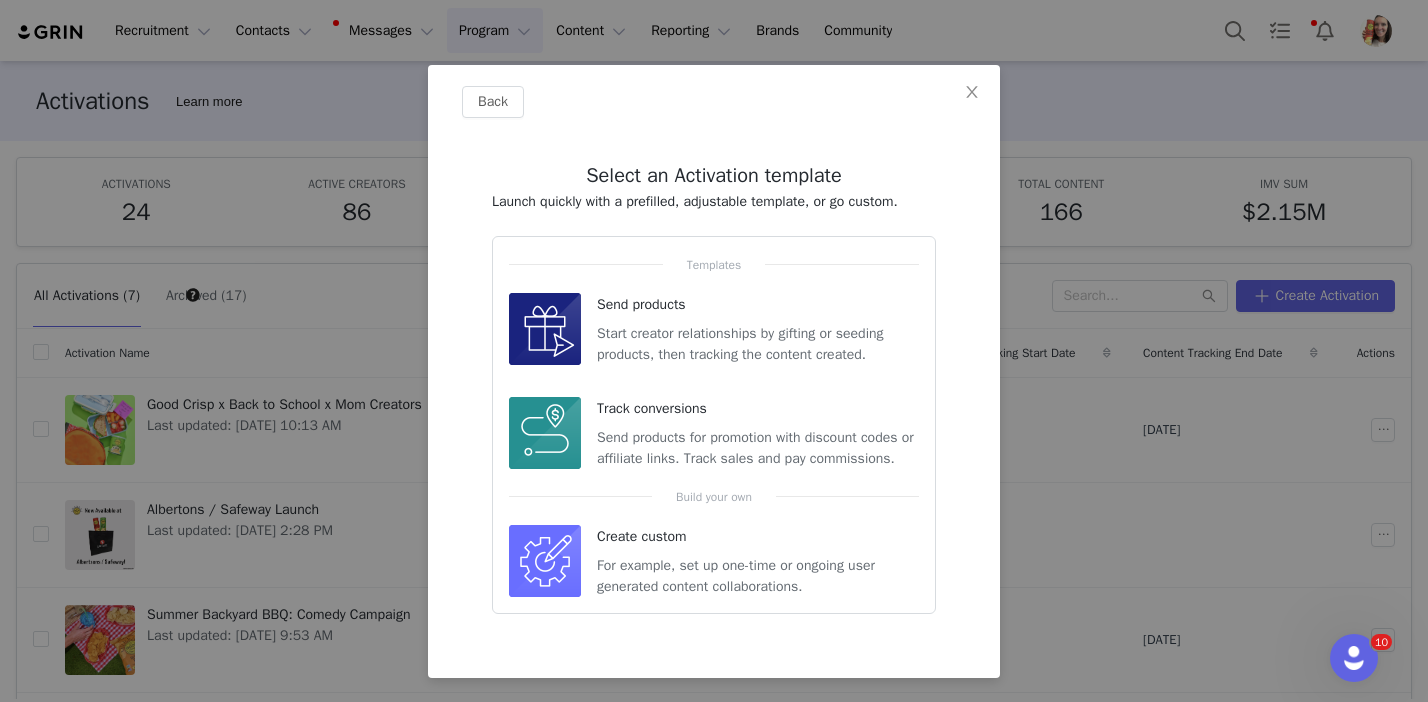 click on "For example, set up one-time or ongoing user generated content collaborations." at bounding box center [736, 576] 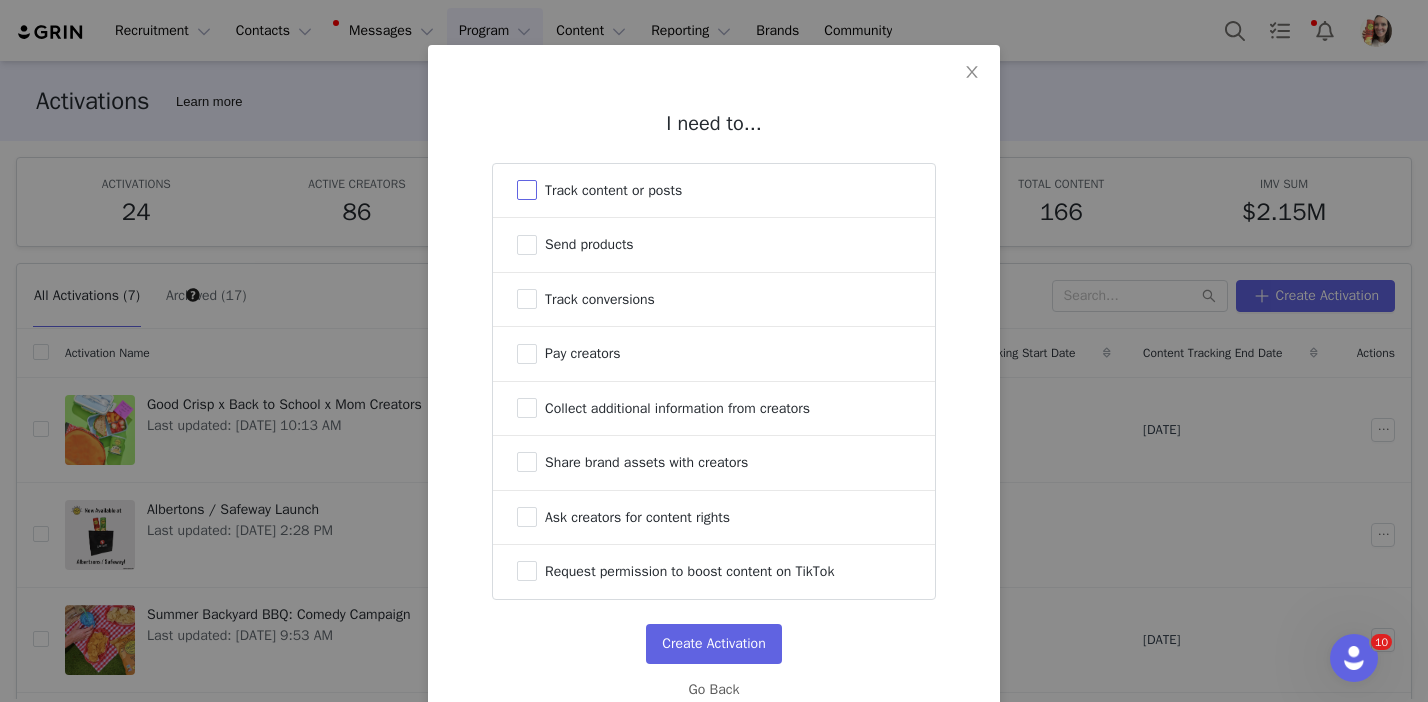 click on "Track content or posts" at bounding box center (527, 190) 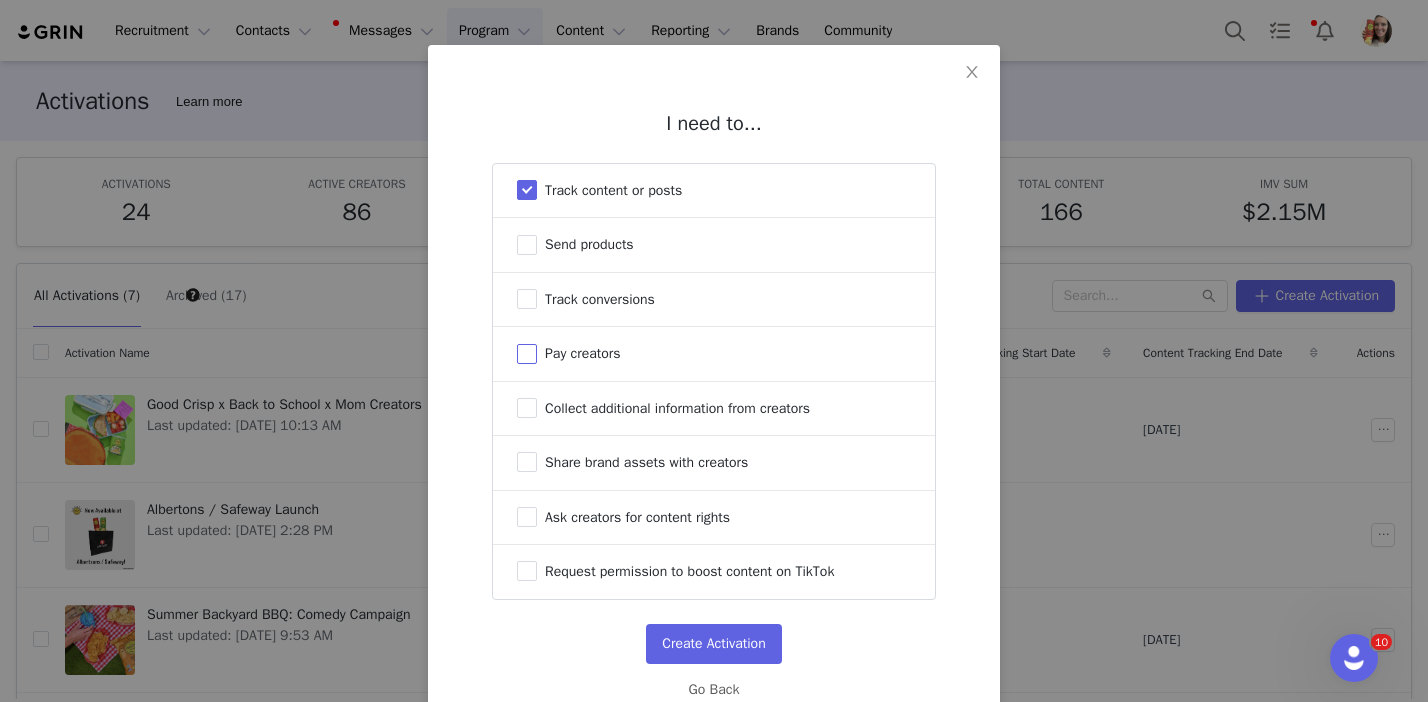 click on "Pay creators" at bounding box center [527, 354] 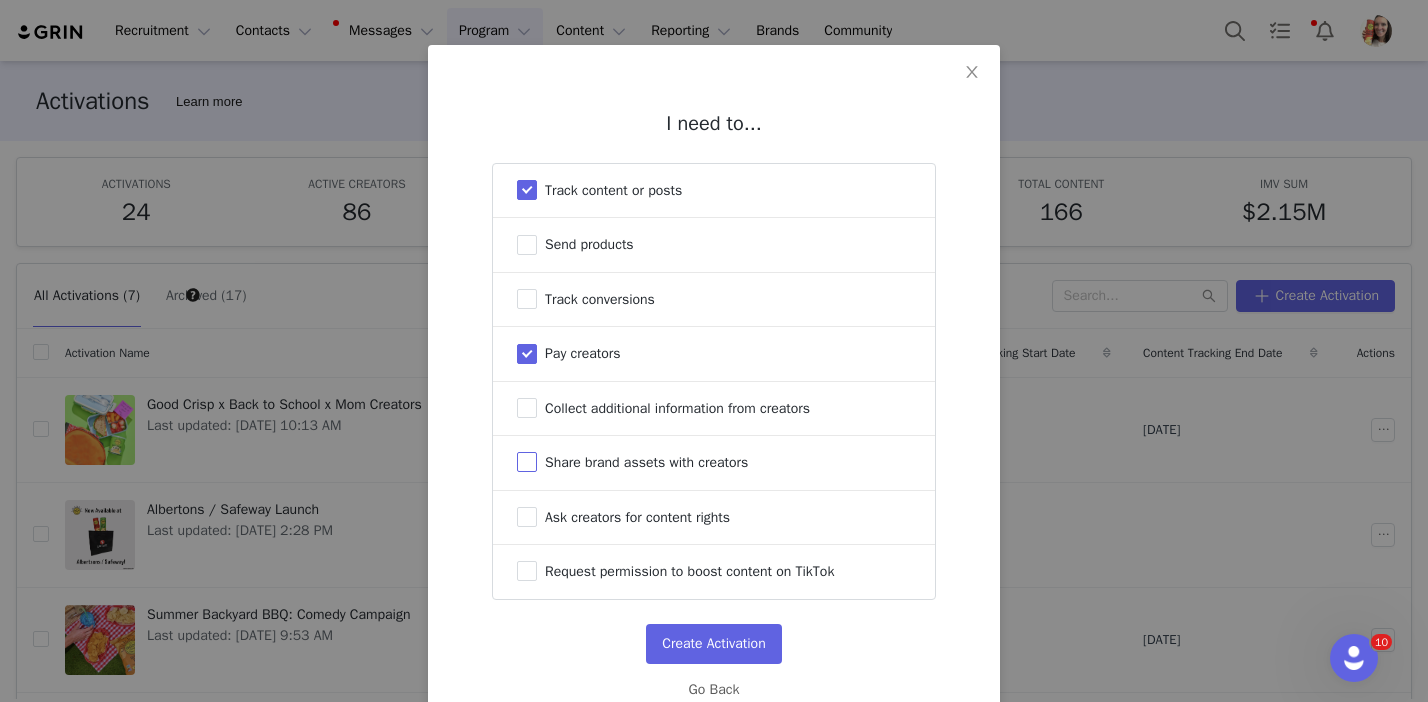click on "Share brand assets with creators" at bounding box center [527, 462] 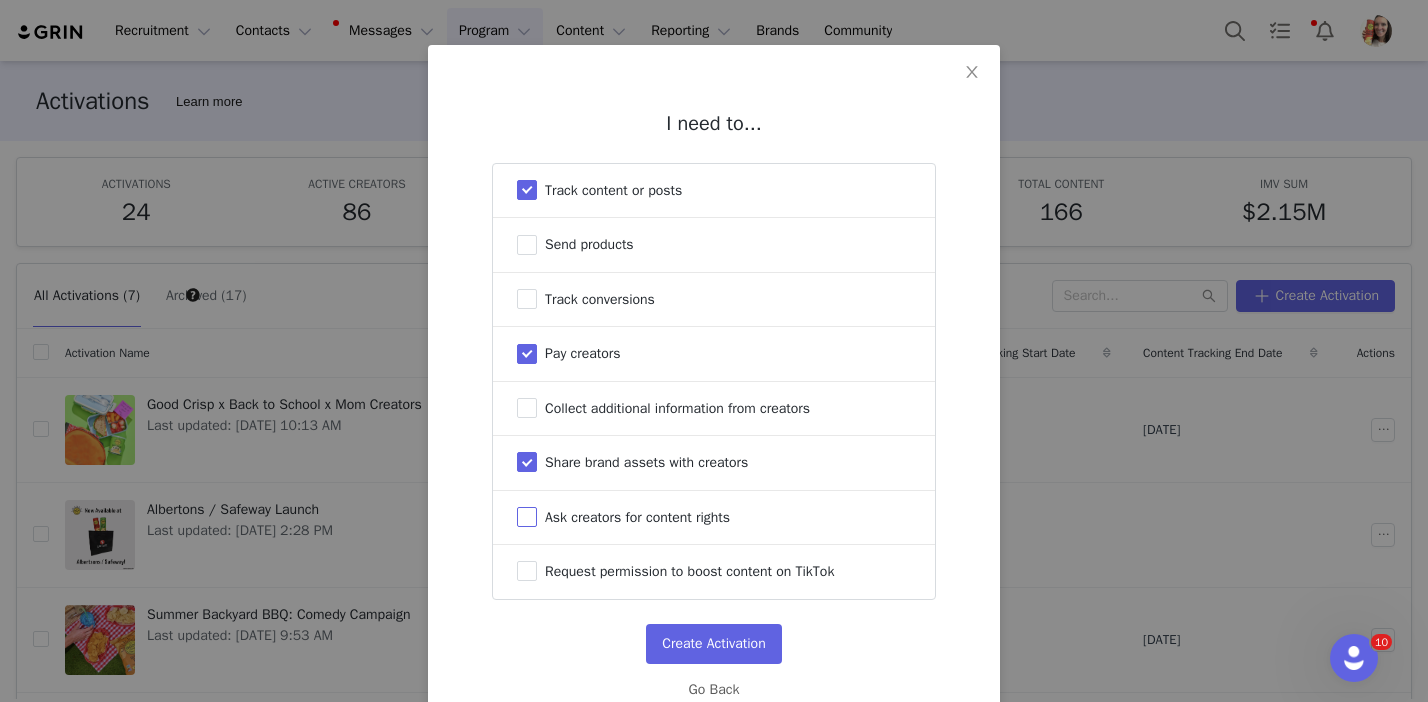 click on "Ask creators for content rights" at bounding box center (527, 517) 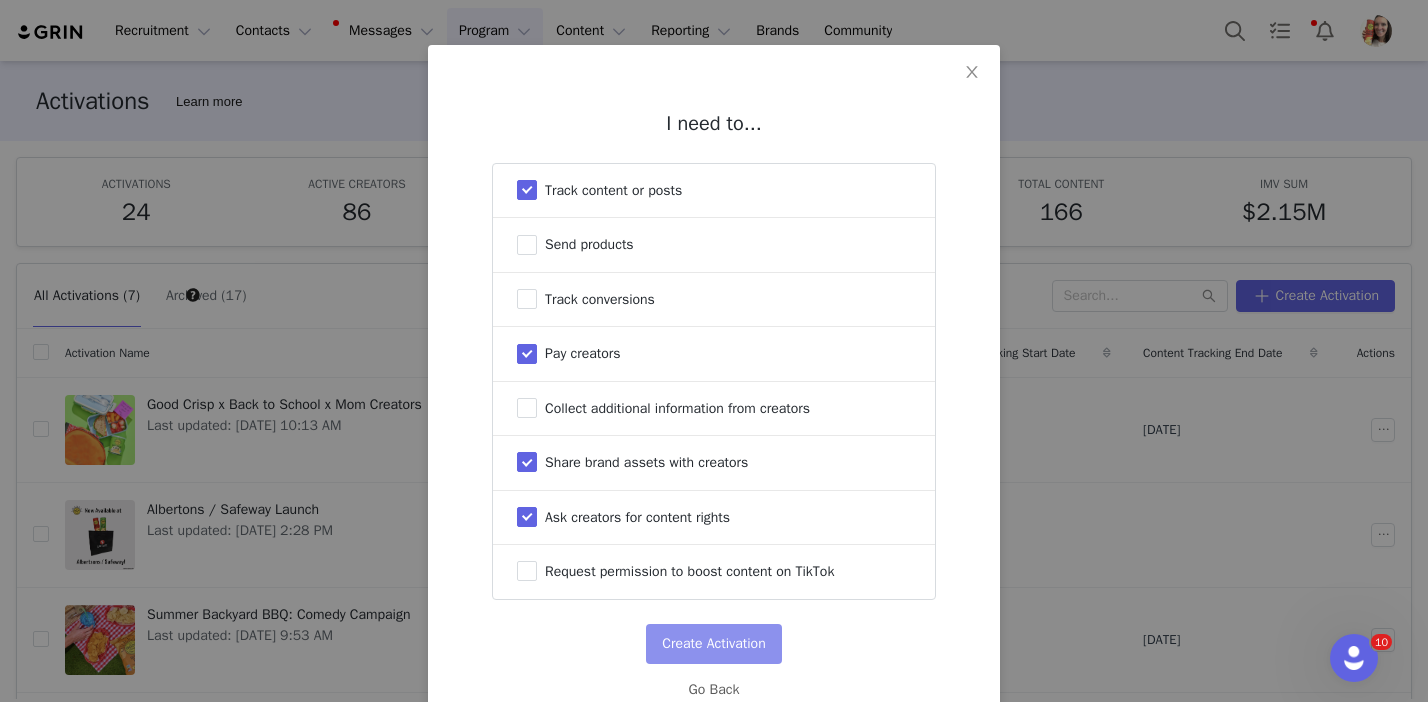 click on "Create Activation" at bounding box center (713, 644) 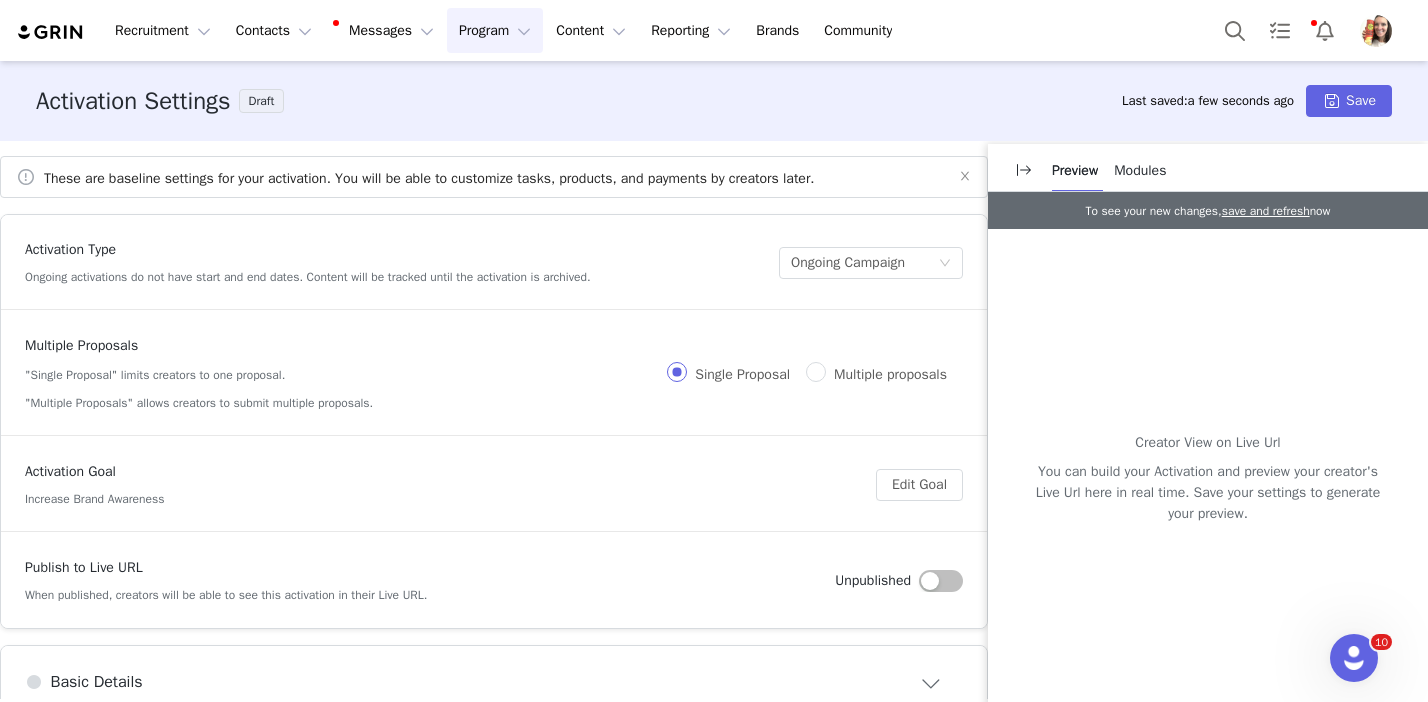 scroll, scrollTop: 0, scrollLeft: 0, axis: both 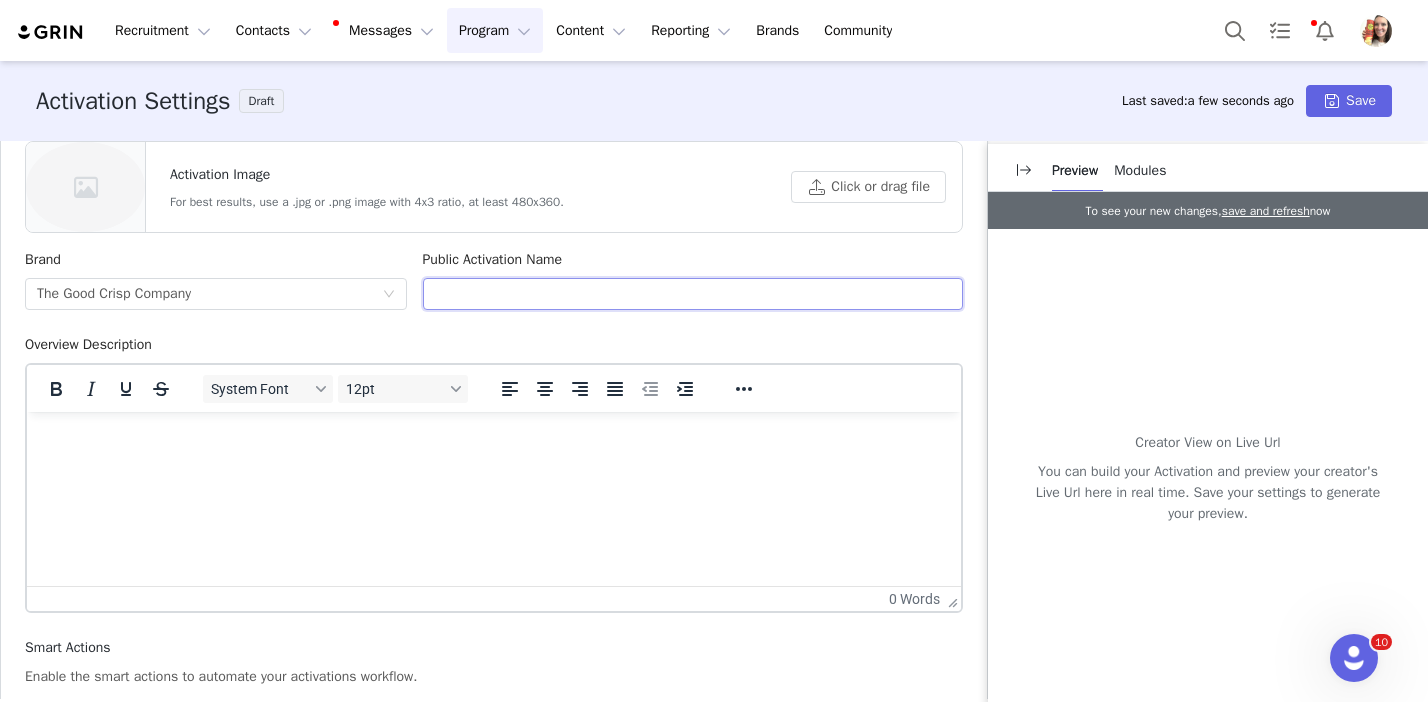 click at bounding box center [693, 294] 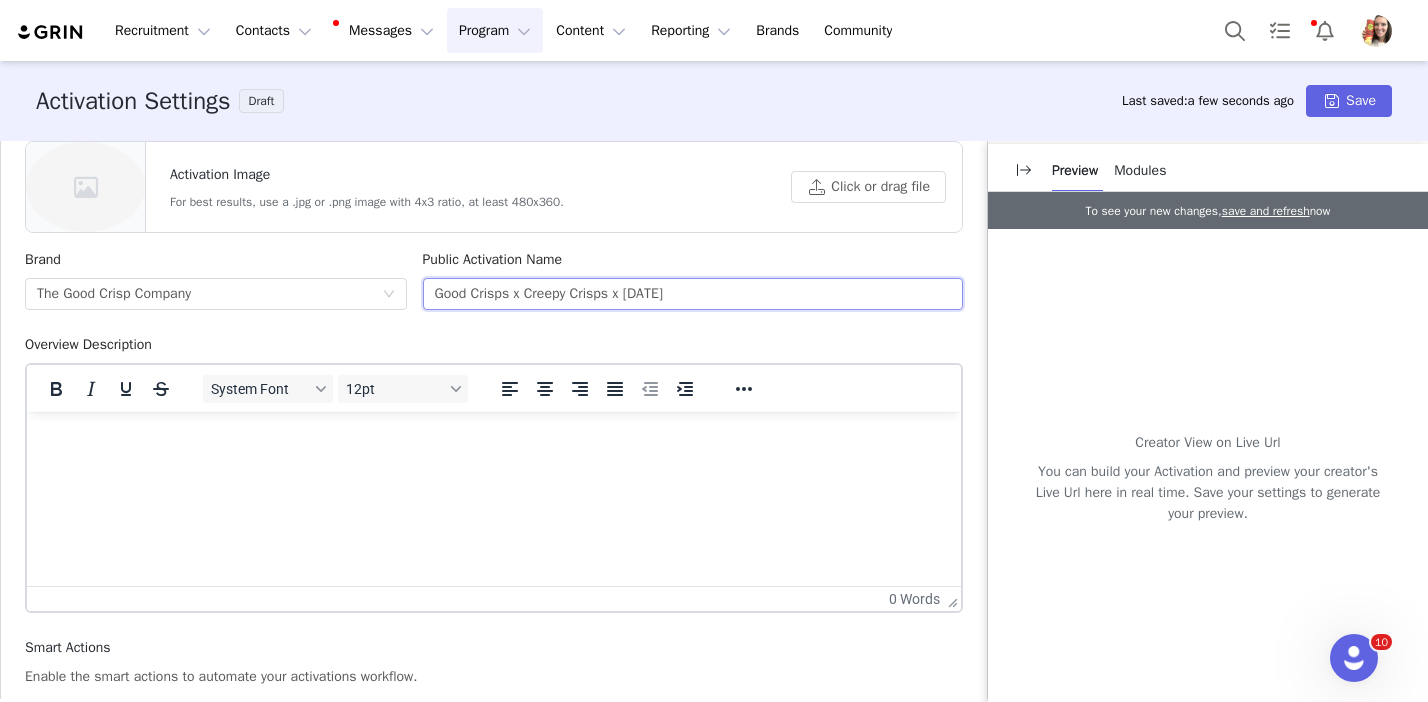 click on "Good Crisps x Creepy Crisps x [DATE]" at bounding box center [693, 294] 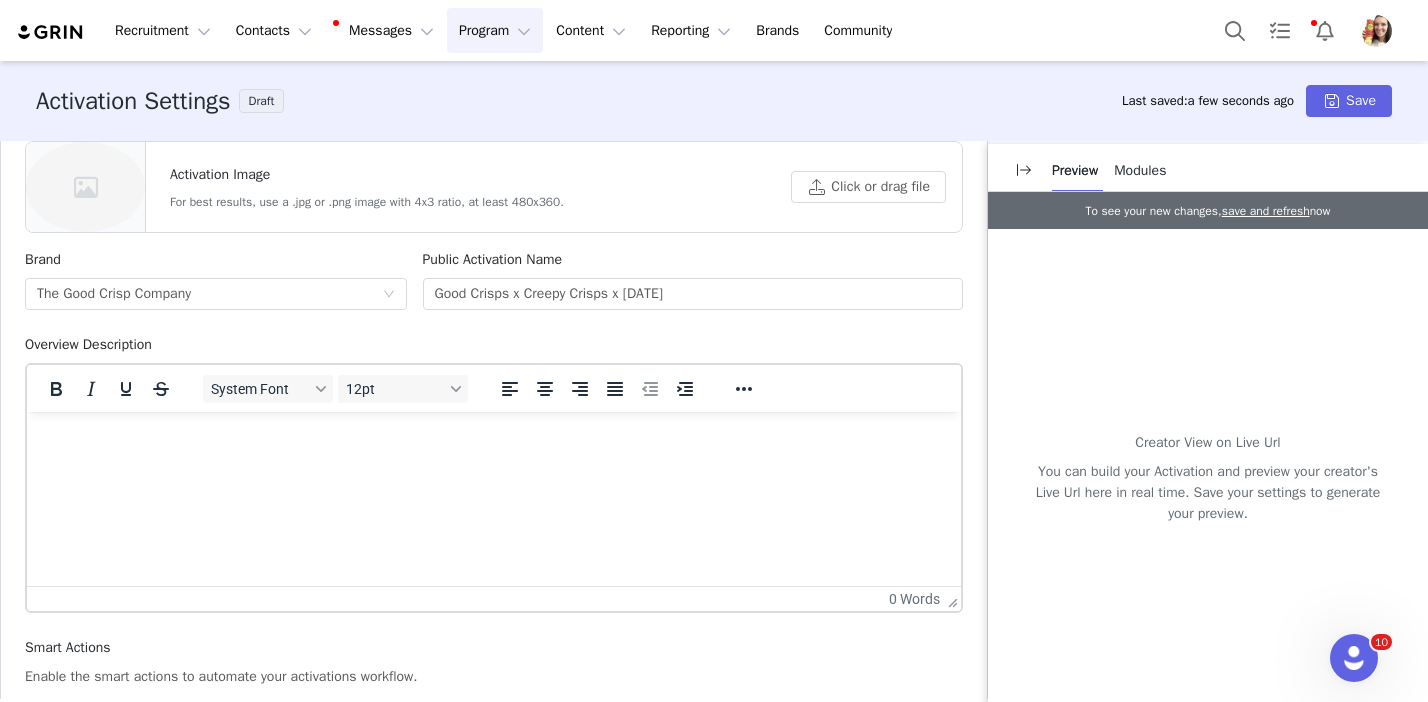click at bounding box center (494, 439) 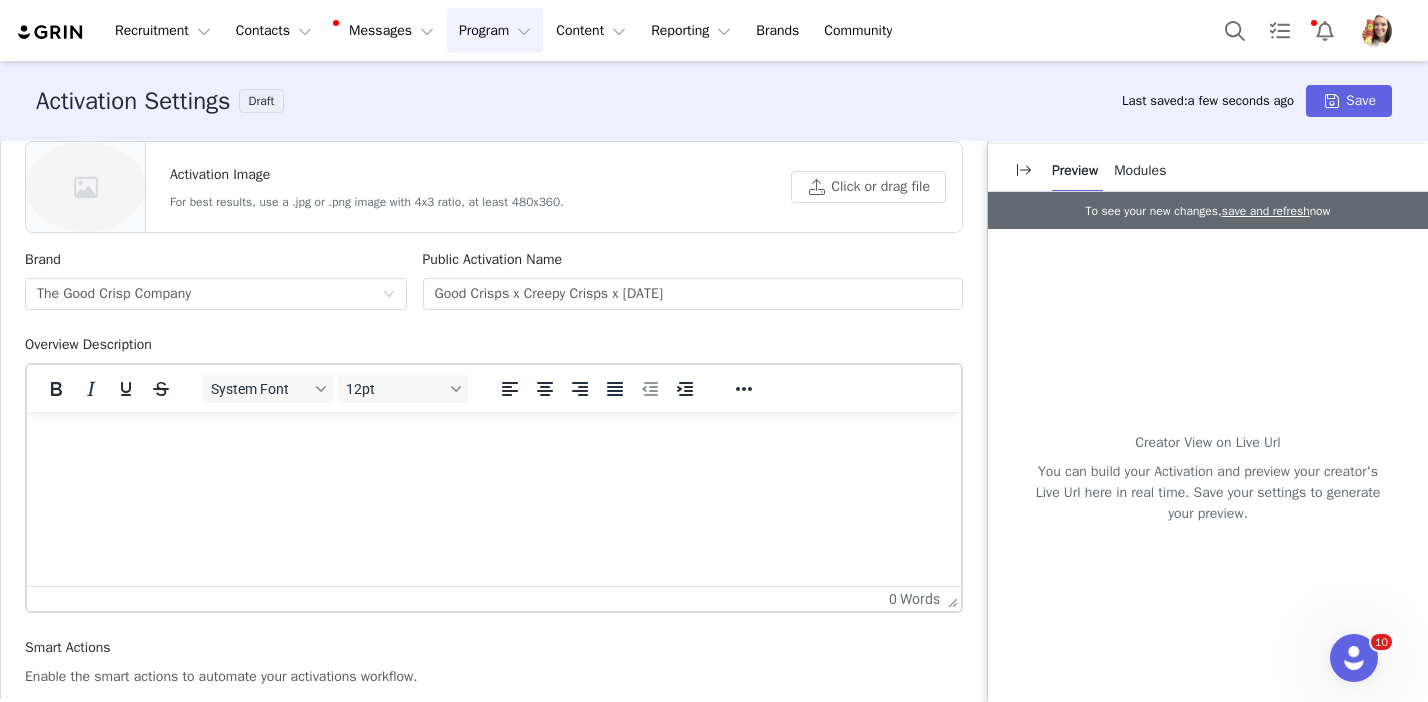 type 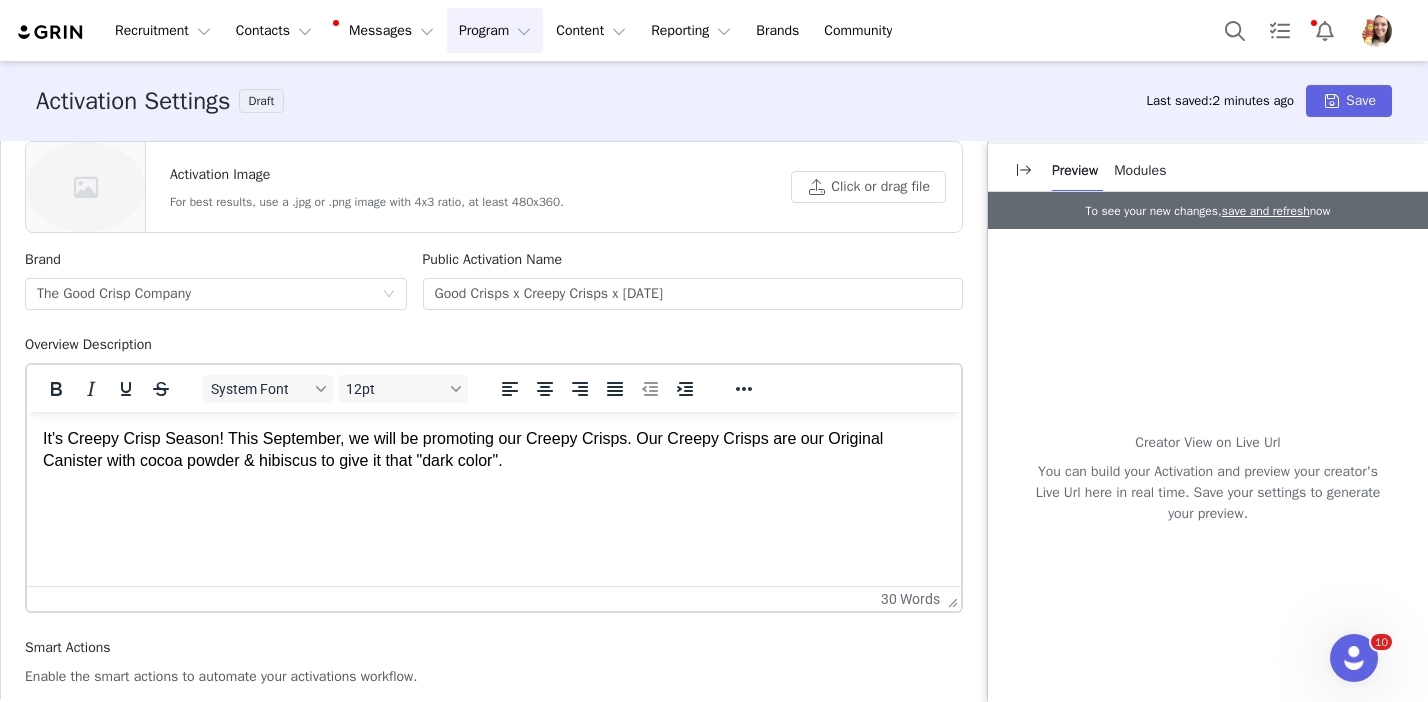 click on "It's Creepy Crisp Season! This September, we will be promoting our Creepy Crisps. Our Creepy Crisps are our Original Canister with cocoa powder & hibiscus to give it that "dark color"." at bounding box center [494, 450] 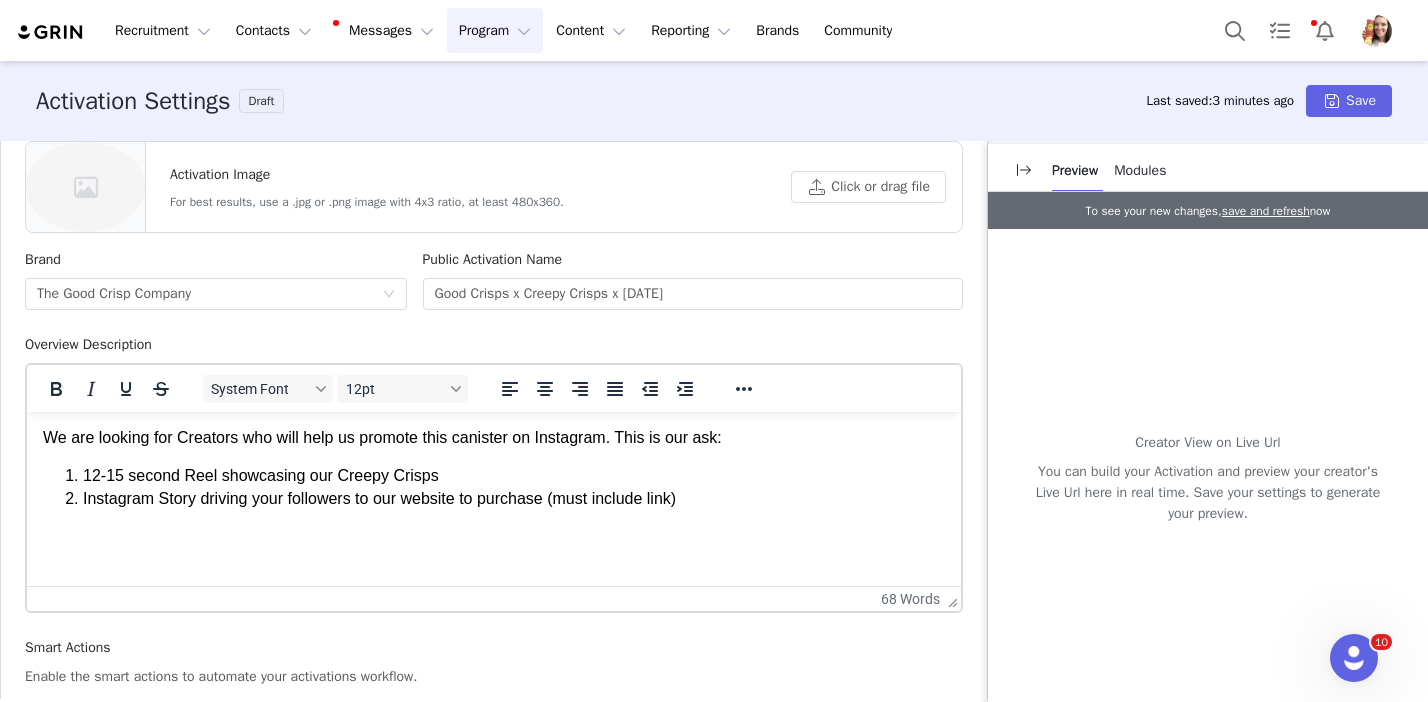 scroll, scrollTop: 74, scrollLeft: 0, axis: vertical 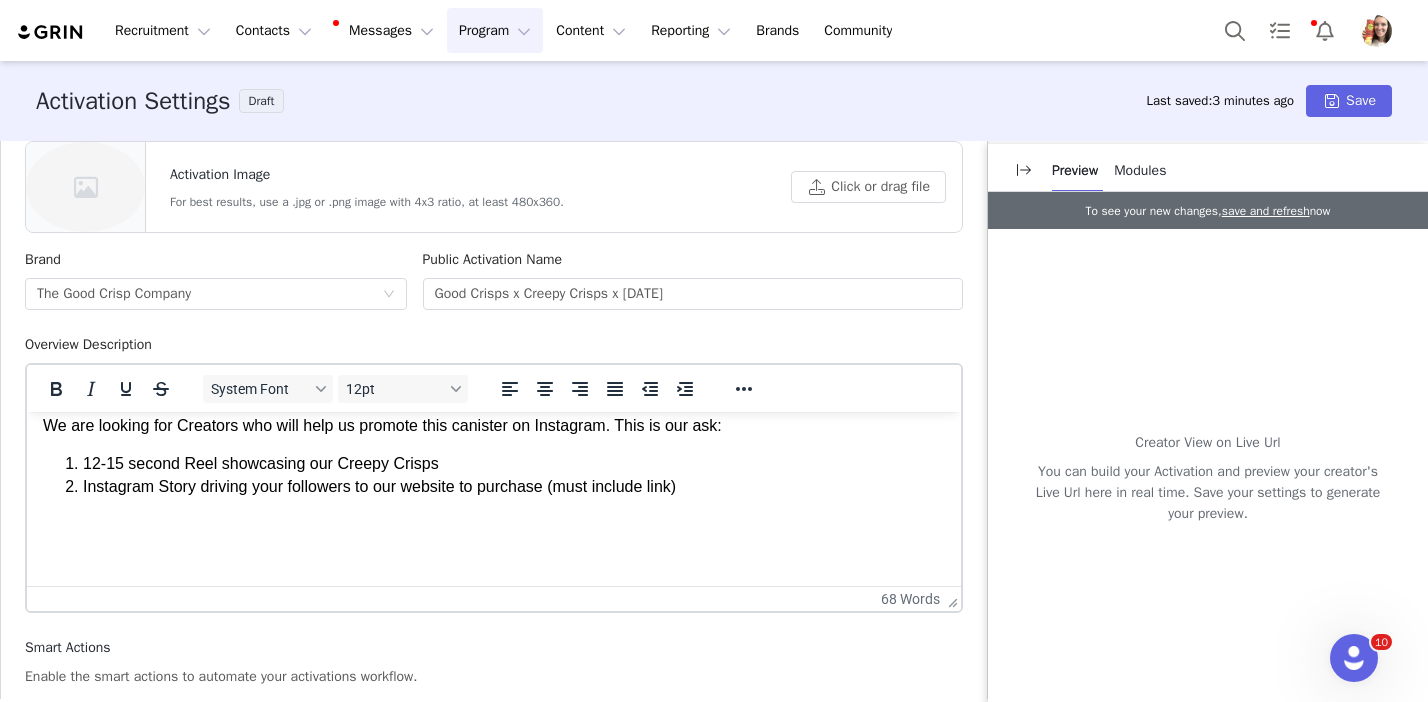 click on "12-15 second Reel showcasing our Creepy Crisps" at bounding box center [514, 464] 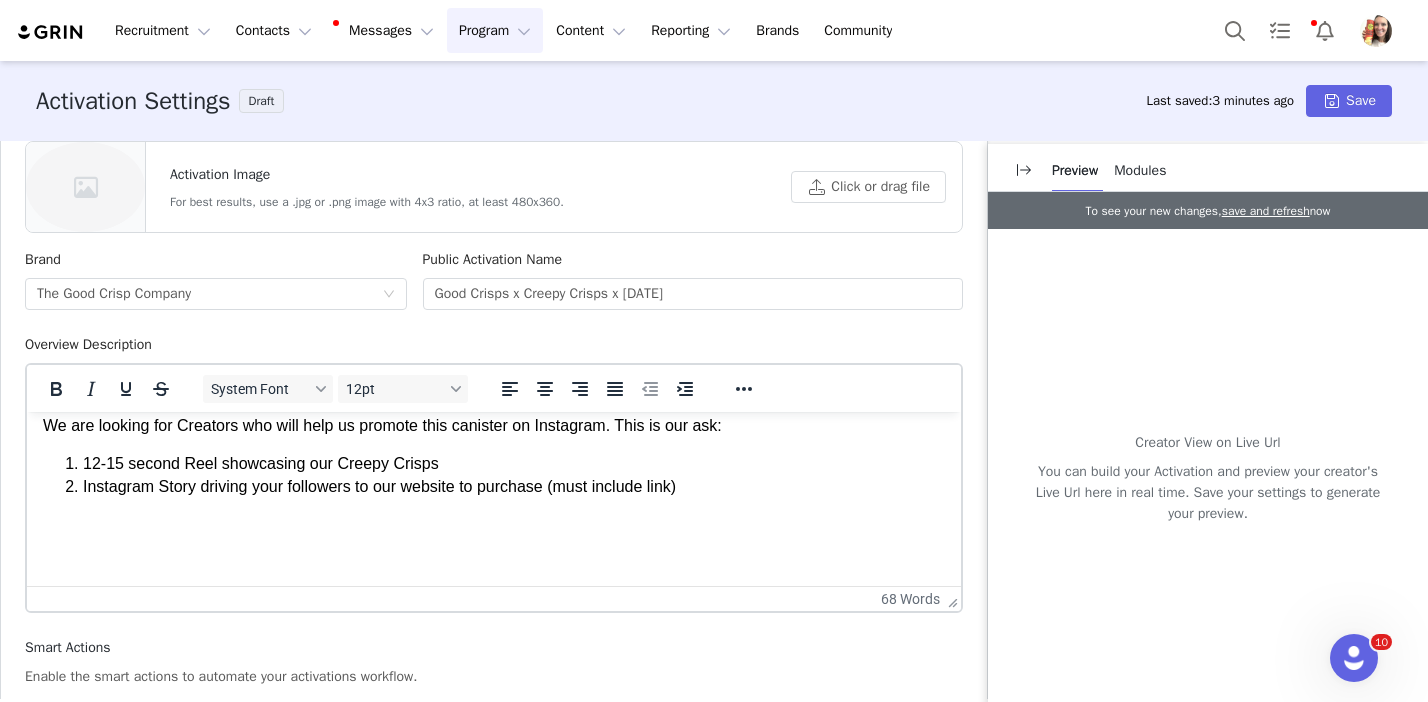 click at bounding box center (494, 525) 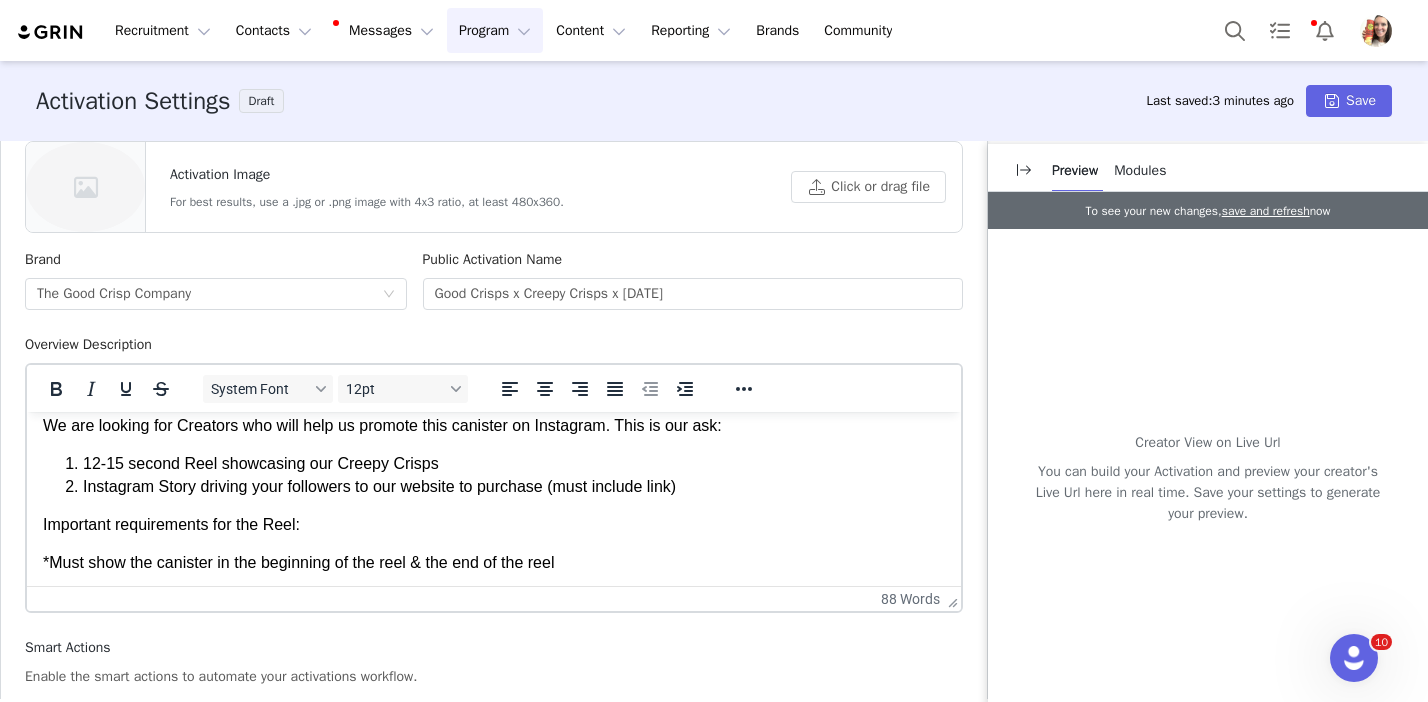 scroll, scrollTop: 85, scrollLeft: 0, axis: vertical 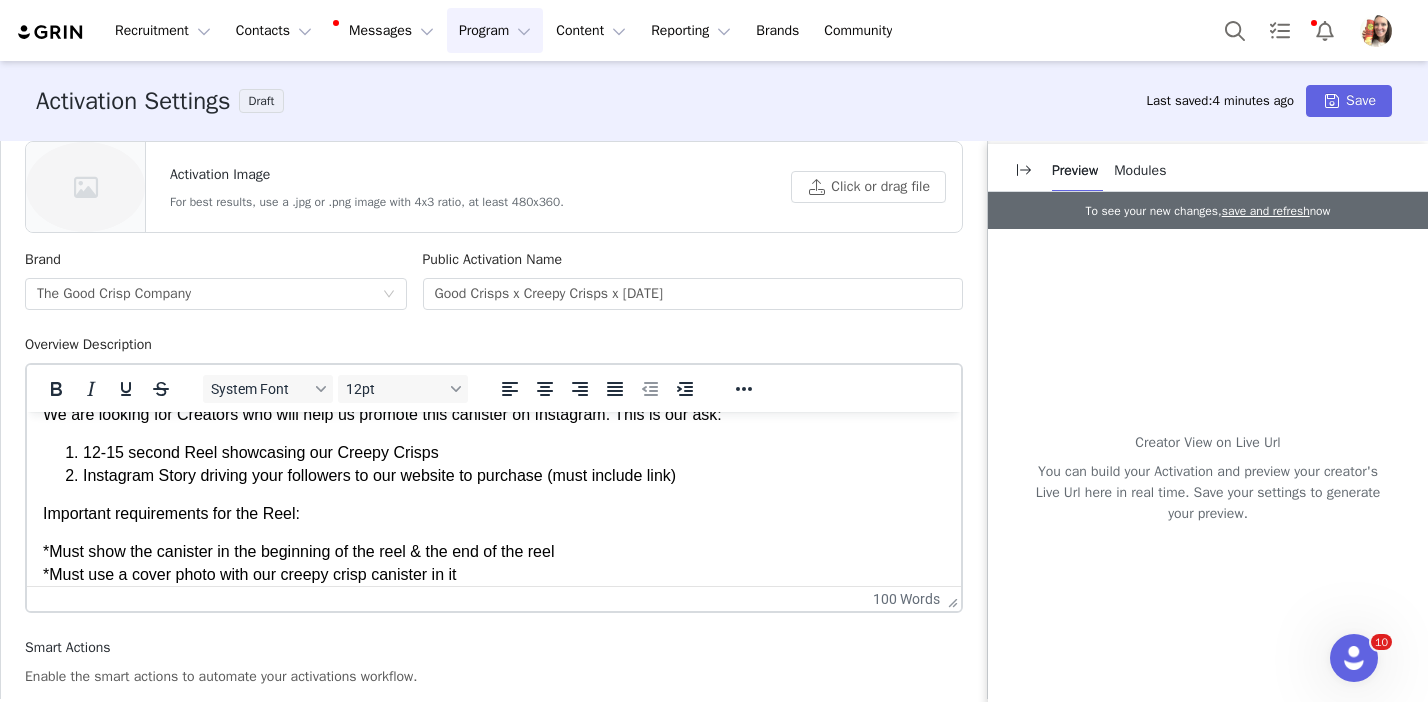 click on "*Must show the canister in the beginning of the reel & the end of the reel *Must use a cover photo with our creepy crisp canister in it" at bounding box center [494, 563] 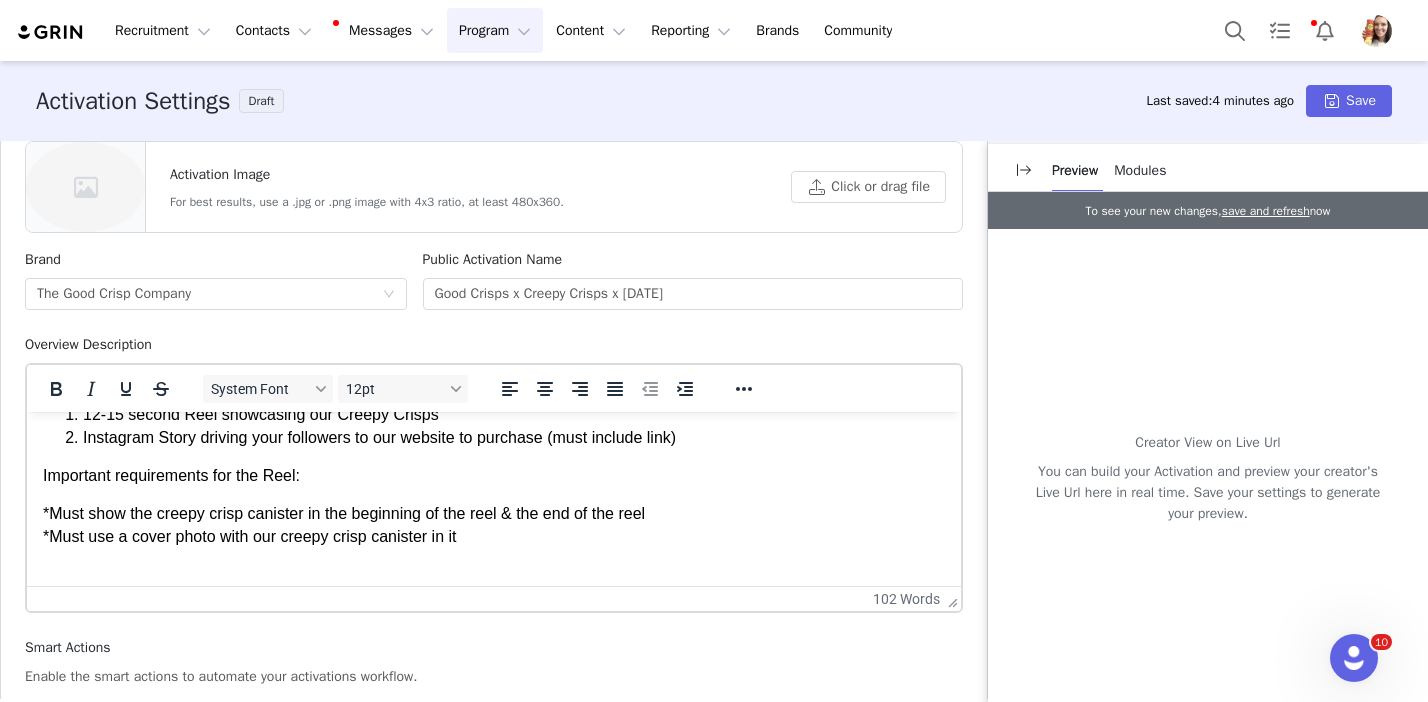 scroll, scrollTop: 131, scrollLeft: 0, axis: vertical 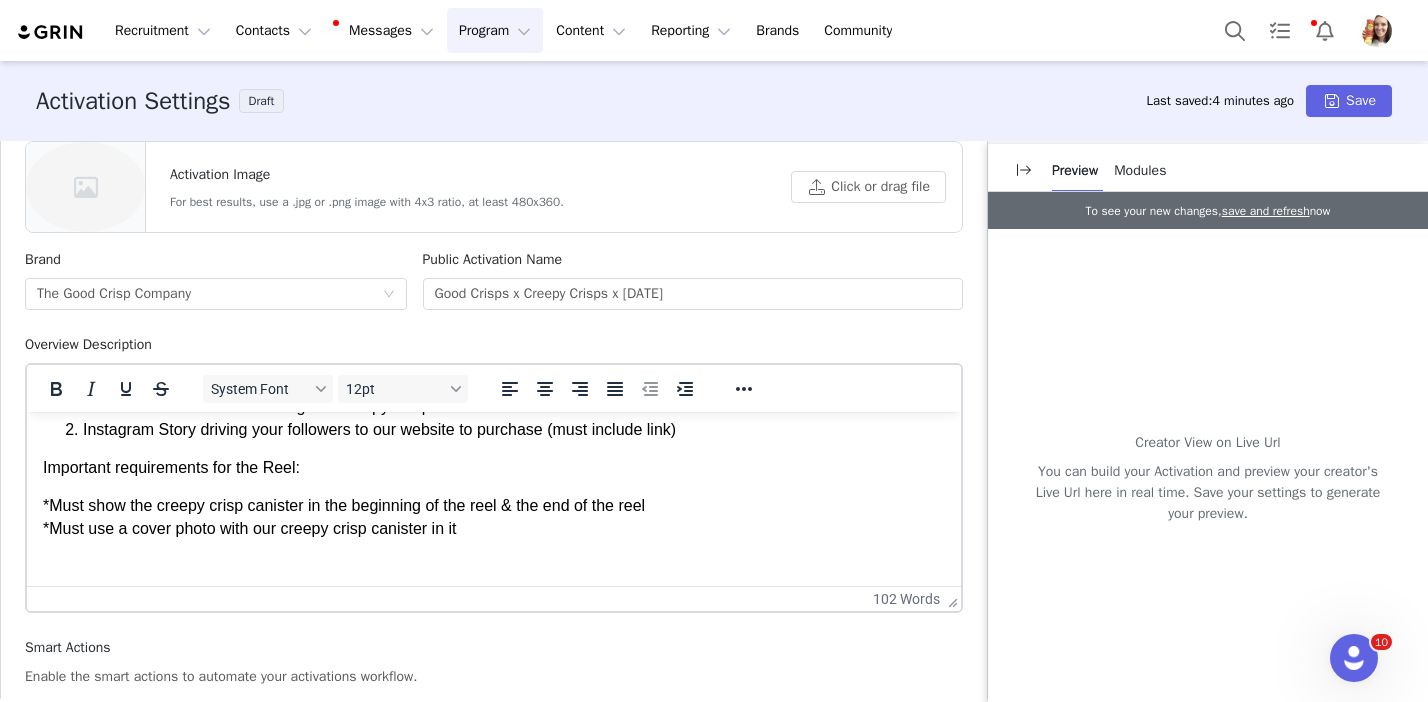 click on "*Must show the creepy crisp canister in the beginning of the reel & the end of the reel *Must use a cover photo with our creepy crisp canister in it" at bounding box center [494, 517] 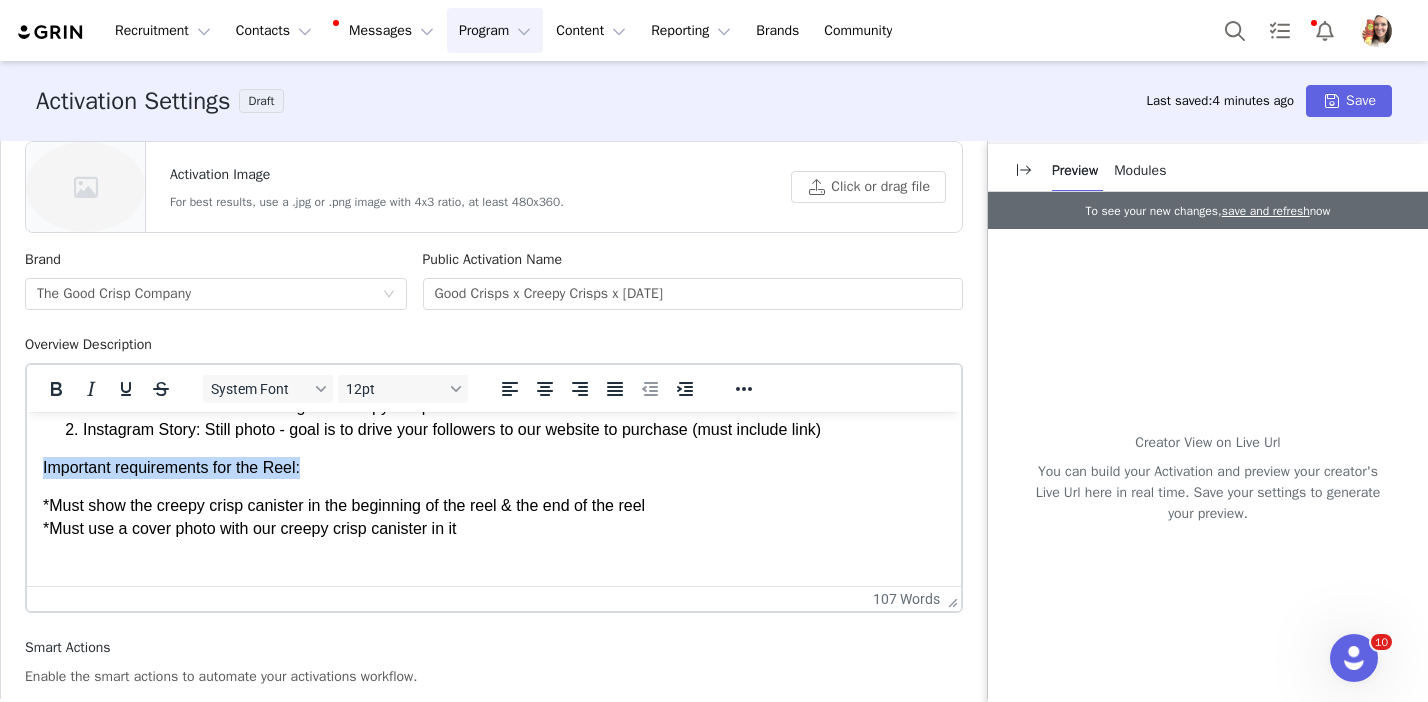 drag, startPoint x: 316, startPoint y: 470, endPoint x: 40, endPoint y: 458, distance: 276.26074 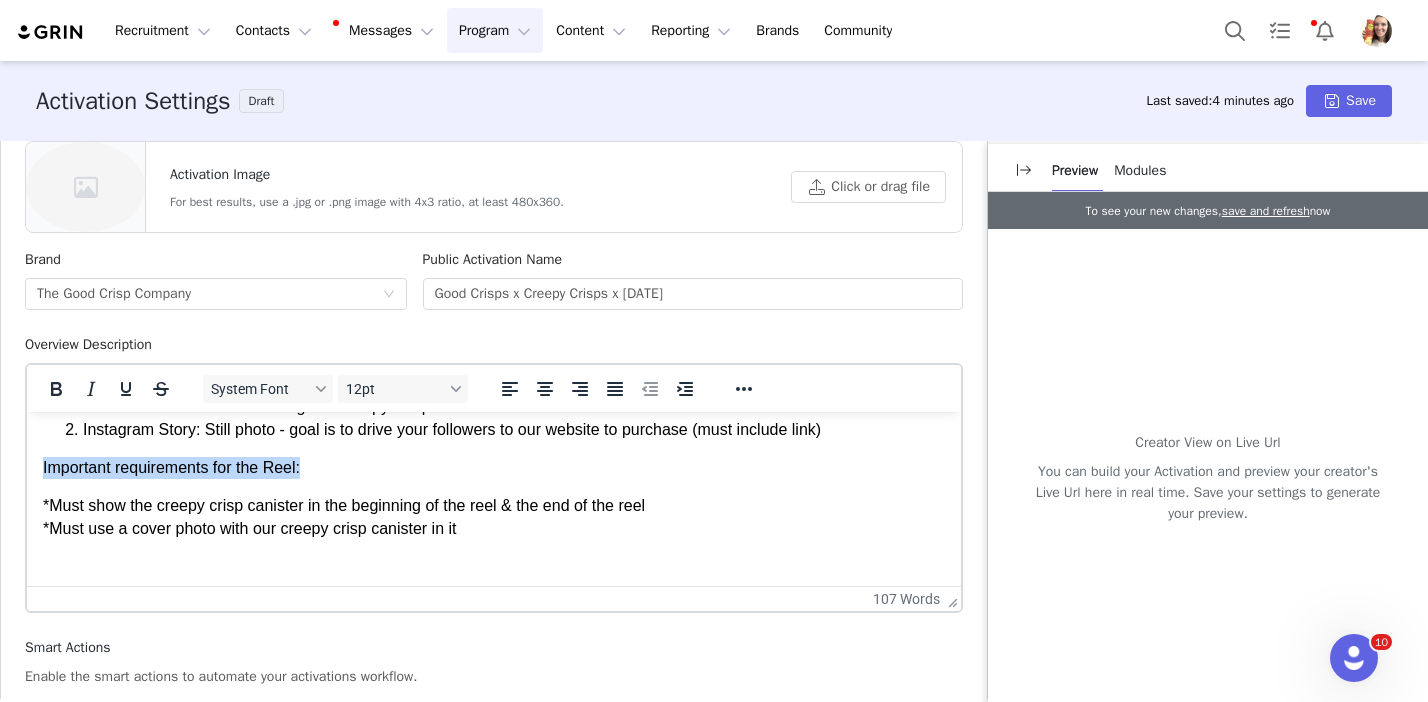 click on "It's Creepy Crisp Season! This September, we will be promoting our Creepy Crisps. Our Creepy Crisps are our Original Canister with cocoa powder & hibiscus to give it that "dark color".  We are looking for Creators who will help us promote this canister on Instagram. This is our ask: 12-15 second Reel showcasing our Creepy Crisps Instagram Story: Still photo - goal is to drive your followers to our website to purchase (must include link)  Important requirements for the Reel: *Must show the creepy crisp canister in the beginning of the reel & the end of the reel *Must use a cover photo with our creepy crisp canister in it" at bounding box center (494, 438) 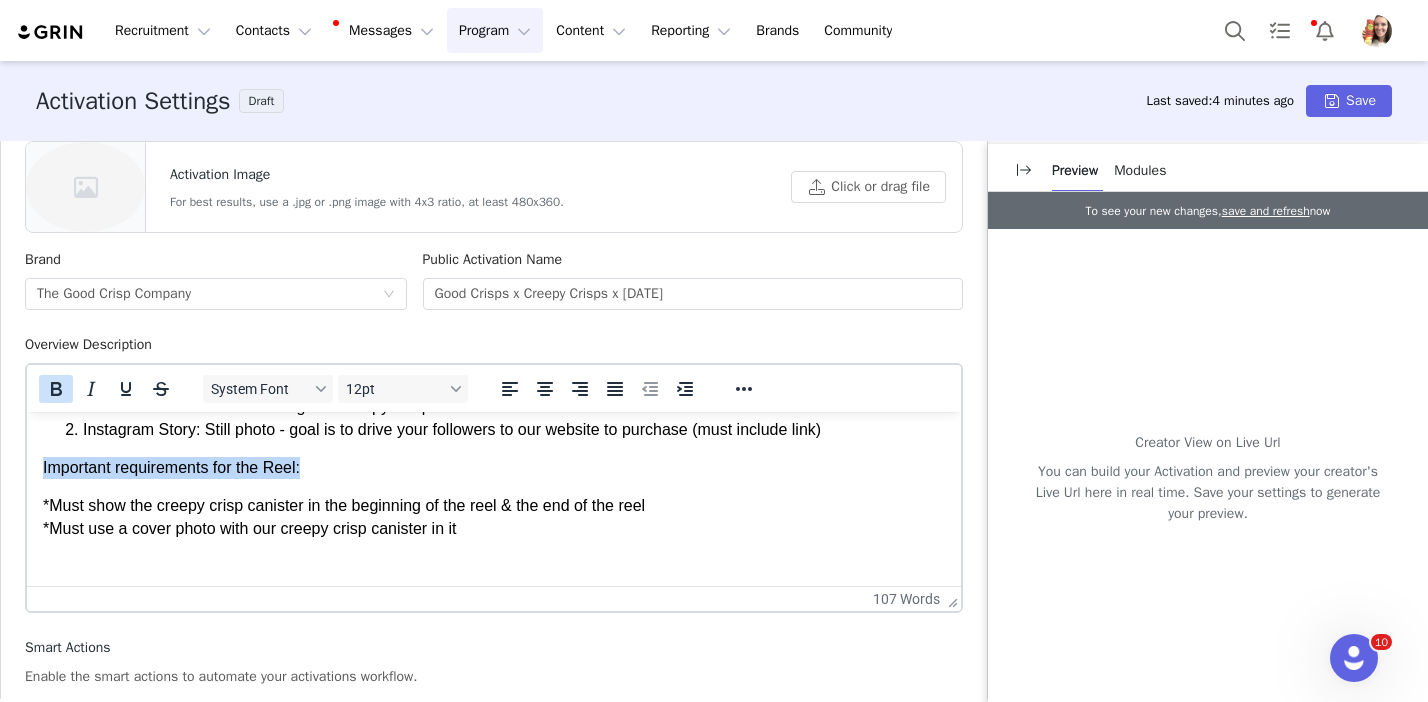 click 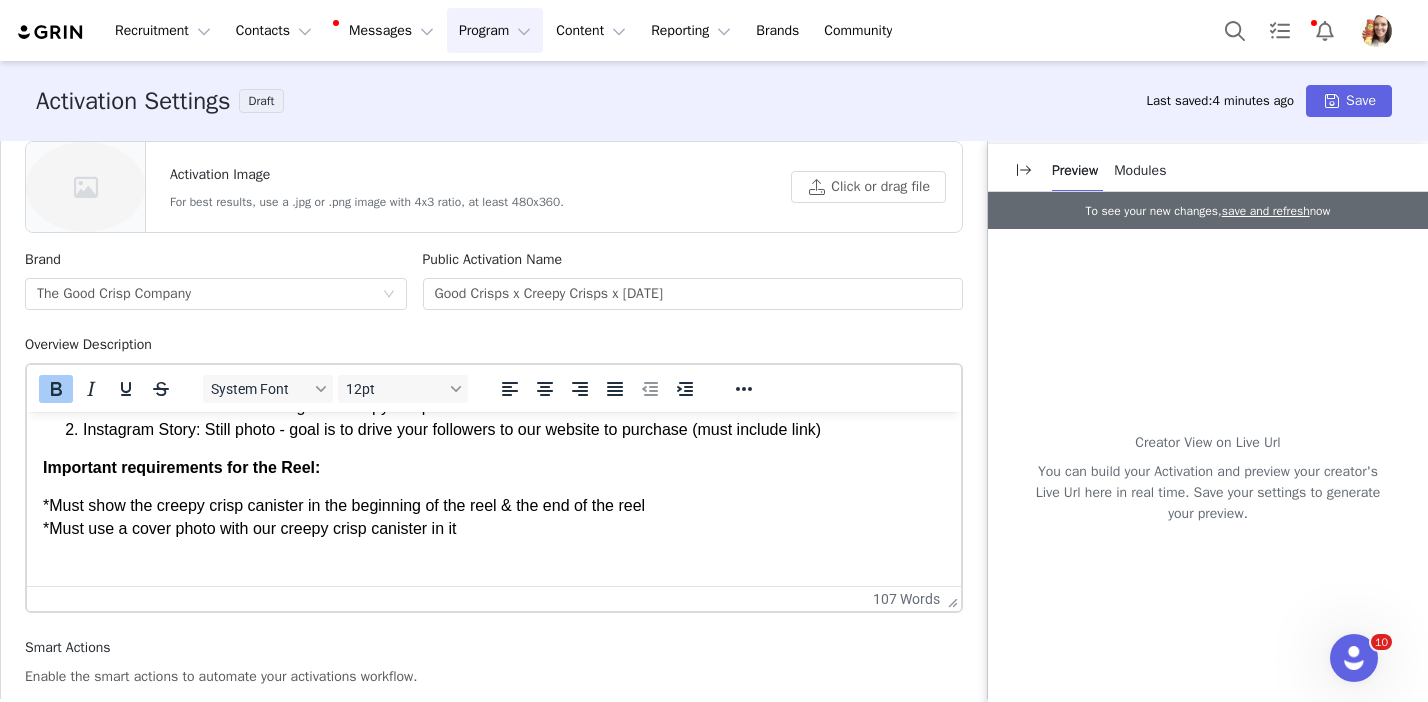 click on "It's Creepy Crisp Season! This September, we will be promoting our Creepy Crisps. Our Creepy Crisps are our Original Canister with cocoa powder & hibiscus to give it that "dark color".  We are looking for Creators who will help us promote this canister on Instagram. This is our ask: 12-15 second Reel showcasing our Creepy Crisps Instagram Story: Still photo - goal is to drive your followers to our website to purchase (must include link)  Important requirements for the Reel: *Must show the creepy crisp canister in the beginning of the reel & the end of the reel *Must use a cover photo with our creepy crisp canister in it" at bounding box center (494, 438) 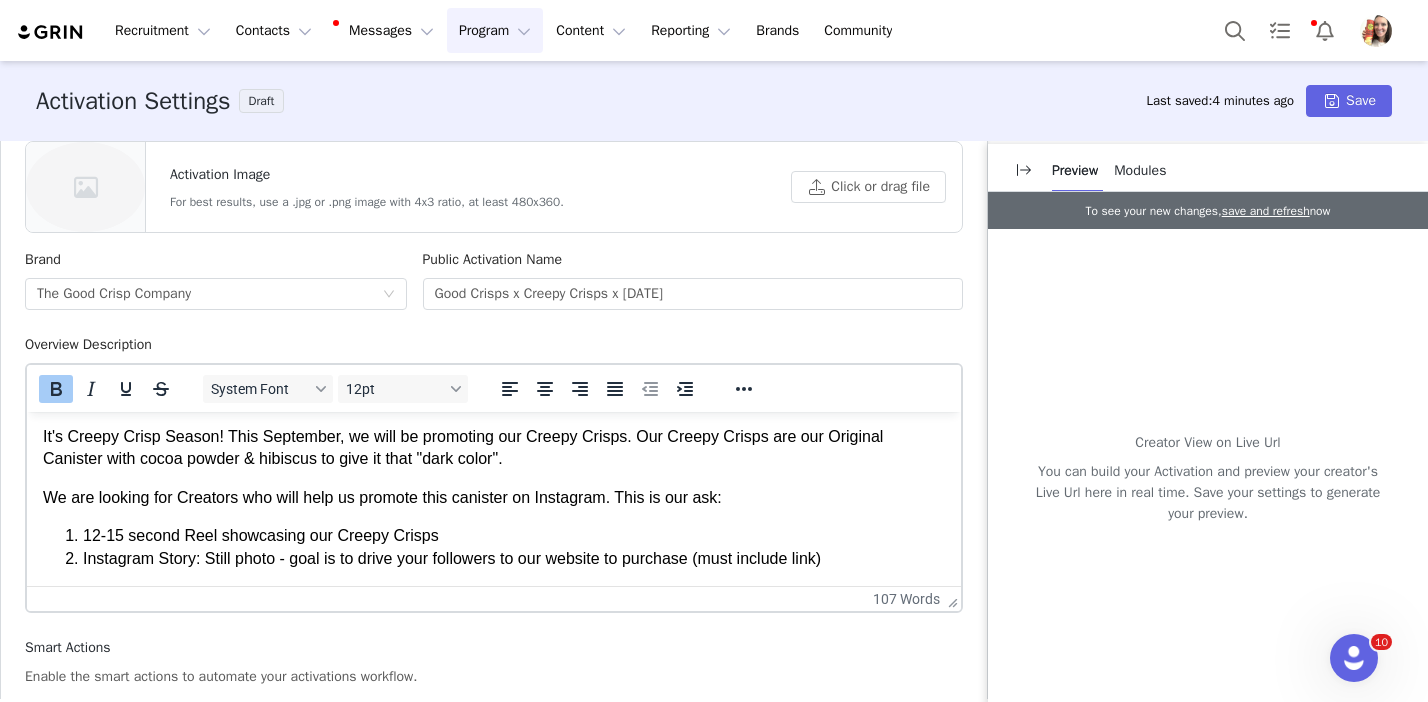 scroll, scrollTop: 0, scrollLeft: 0, axis: both 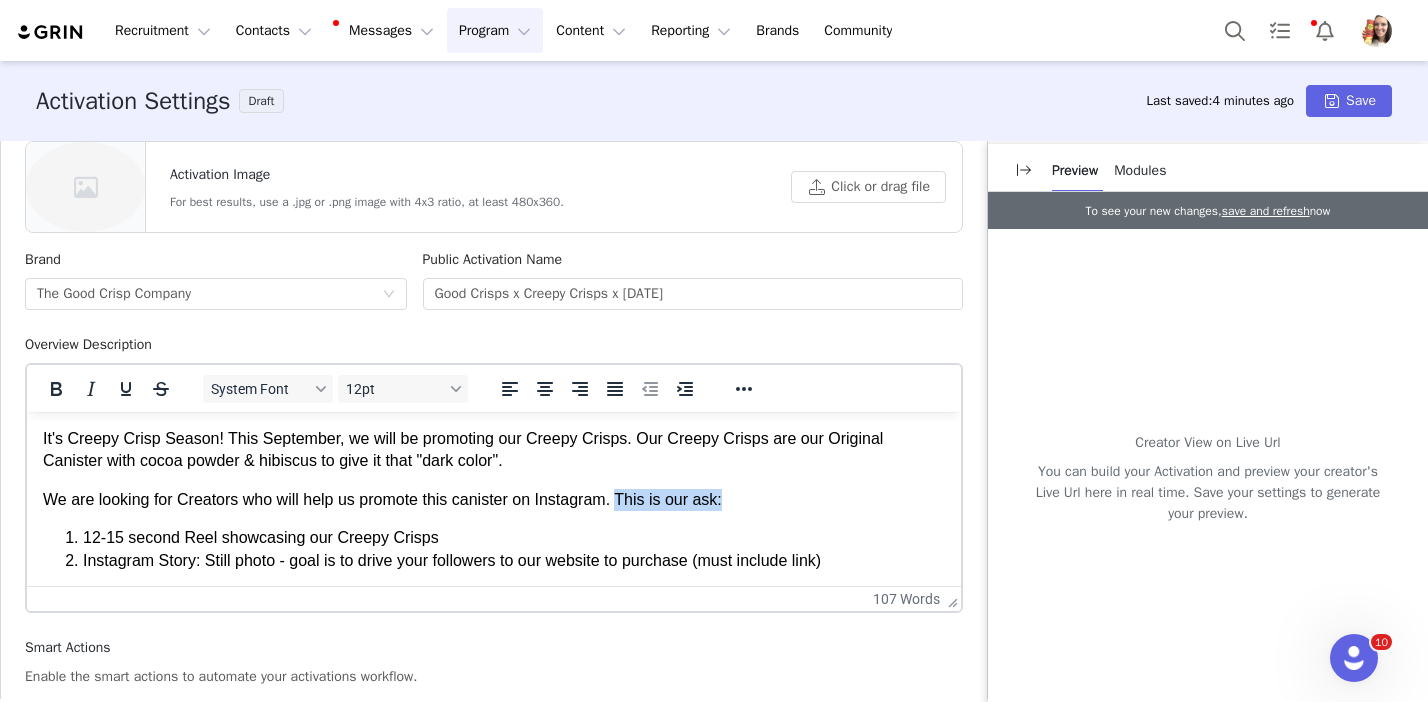 drag, startPoint x: 627, startPoint y: 501, endPoint x: 739, endPoint y: 501, distance: 112 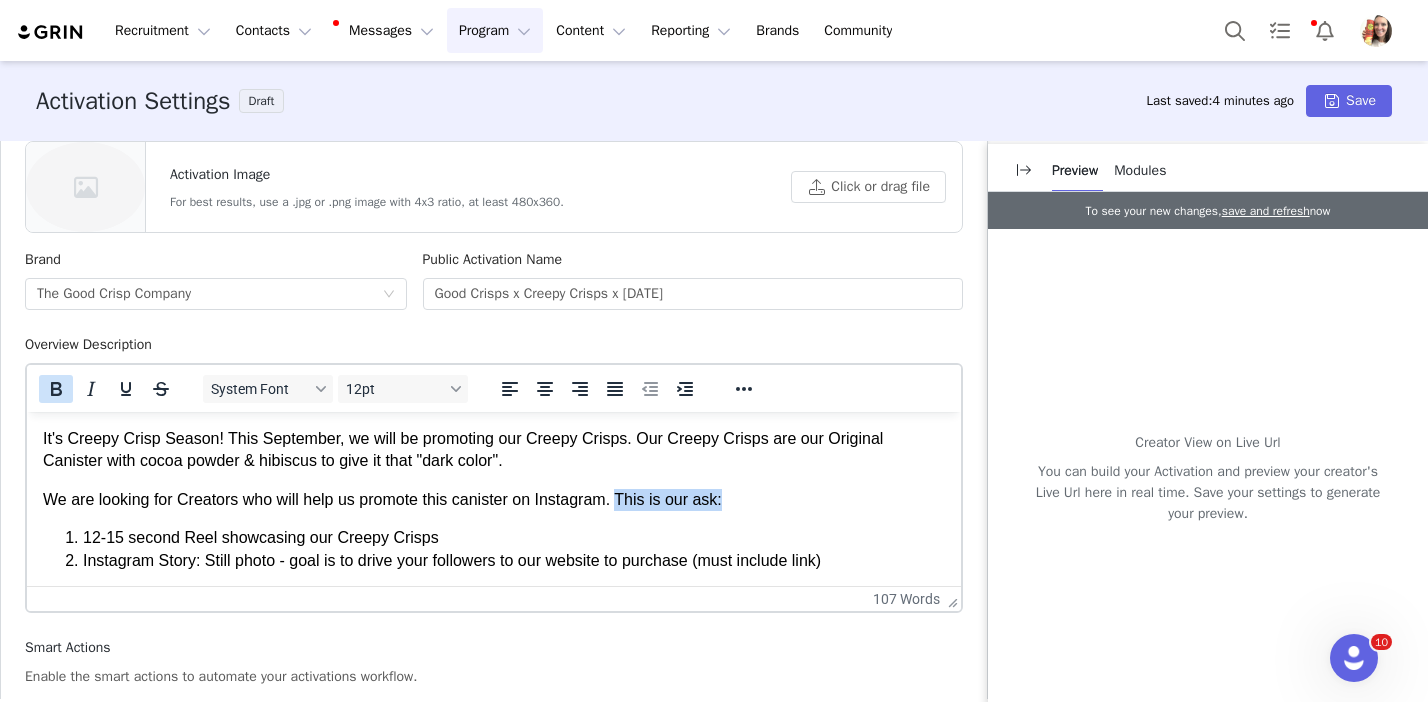 click at bounding box center (56, 389) 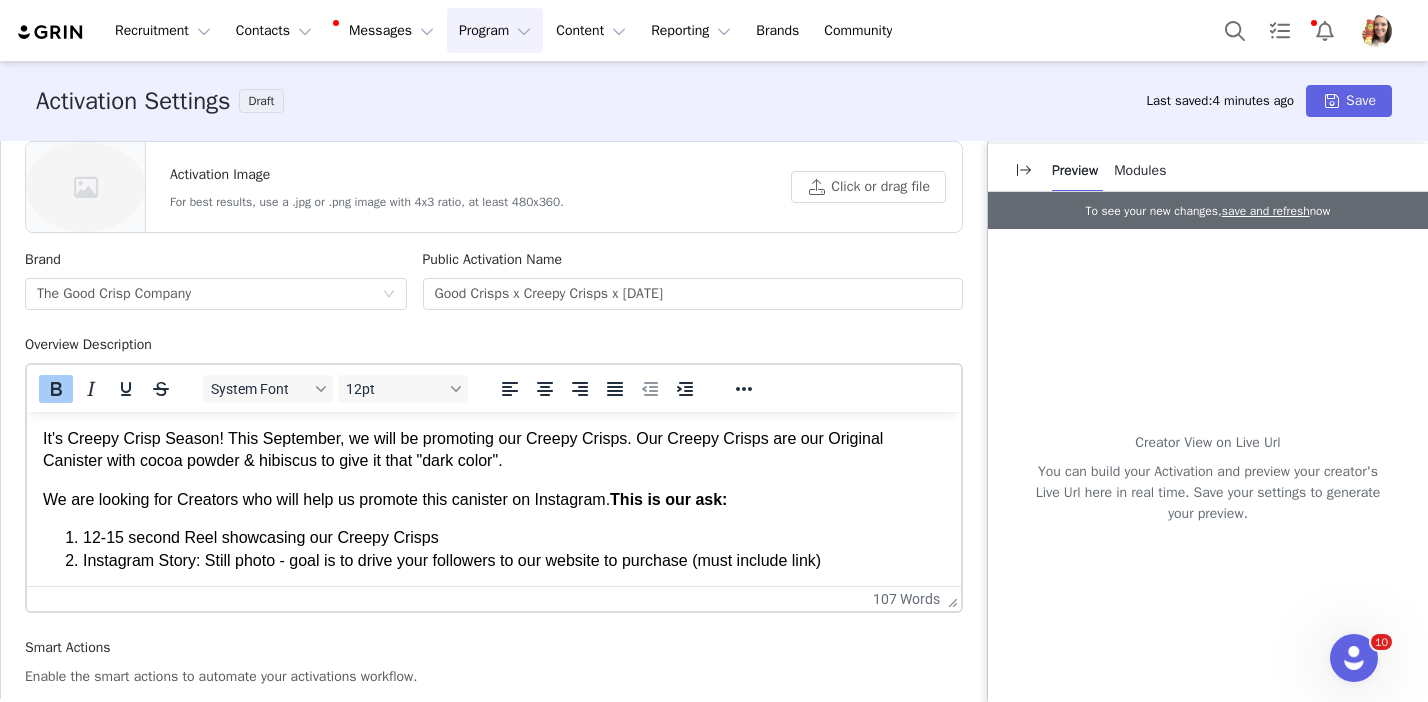 click on "We are looking for Creators who will help us promote this canister on Instagram.  This is our ask:" at bounding box center (494, 500) 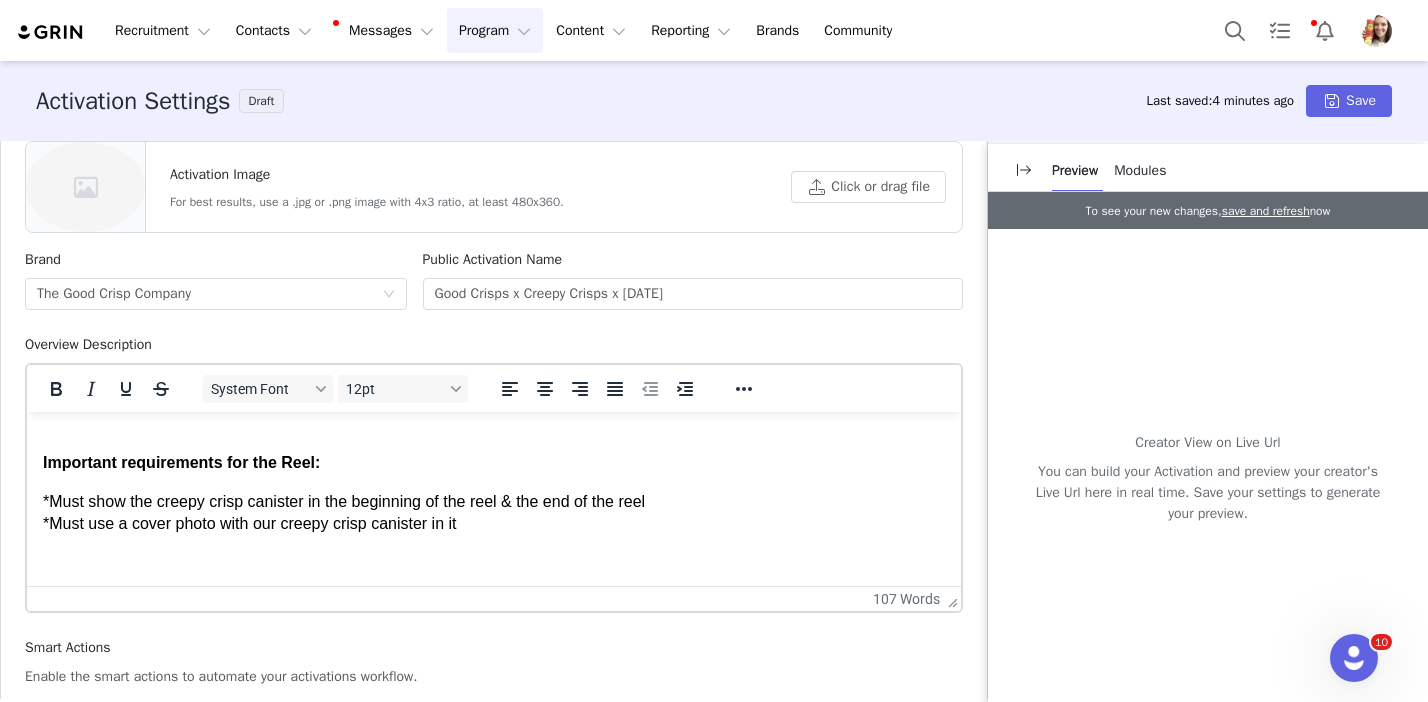 scroll, scrollTop: 162, scrollLeft: 0, axis: vertical 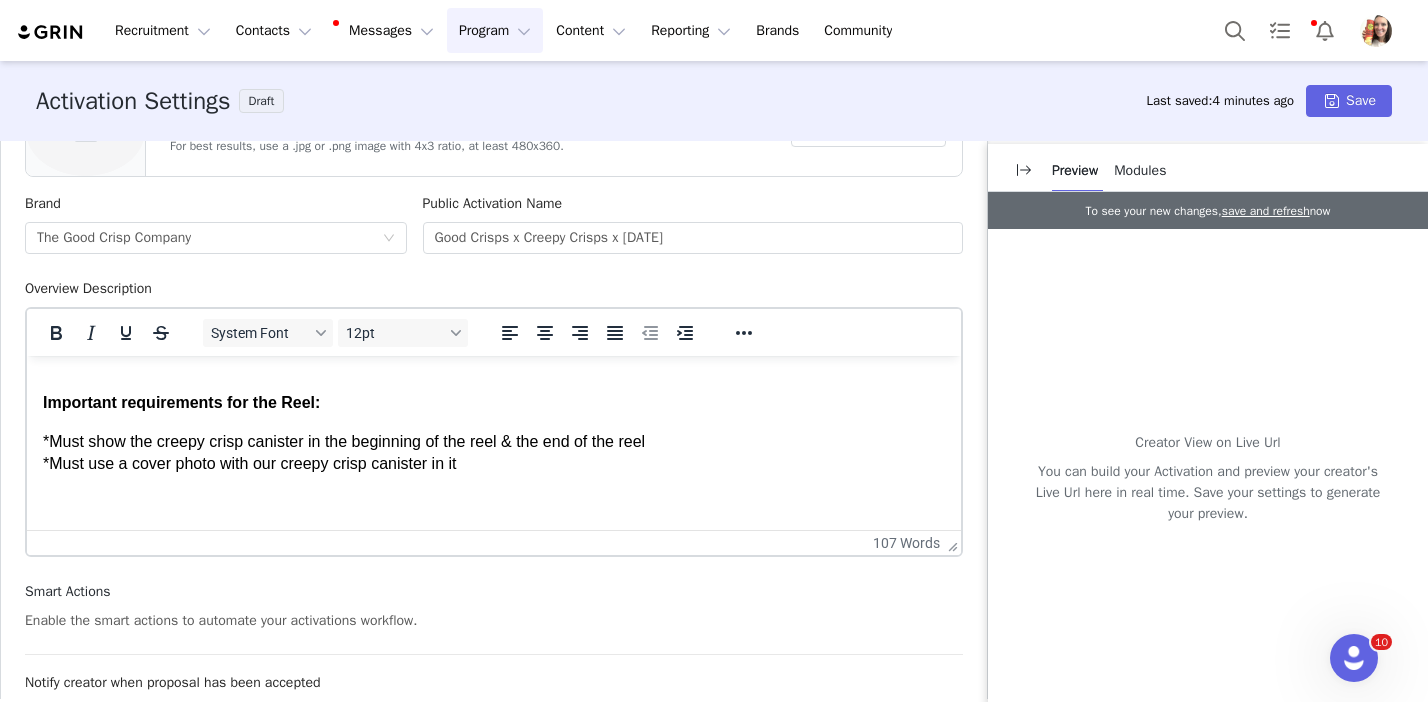 click at bounding box center [494, 503] 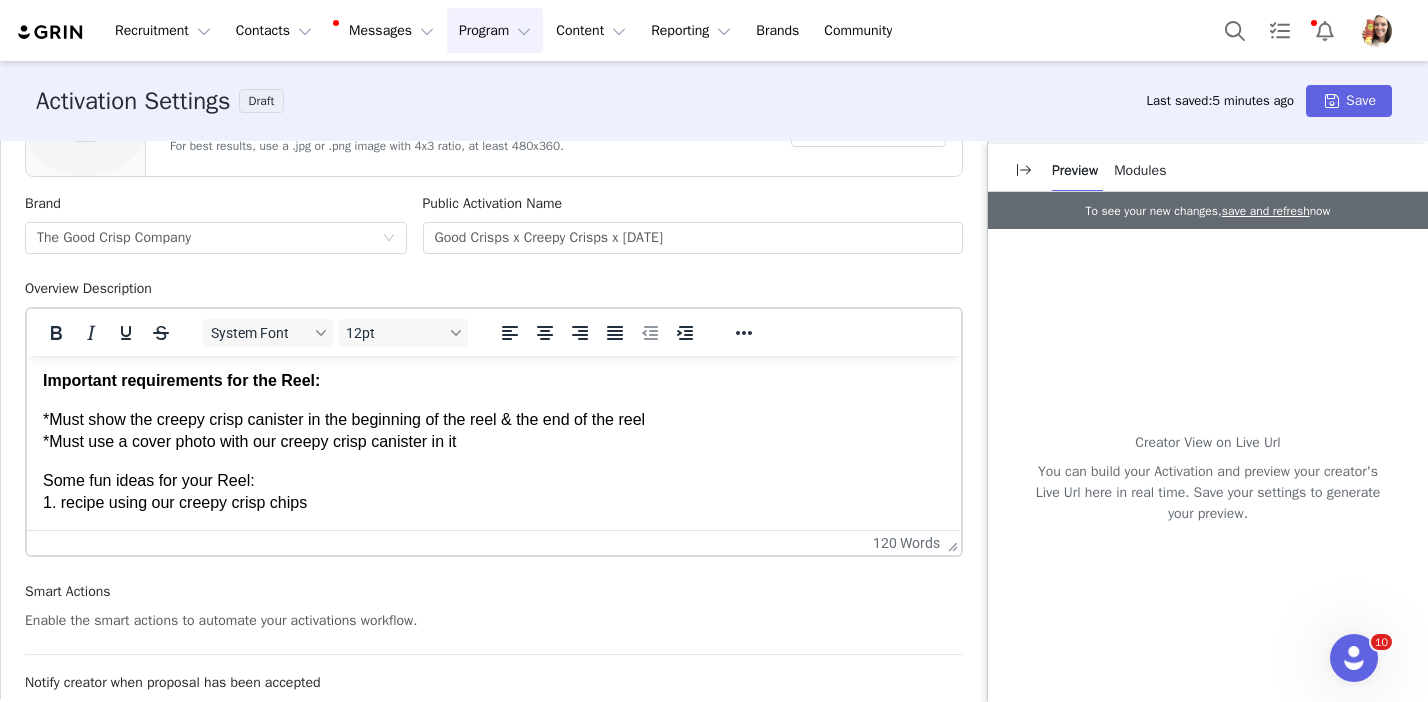 scroll, scrollTop: 191, scrollLeft: 0, axis: vertical 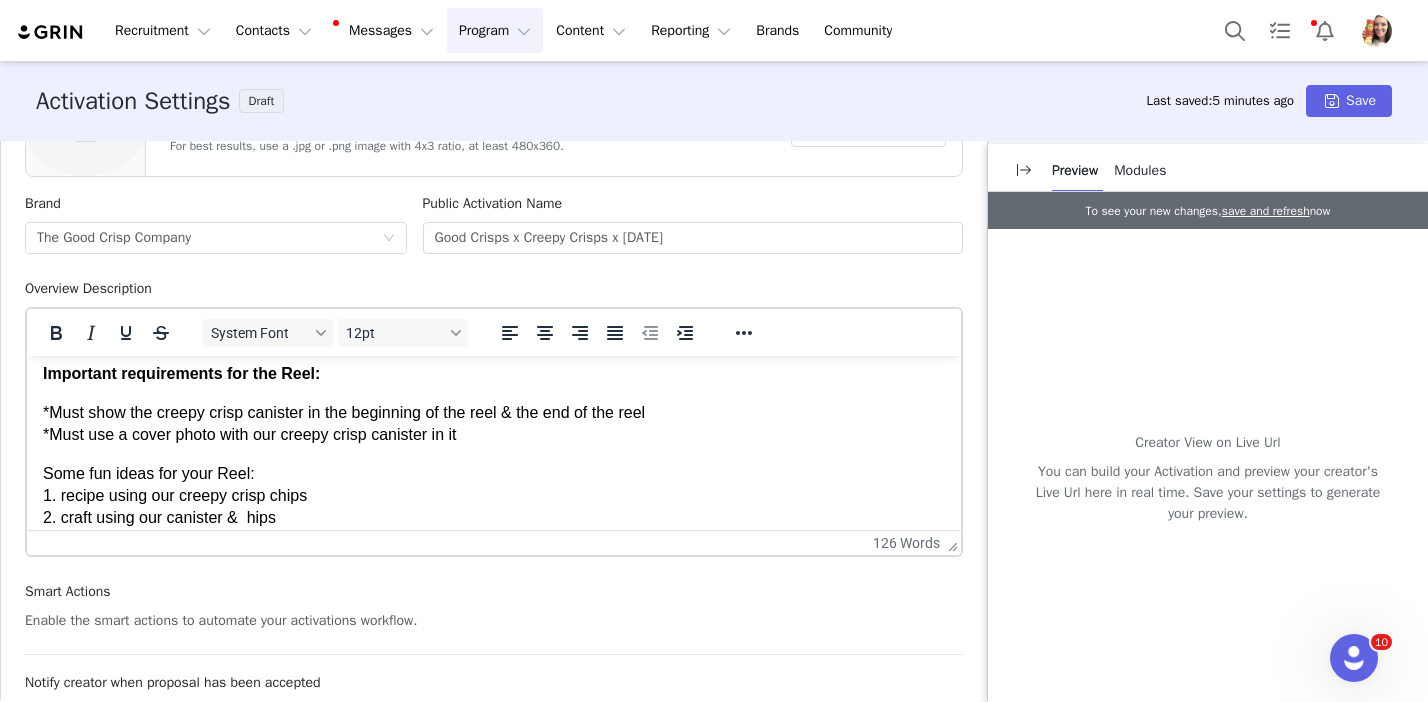 click on "Some fun ideas for your Reel: 1. recipe using our creepy crisp chips 2. craft using our canister &  hips" at bounding box center [494, 496] 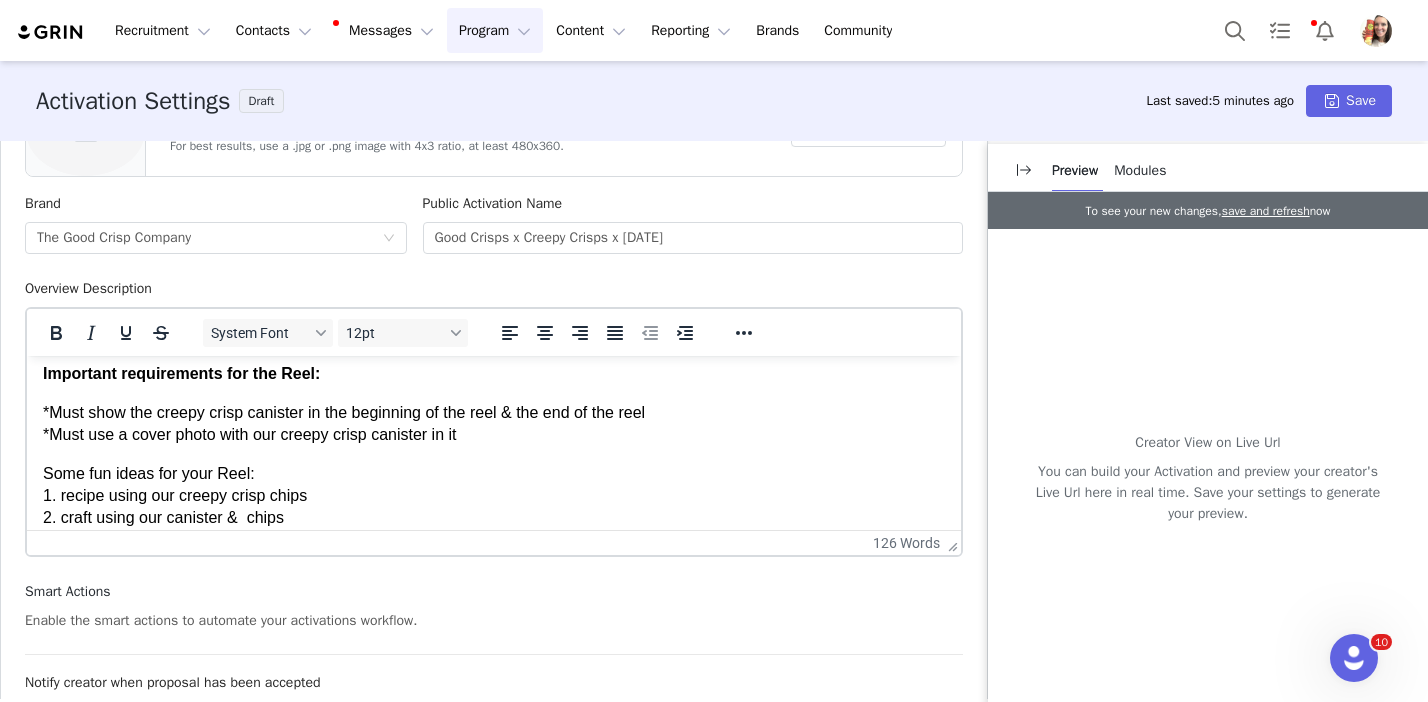 click on "Some fun ideas for your Reel: 1. recipe using our creepy crisp chips 2. craft using our canister &  chips" at bounding box center [494, 496] 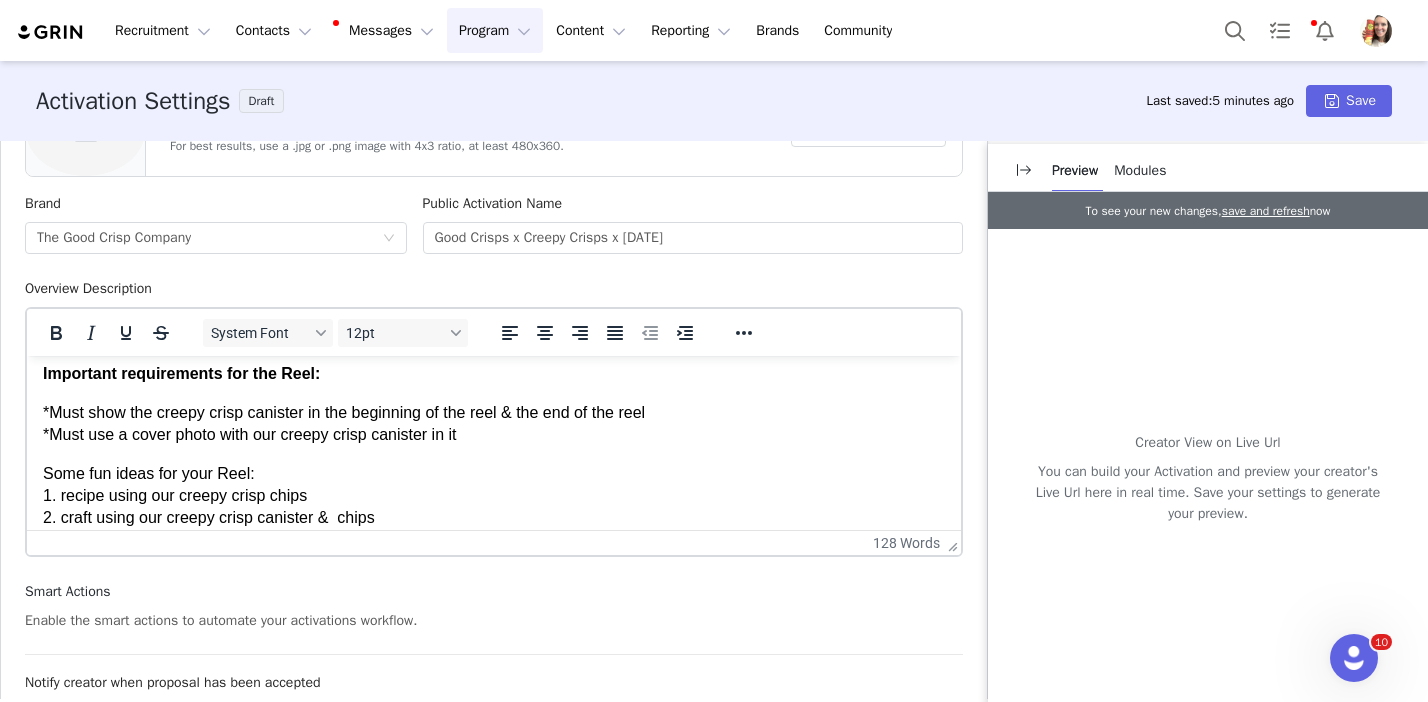 click on "Some fun ideas for your Reel: 1. recipe using our creepy crisp chips 2. craft using our creepy crisp canister &  chips" at bounding box center [494, 496] 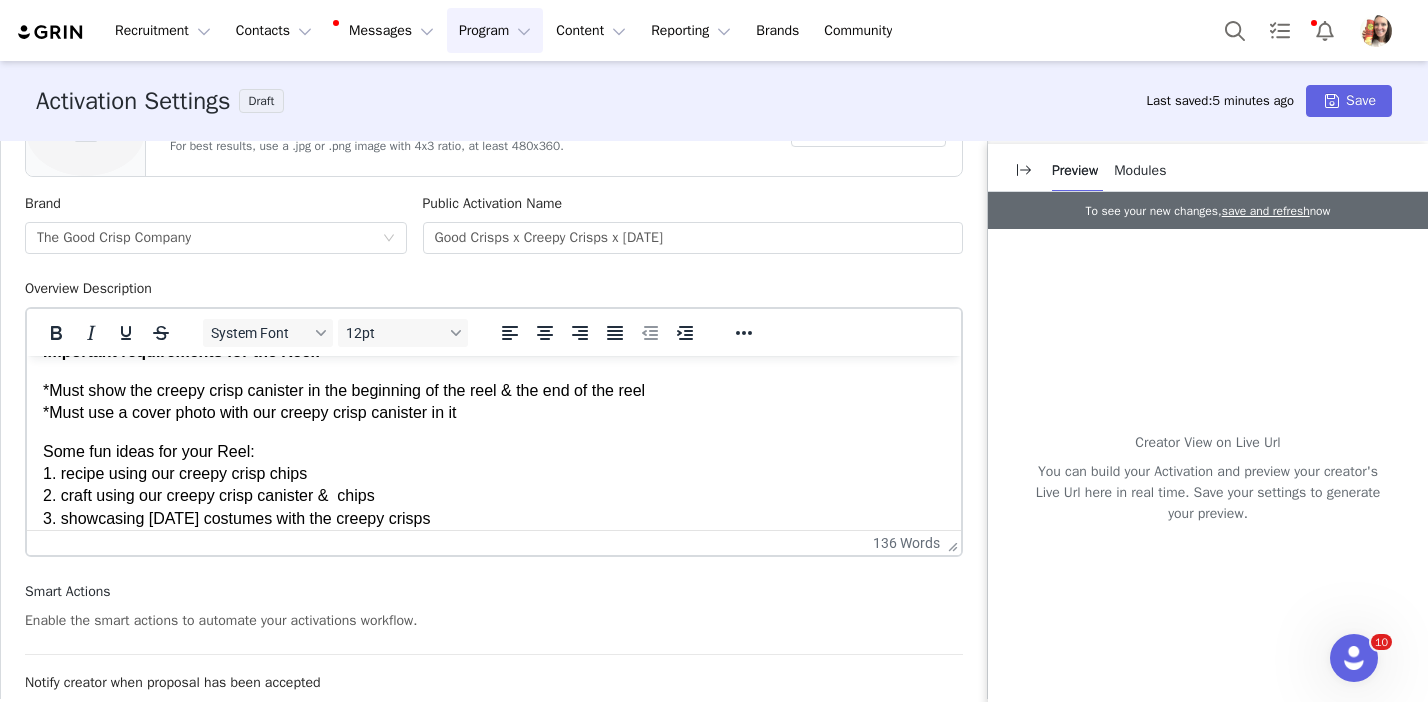 scroll, scrollTop: 235, scrollLeft: 0, axis: vertical 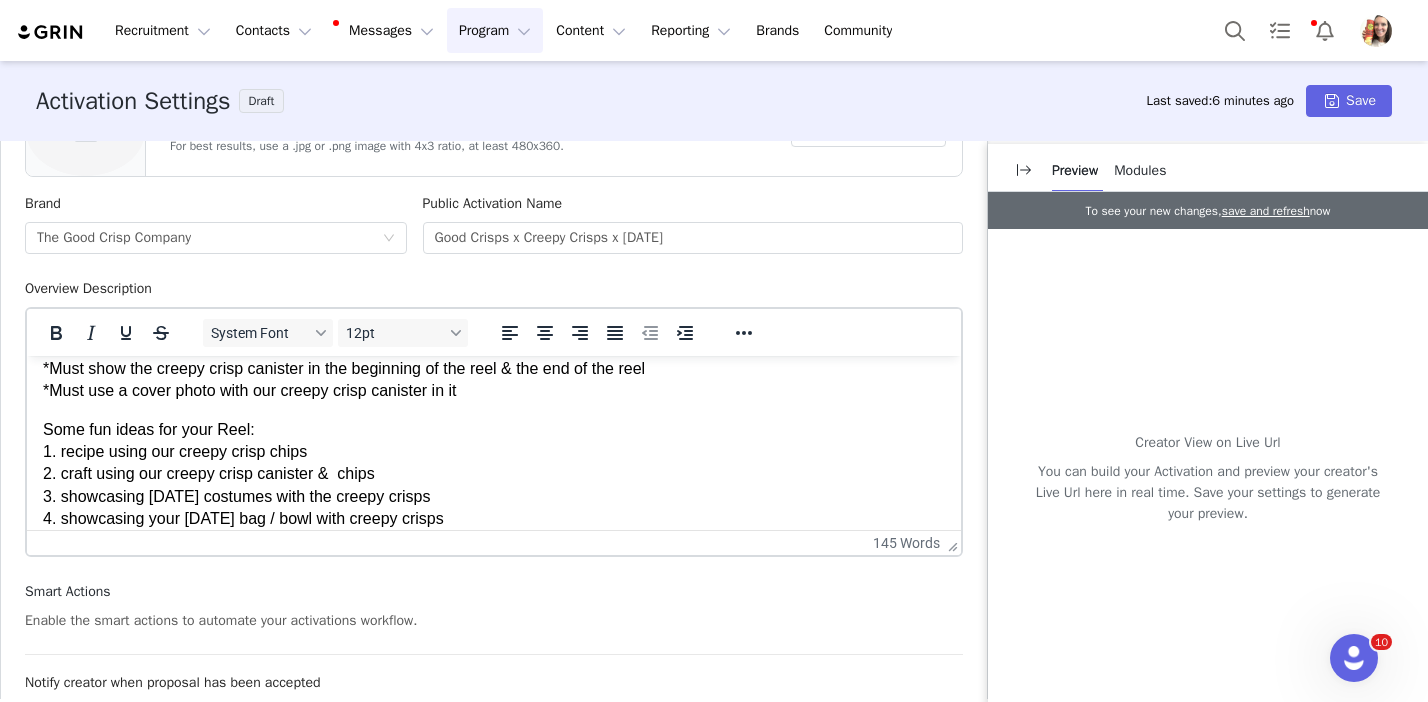 click on "Some fun ideas for your Reel: 1. recipe using our creepy crisp chips 2. craft using our creepy crisp canister &  chips 3. showcasing [DATE] costumes with the creepy crisps 4. showcasing your [DATE] bag / bowl with creepy crisps" at bounding box center [494, 475] 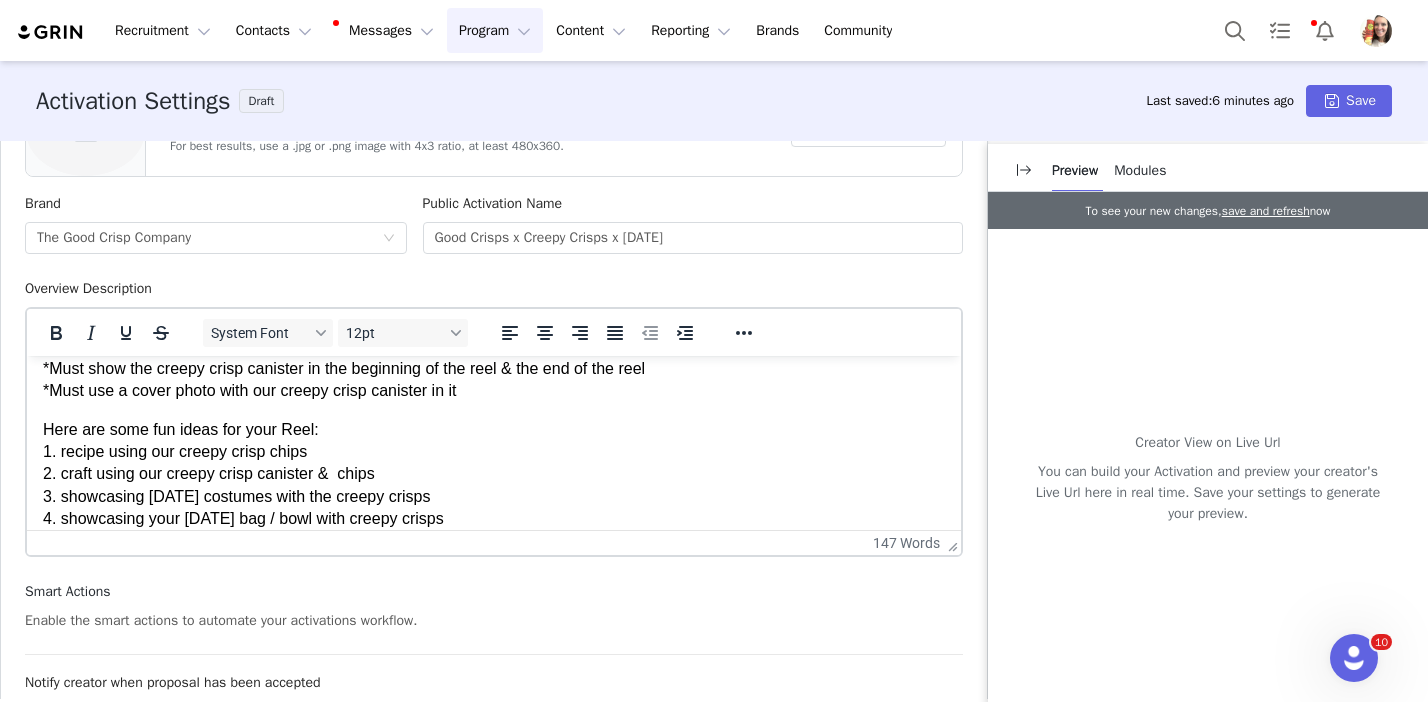scroll, scrollTop: 251, scrollLeft: 0, axis: vertical 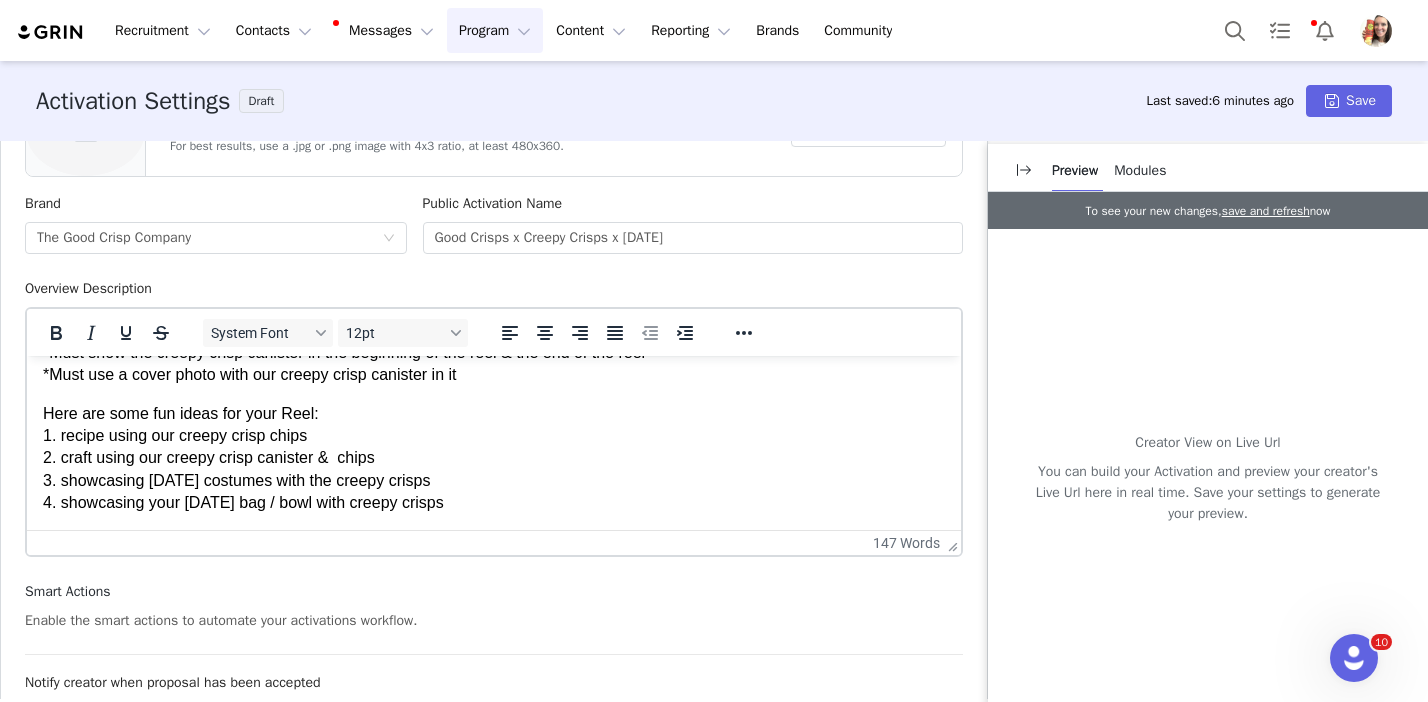 click on "Here are some fun ideas for your Reel: 1. recipe using our creepy crisp chips 2. craft using our creepy crisp canister &  chips 3. showcasing [DATE] costumes with the creepy crisps 4. showcasing your [DATE] bag / bowl with creepy crisps" at bounding box center (494, 459) 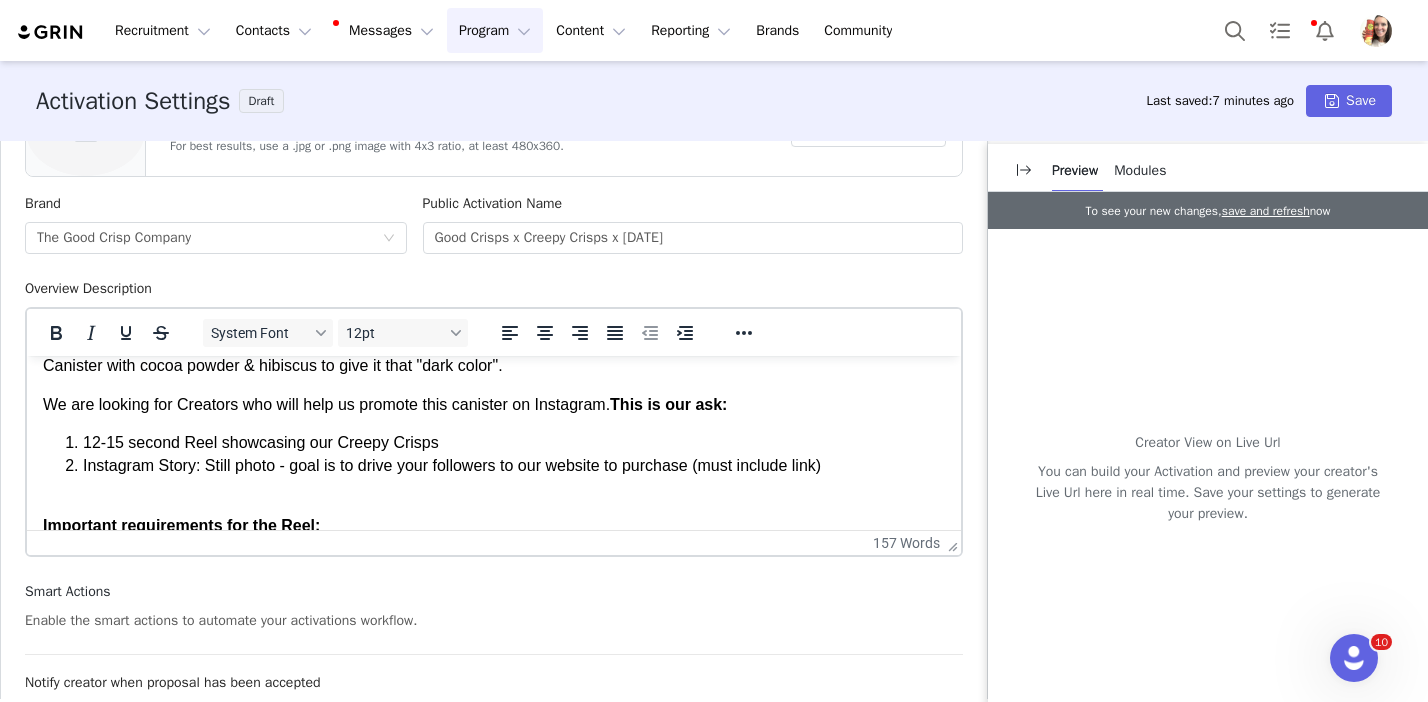 scroll, scrollTop: 0, scrollLeft: 0, axis: both 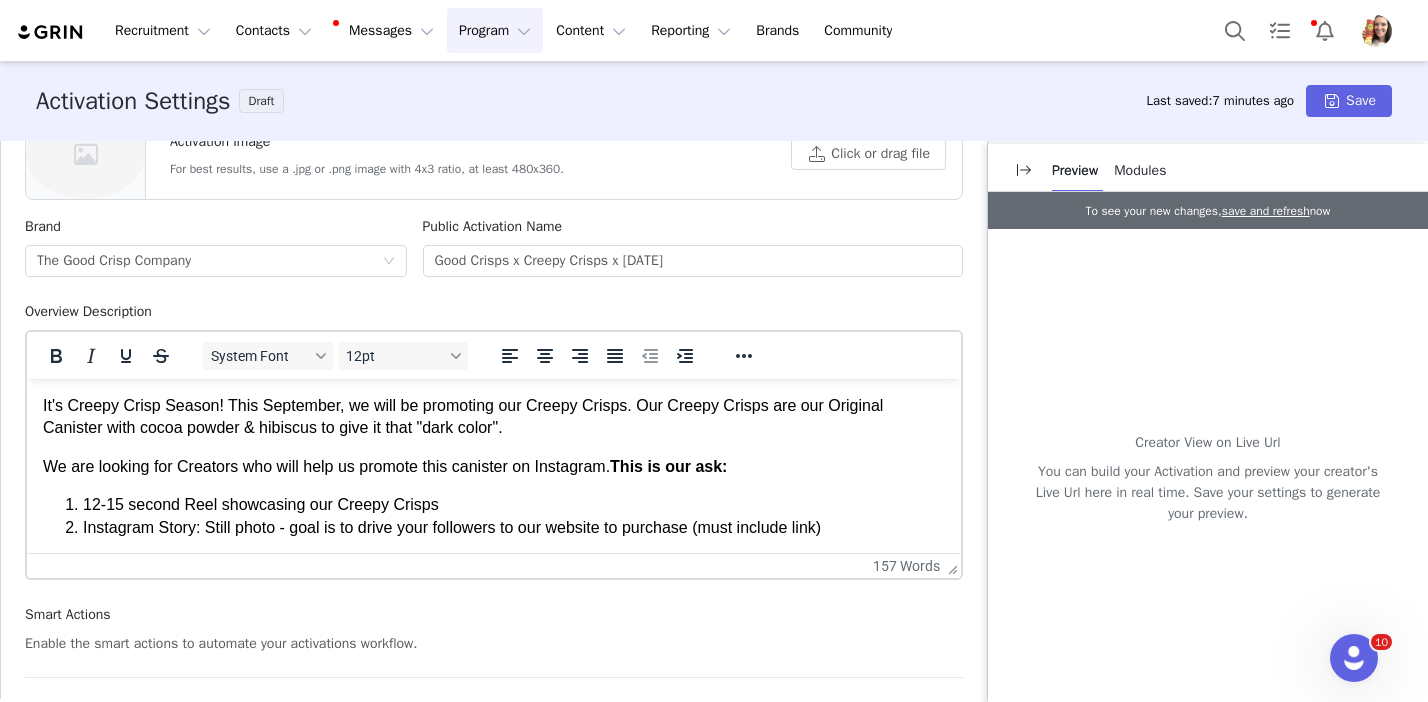 click on "We are looking for Creators who will help us promote this canister on Instagram.  This is our ask:" at bounding box center [494, 467] 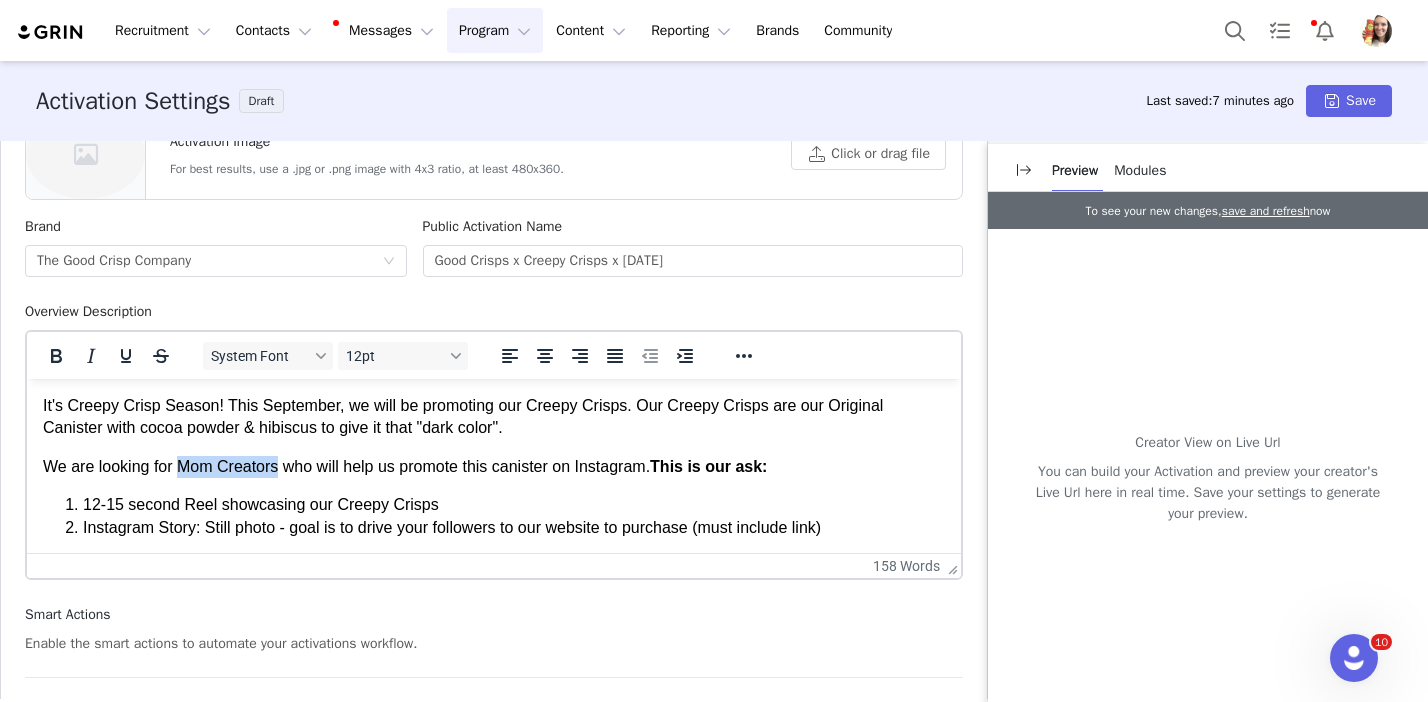 drag, startPoint x: 281, startPoint y: 462, endPoint x: 180, endPoint y: 470, distance: 101.31634 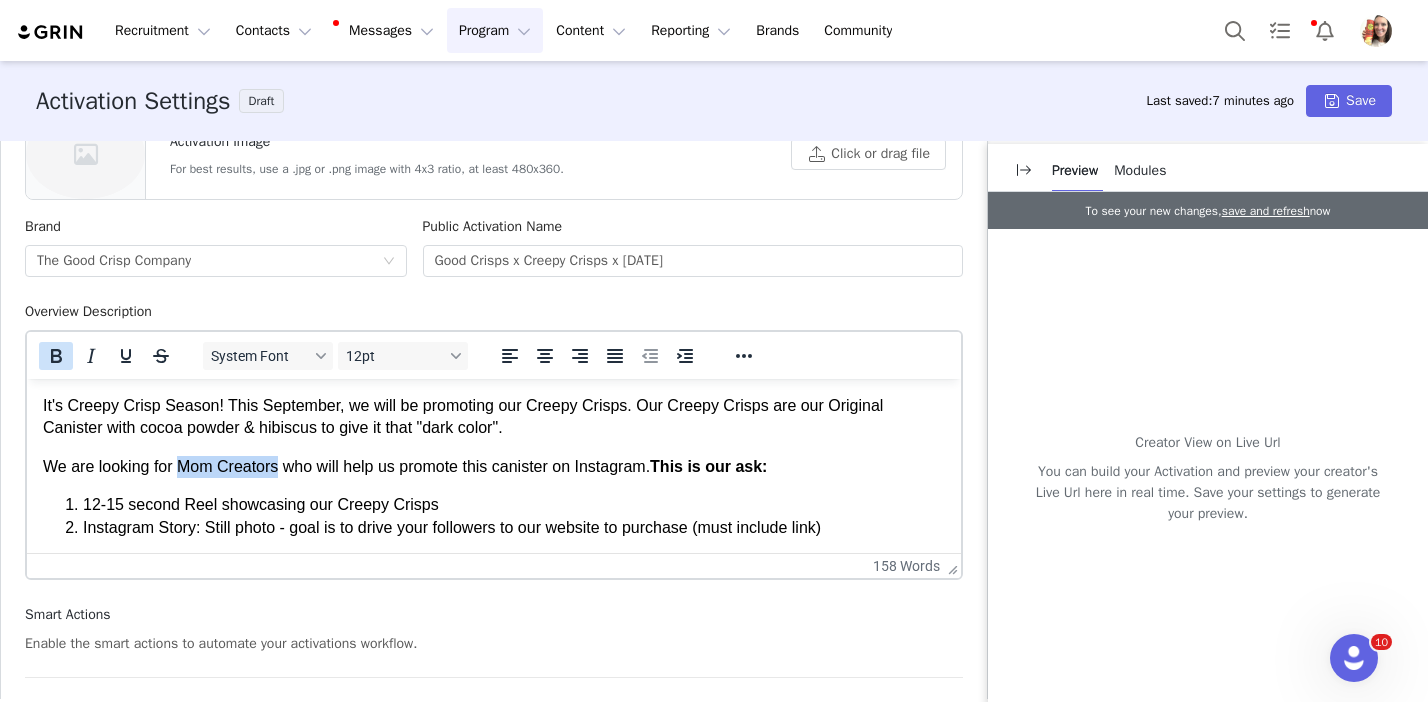 click 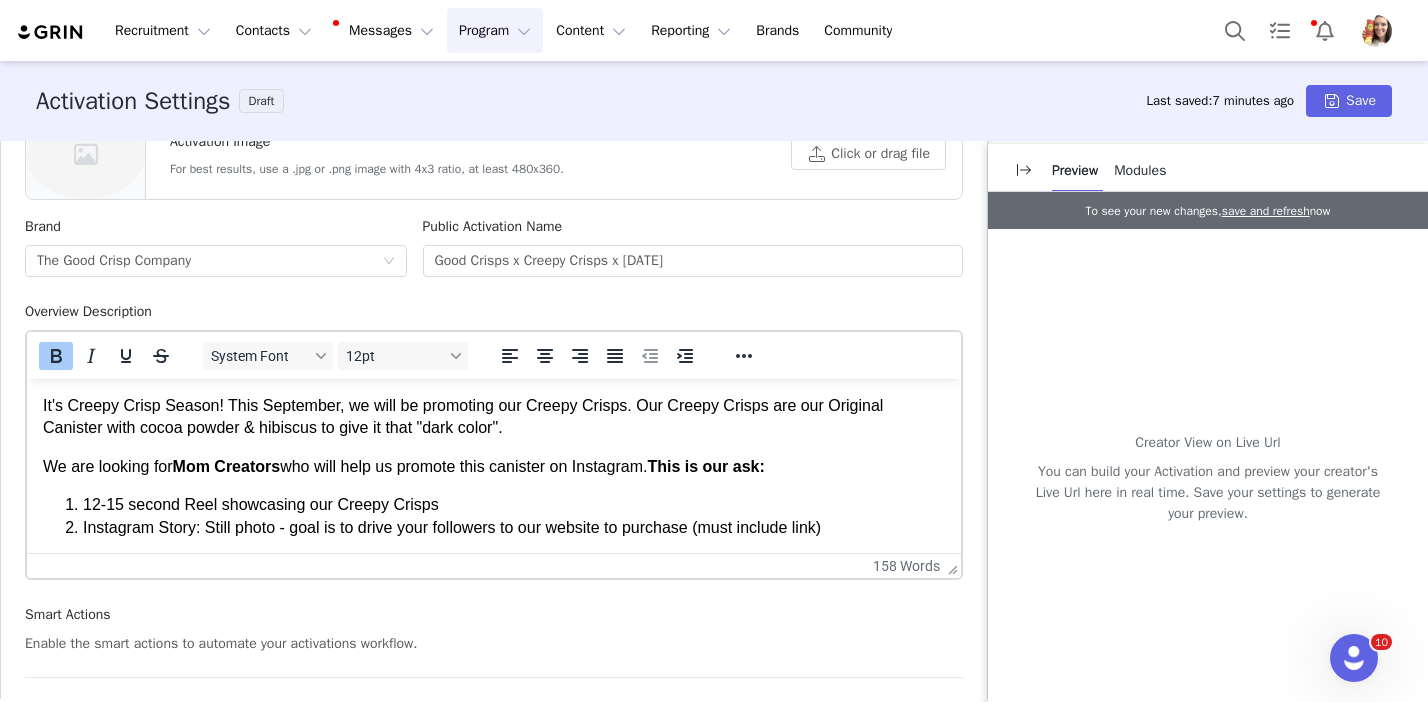 click on "We are looking for  Mom Creators  who will help us promote this canister on Instagram.  This is our ask:" at bounding box center [494, 467] 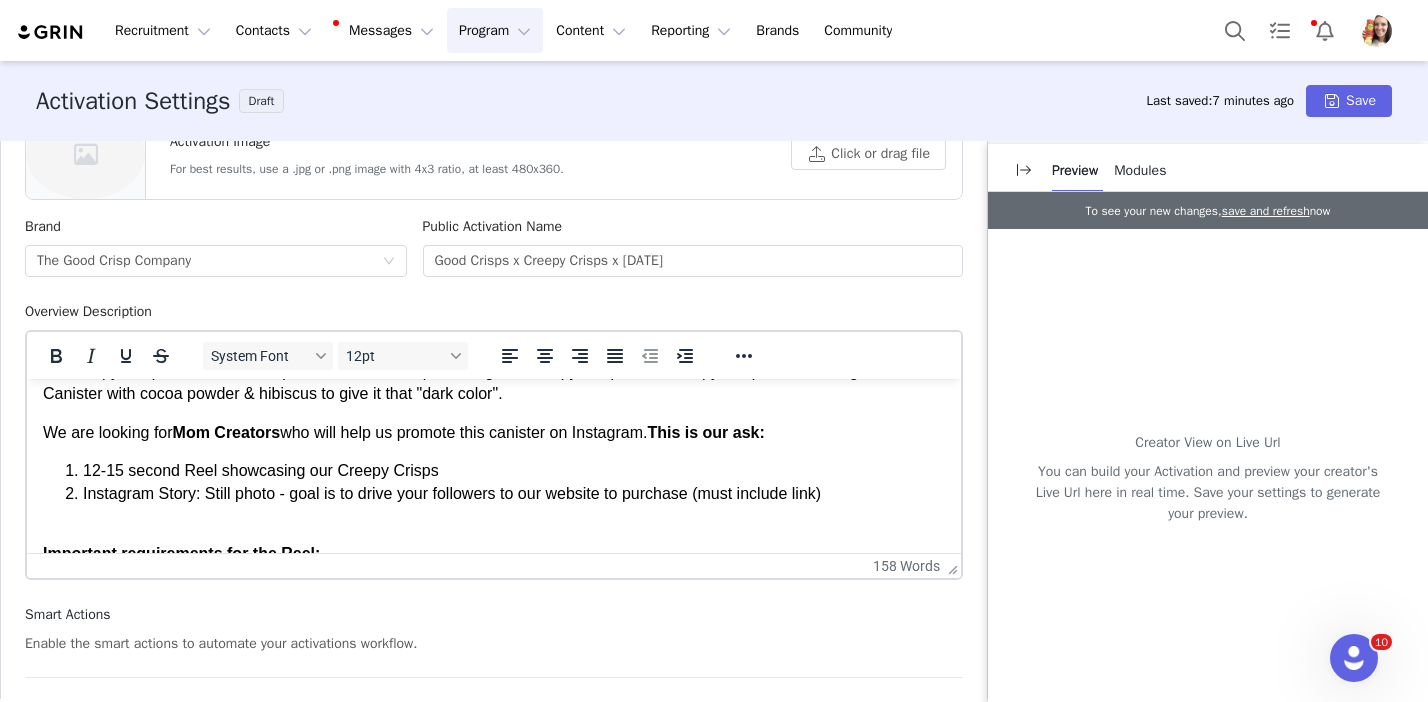 scroll, scrollTop: 35, scrollLeft: 0, axis: vertical 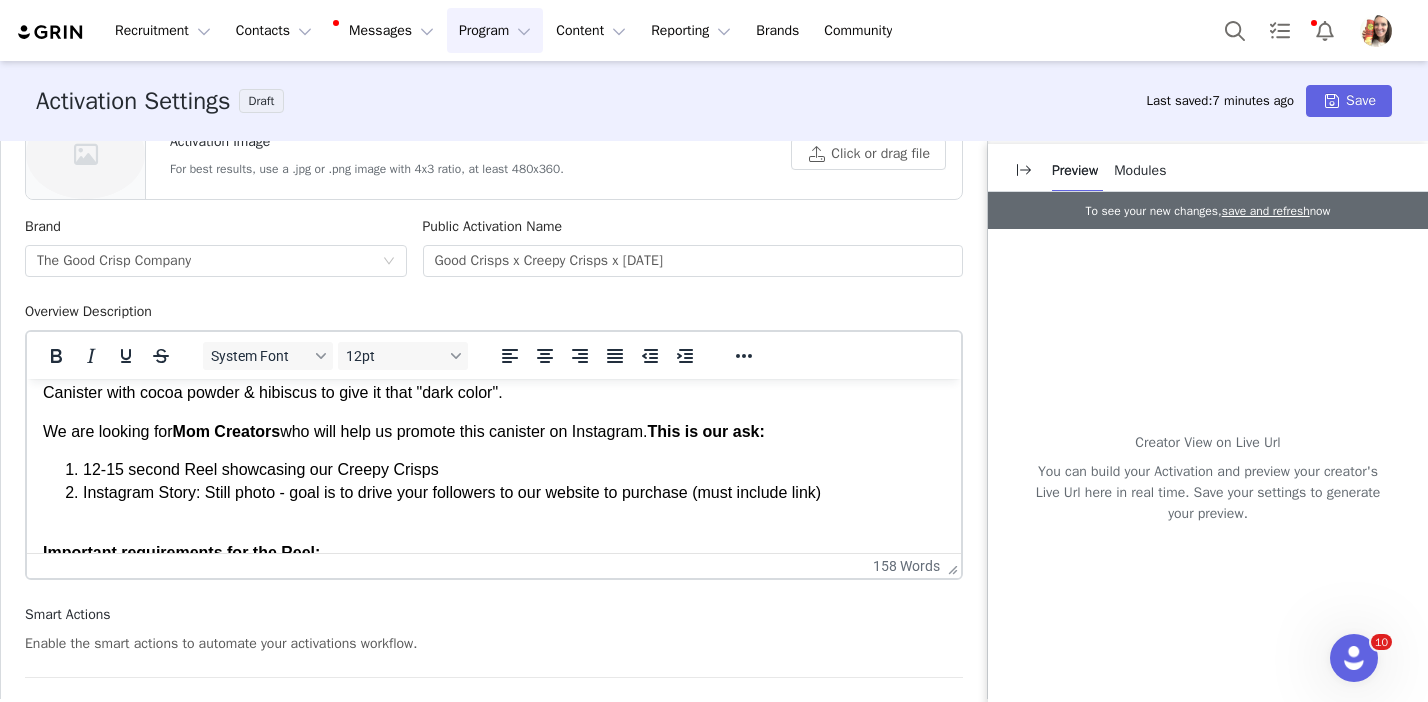 click on "12-15 second Reel showcasing our Creepy Crisps" at bounding box center (514, 470) 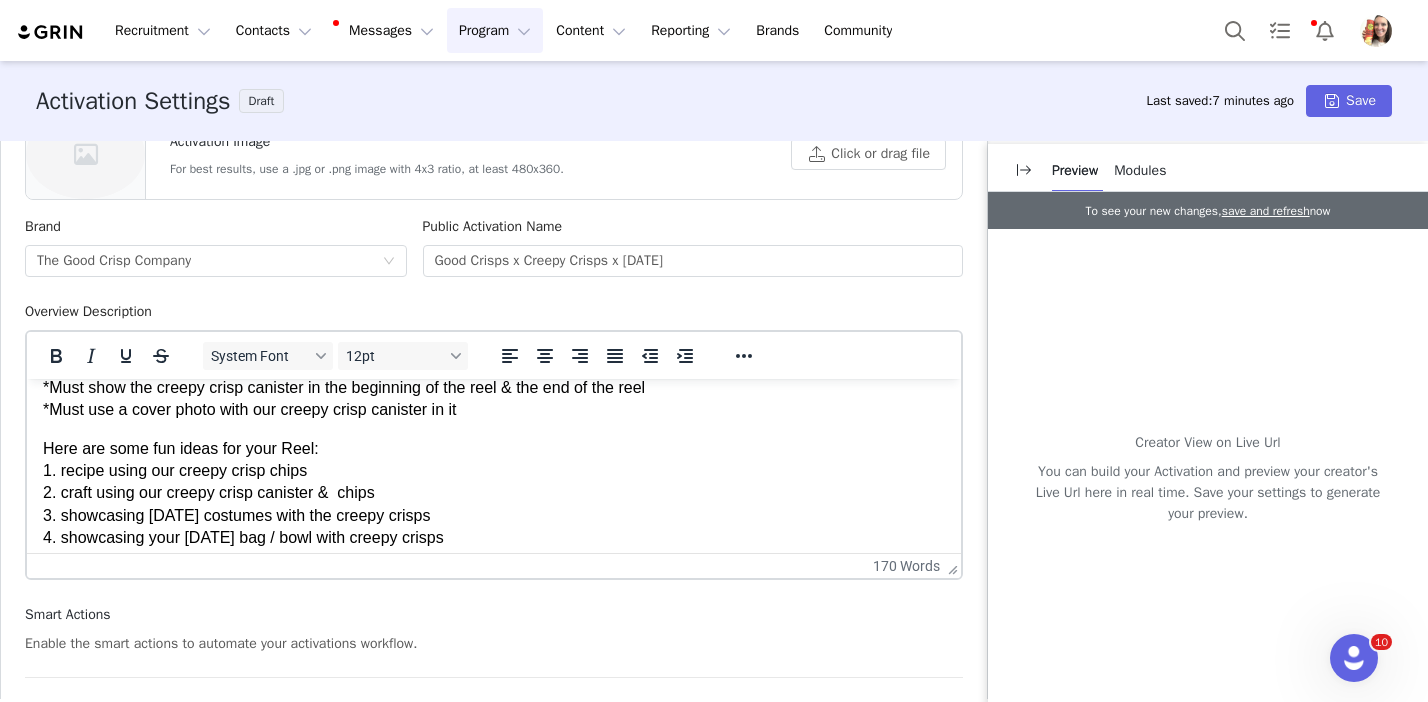 scroll, scrollTop: 244, scrollLeft: 0, axis: vertical 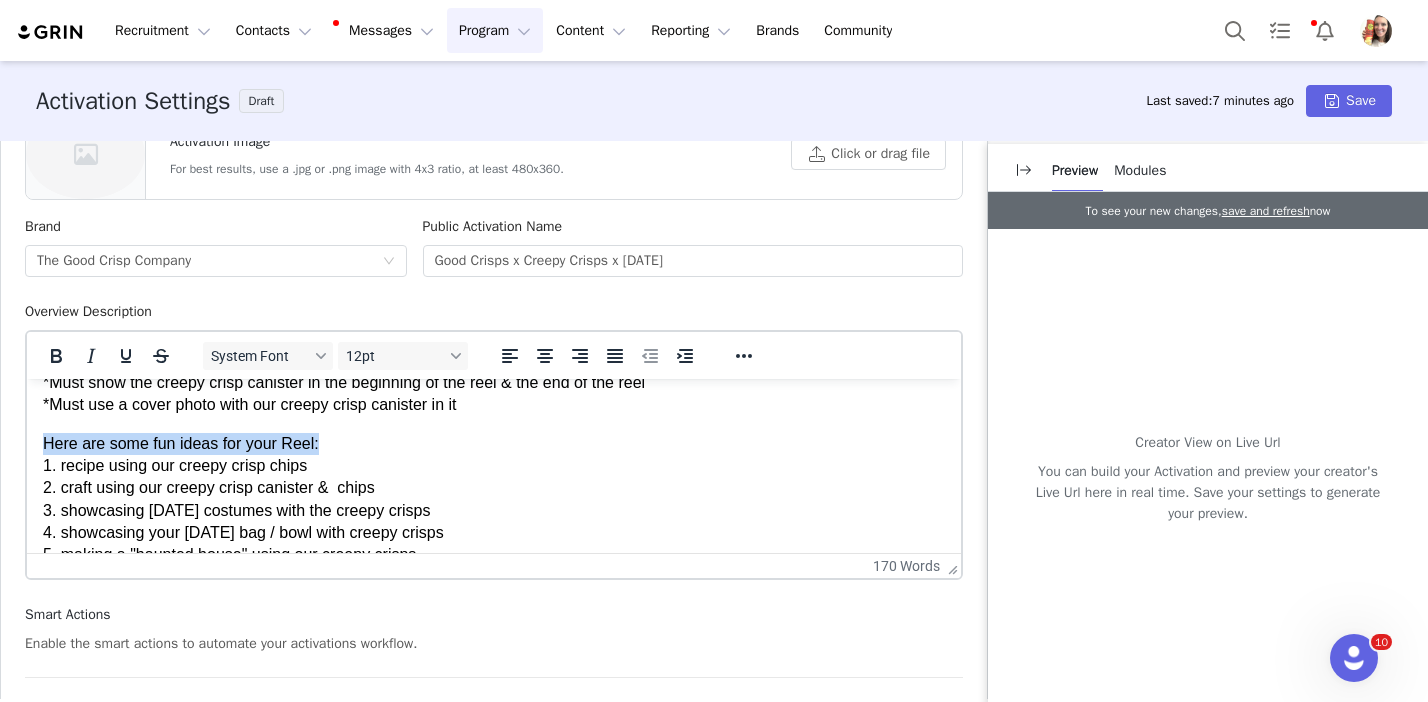 drag, startPoint x: 343, startPoint y: 444, endPoint x: 46, endPoint y: 443, distance: 297.00168 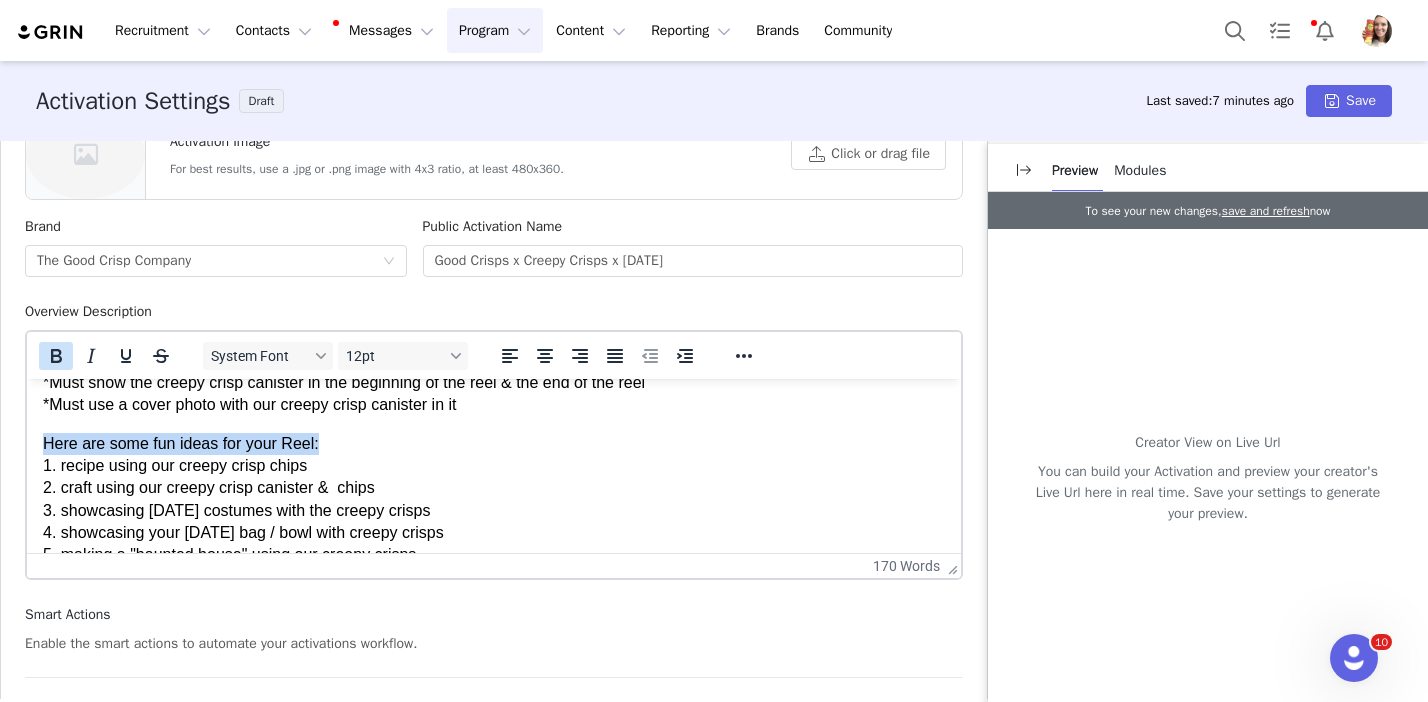 click 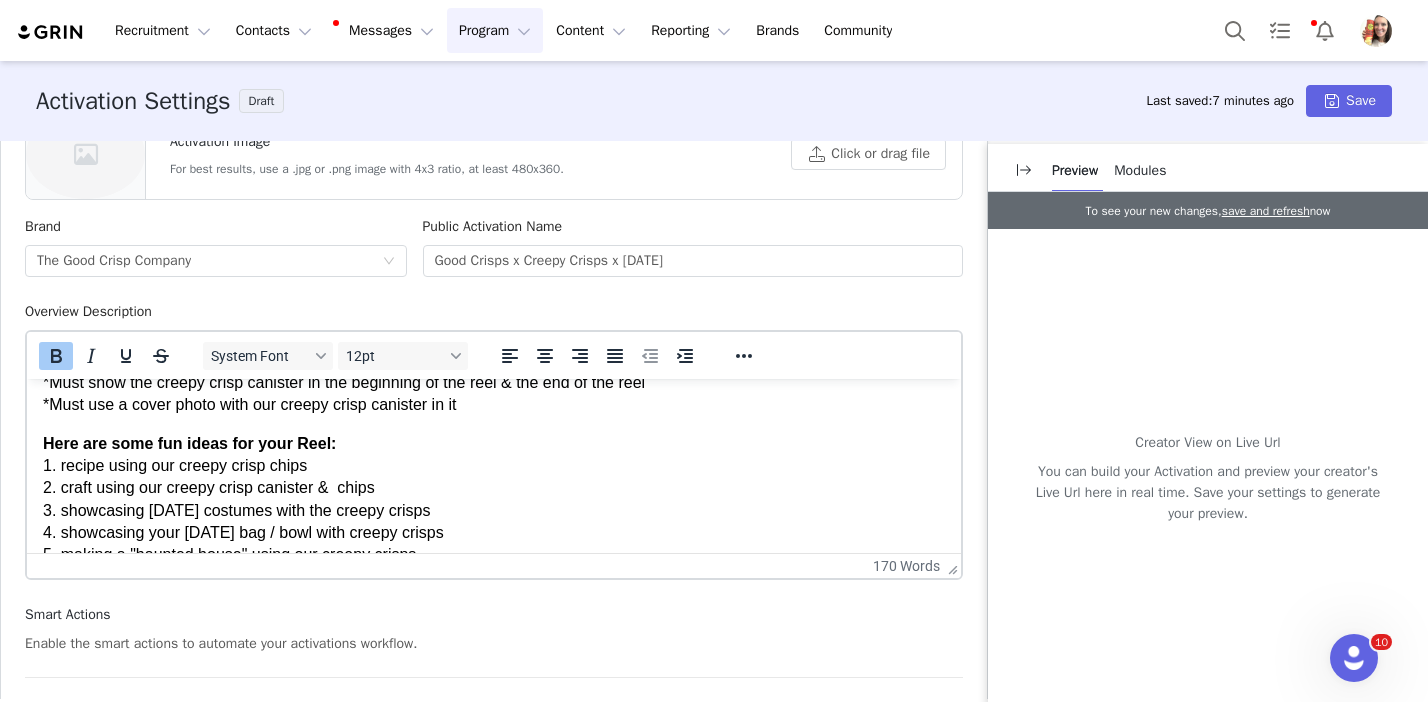 click on "*Must show the creepy crisp canister in the beginning of the reel & the end of the reel *Must use a cover photo with our creepy crisp canister in it" at bounding box center (494, 394) 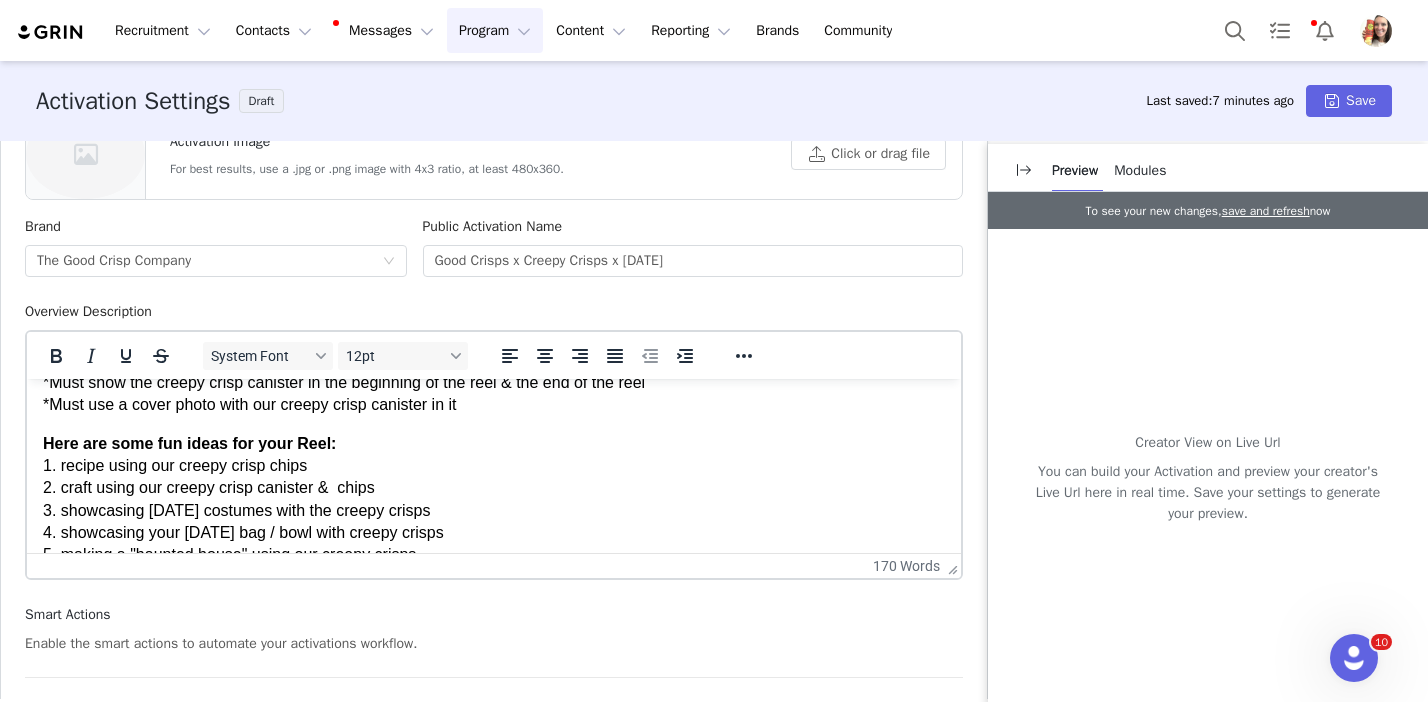 click on "*Must show the creepy crisp canister in the beginning of the reel & the end of the reel *Must use a cover photo with our creepy crisp canister in it" at bounding box center (494, 394) 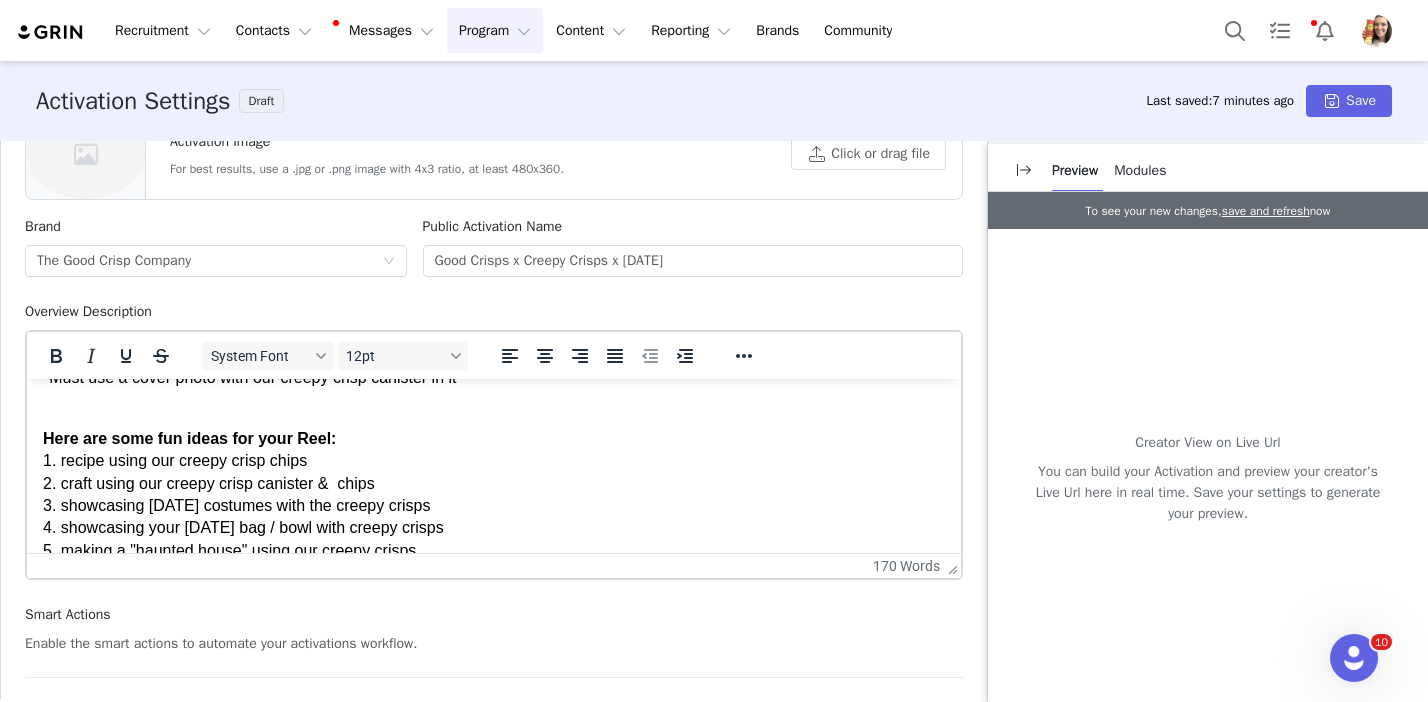 scroll, scrollTop: 319, scrollLeft: 0, axis: vertical 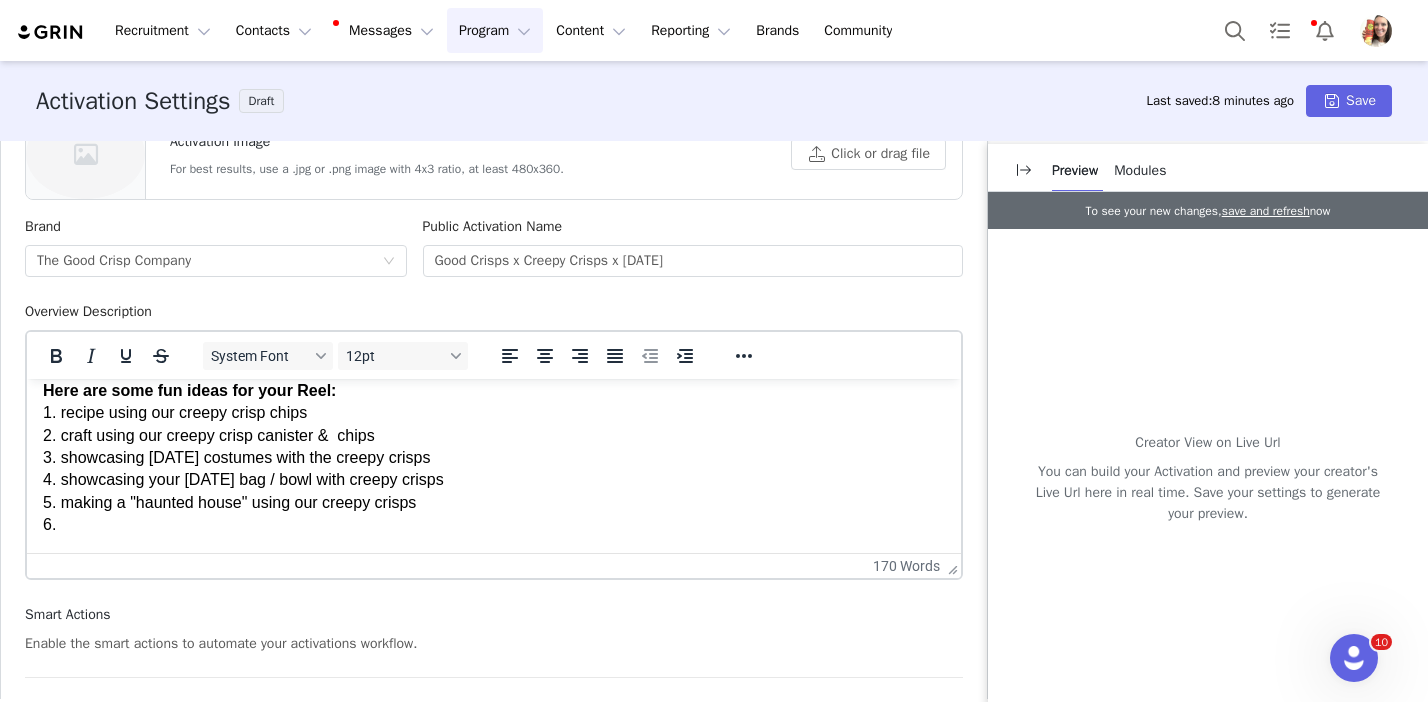 click on "Here are some fun ideas for your Reel: 1. recipe using our creepy crisp chips 2. craft using our creepy crisp canister &  chips 3. showcasing [DATE] costumes with the creepy crisps 4. showcasing your [DATE] bag / bowl with creepy crisps 5. making a "haunted house" using our creepy crisps 6." at bounding box center (494, 458) 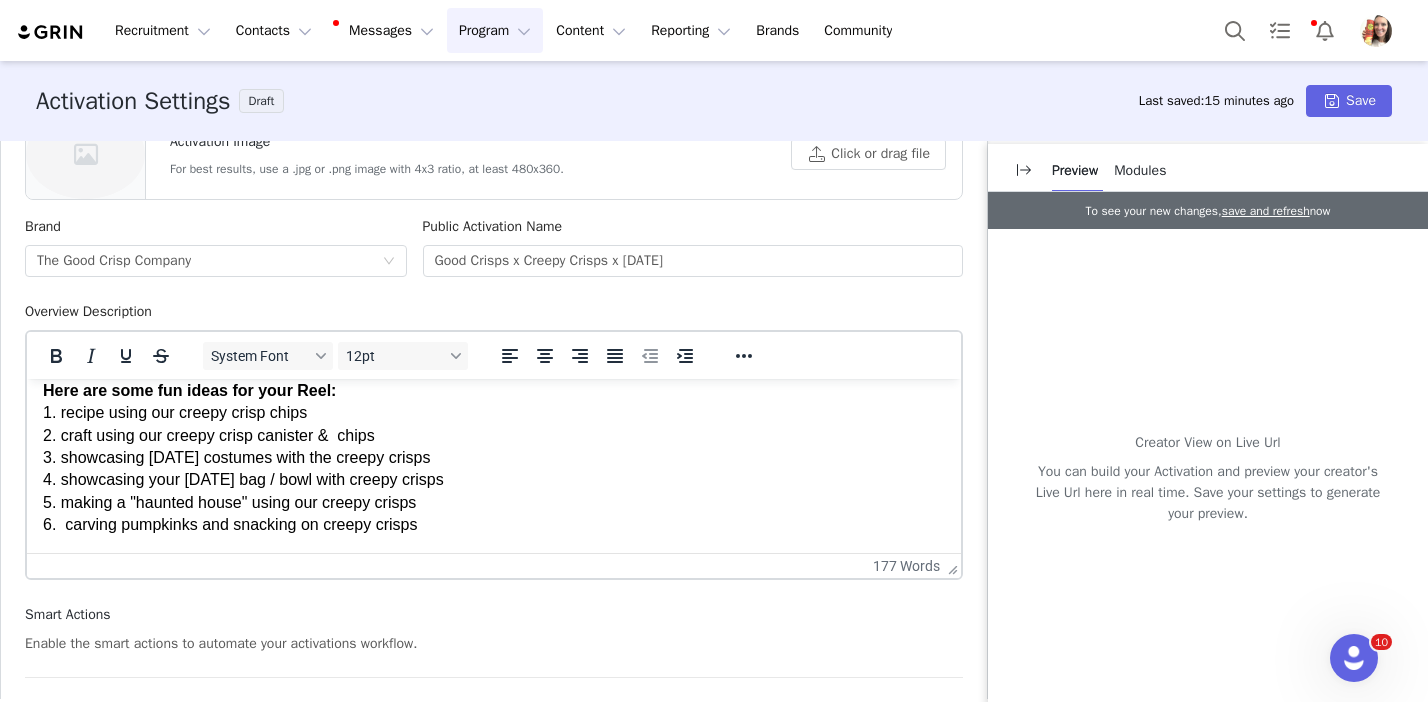 click on "Here are some fun ideas for your Reel: 1. recipe using our creepy crisp chips 2. craft using our creepy crisp canister &  chips 3. showcasing [DATE] costumes with the creepy crisps 4. showcasing your [DATE] bag / bowl with creepy crisps 5. making a "haunted house" using our creepy crisps 6.  carving pumpkinks and snacking on creepy crisps" at bounding box center [494, 458] 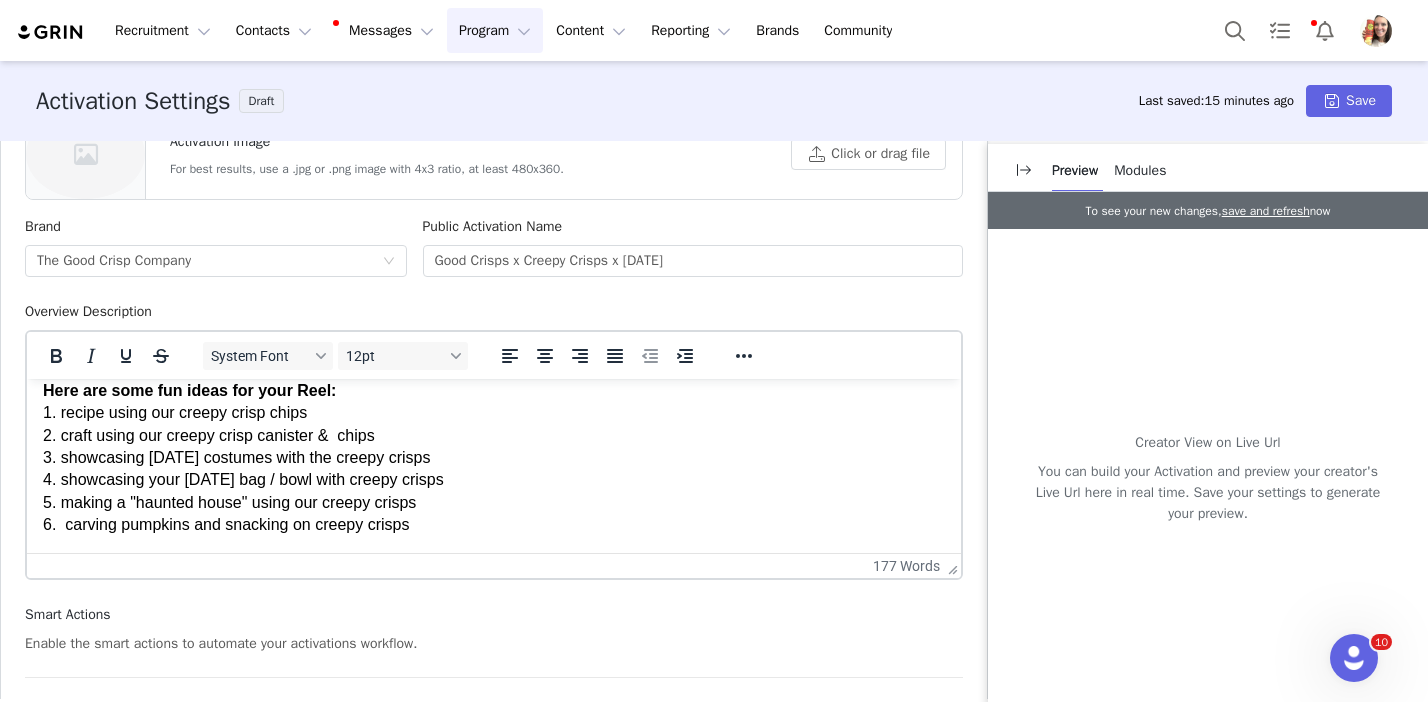 click on "Here are some fun ideas for your Reel: 1. recipe using our creepy crisp chips 2. craft using our creepy crisp canister &  chips 3. showcasing [DATE] costumes with the creepy crisps 4. showcasing your [DATE] bag / bowl with creepy crisps 5. making a "haunted house" using our creepy crisps 6.  carving pumpkins and snacking on creepy crisps" at bounding box center (494, 458) 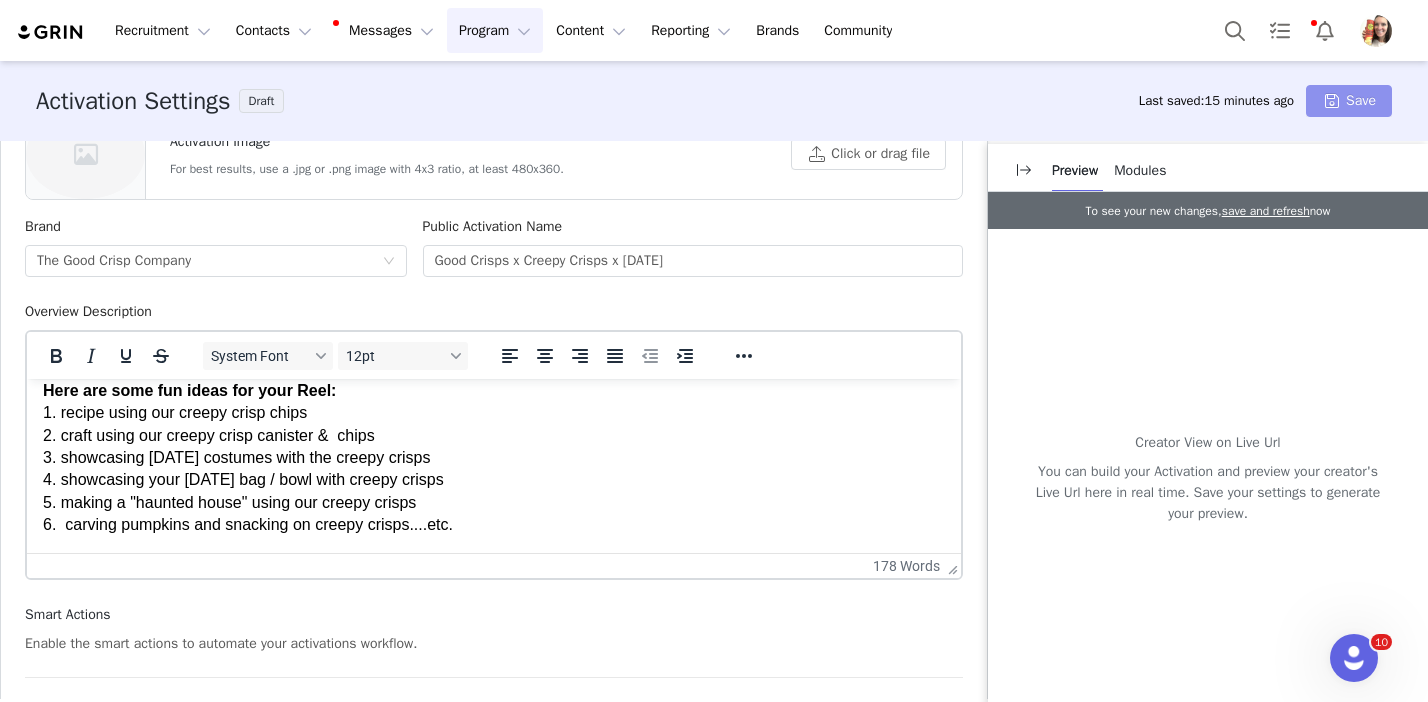 click on "Save" at bounding box center [1349, 101] 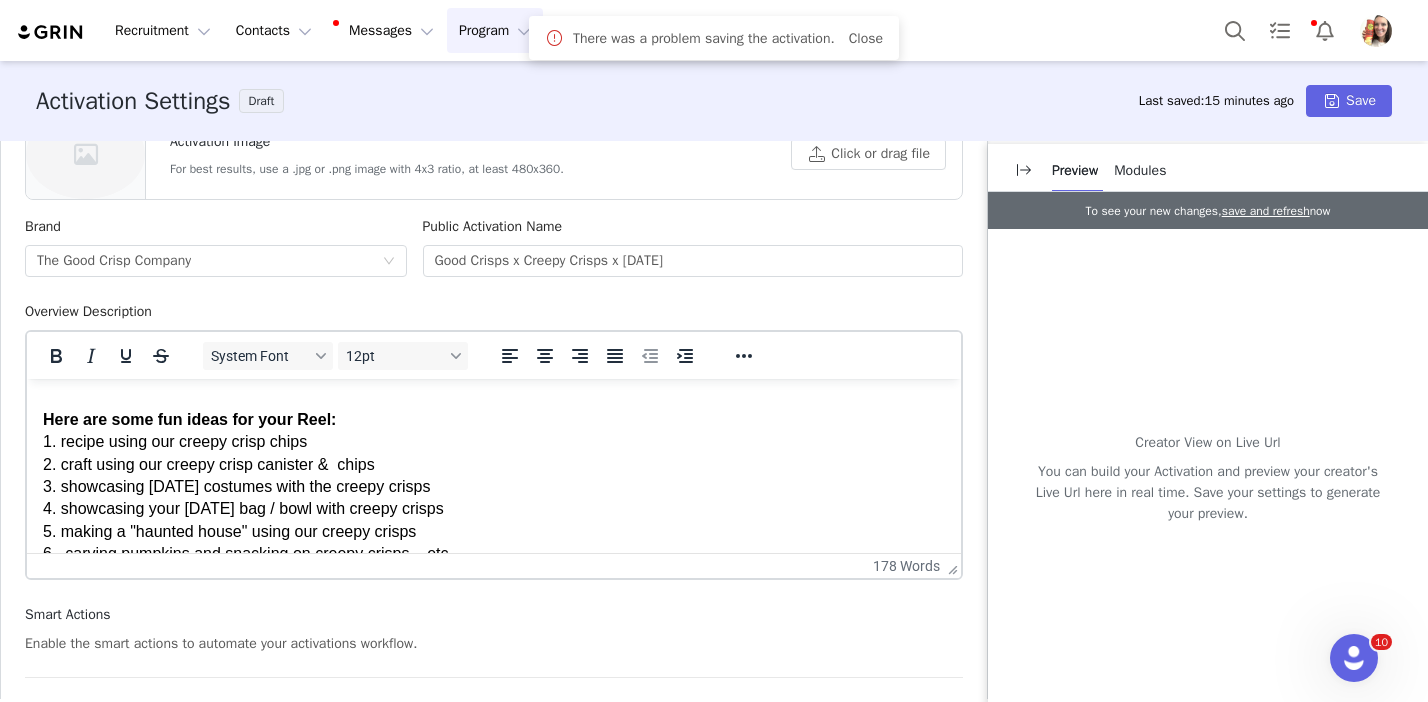 scroll, scrollTop: 319, scrollLeft: 0, axis: vertical 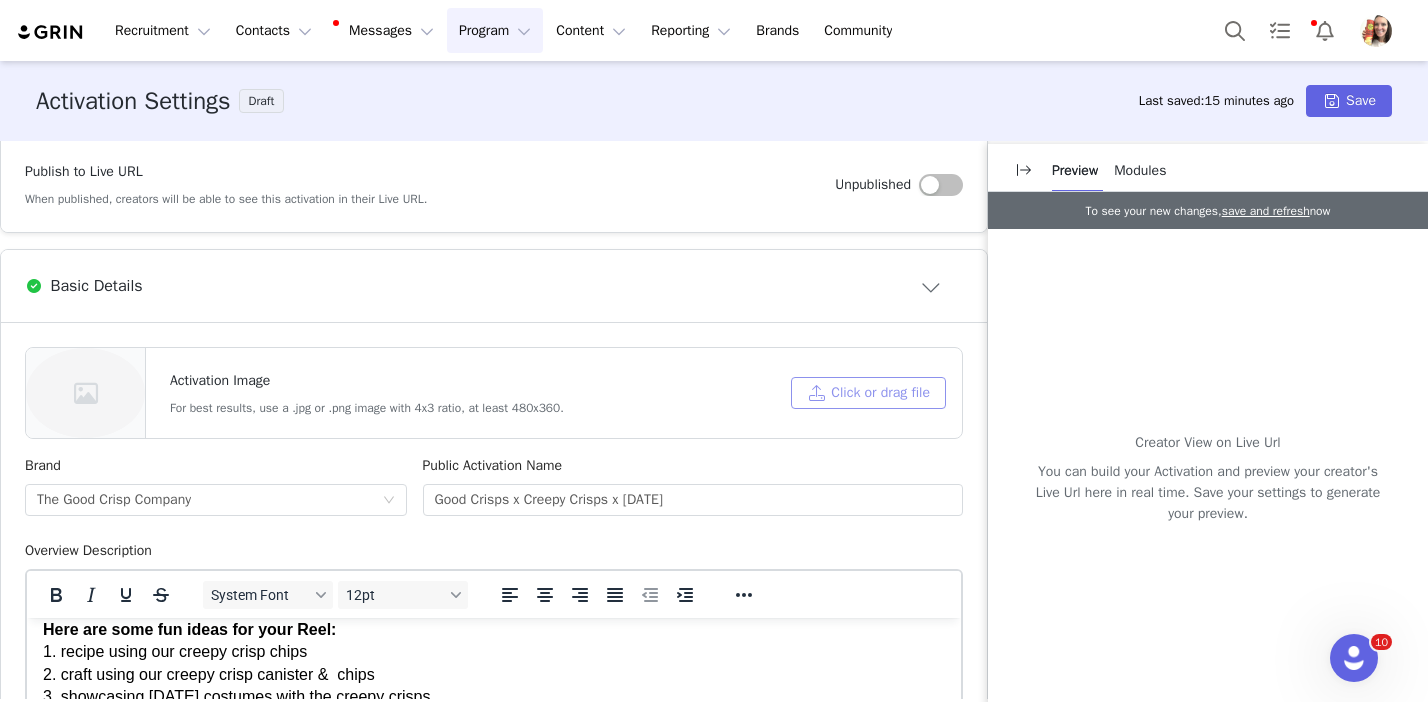 click on "Click or drag file" at bounding box center [868, 393] 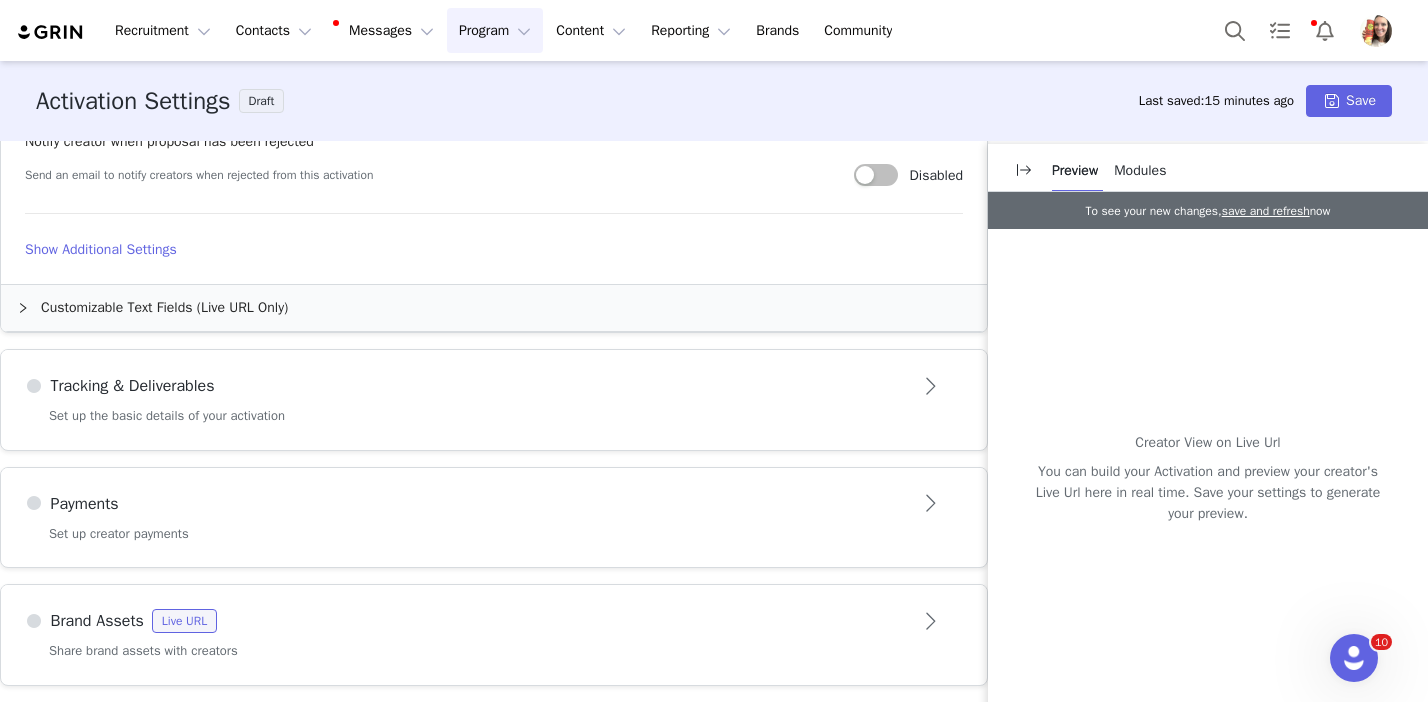 click on "Set up the basic details of your activation" at bounding box center [494, 428] 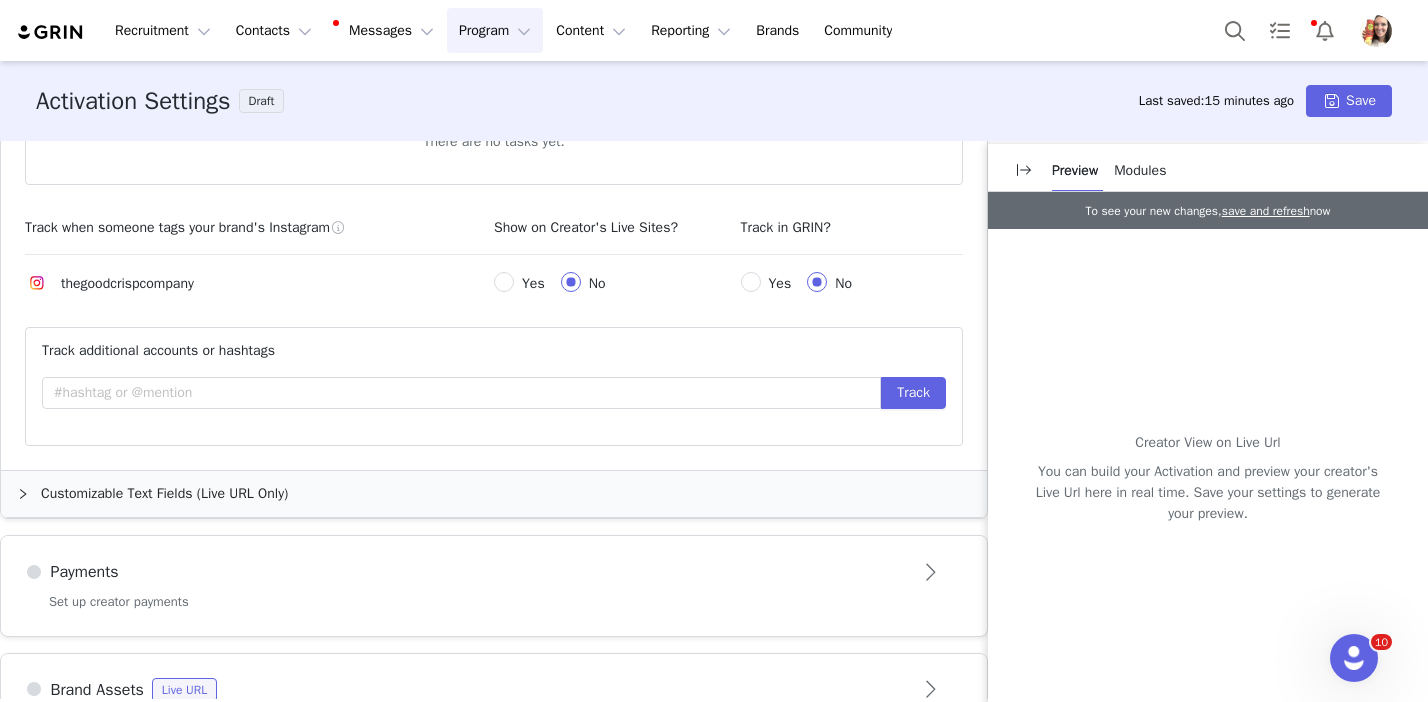 scroll, scrollTop: 994, scrollLeft: 0, axis: vertical 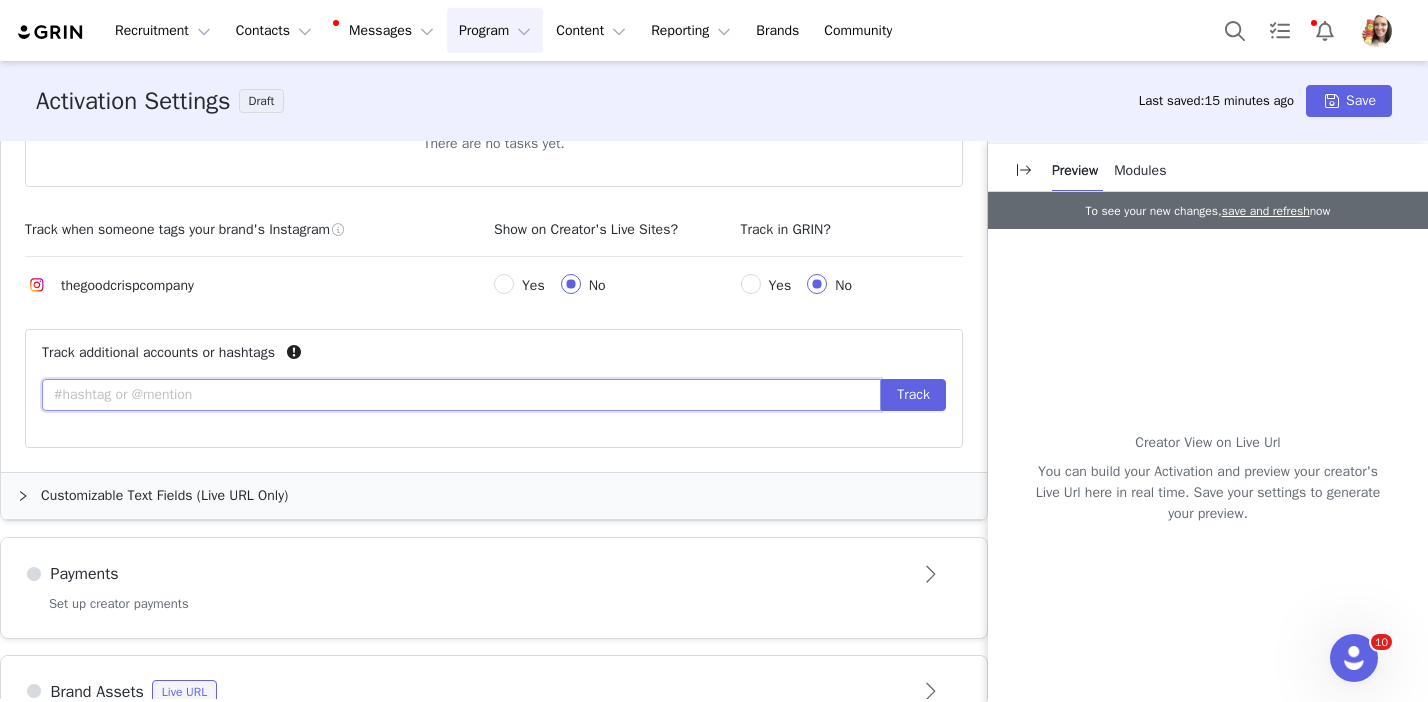 click at bounding box center (461, 395) 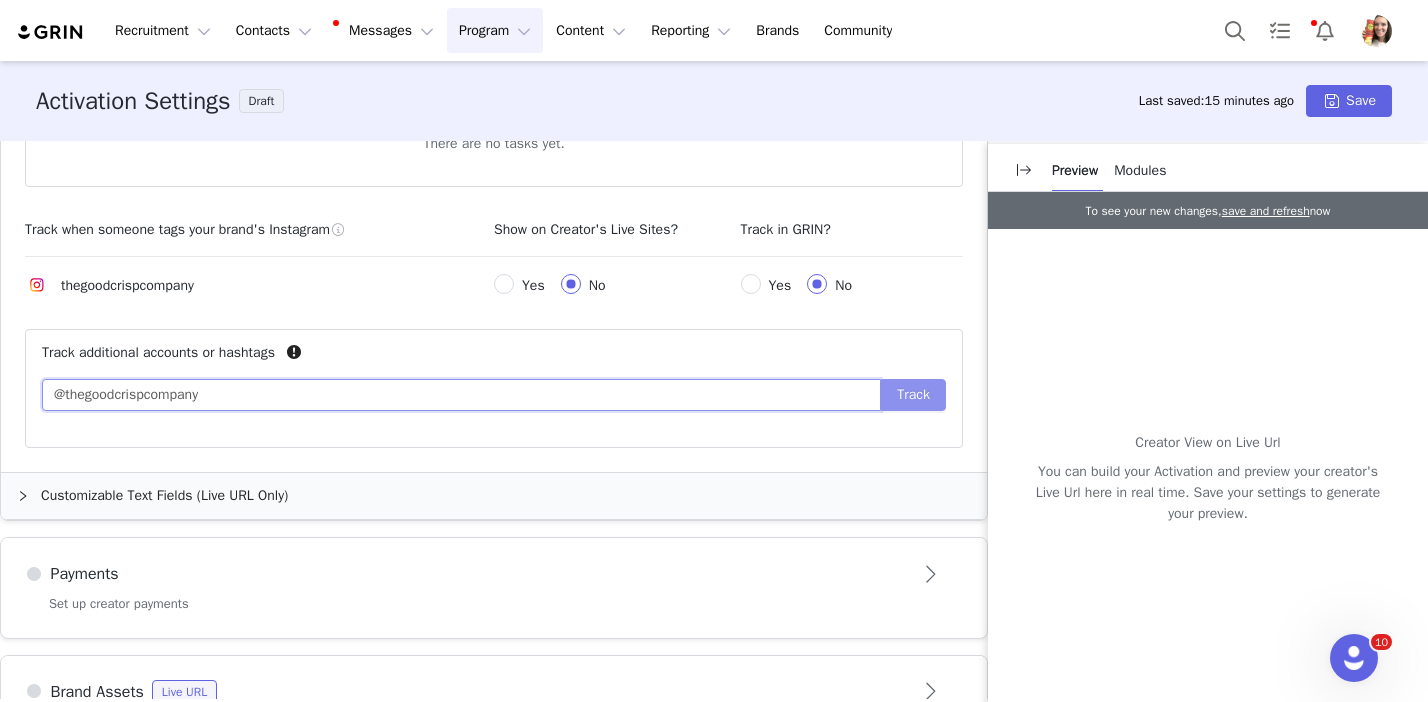 type on "@thegoodcrispcompany" 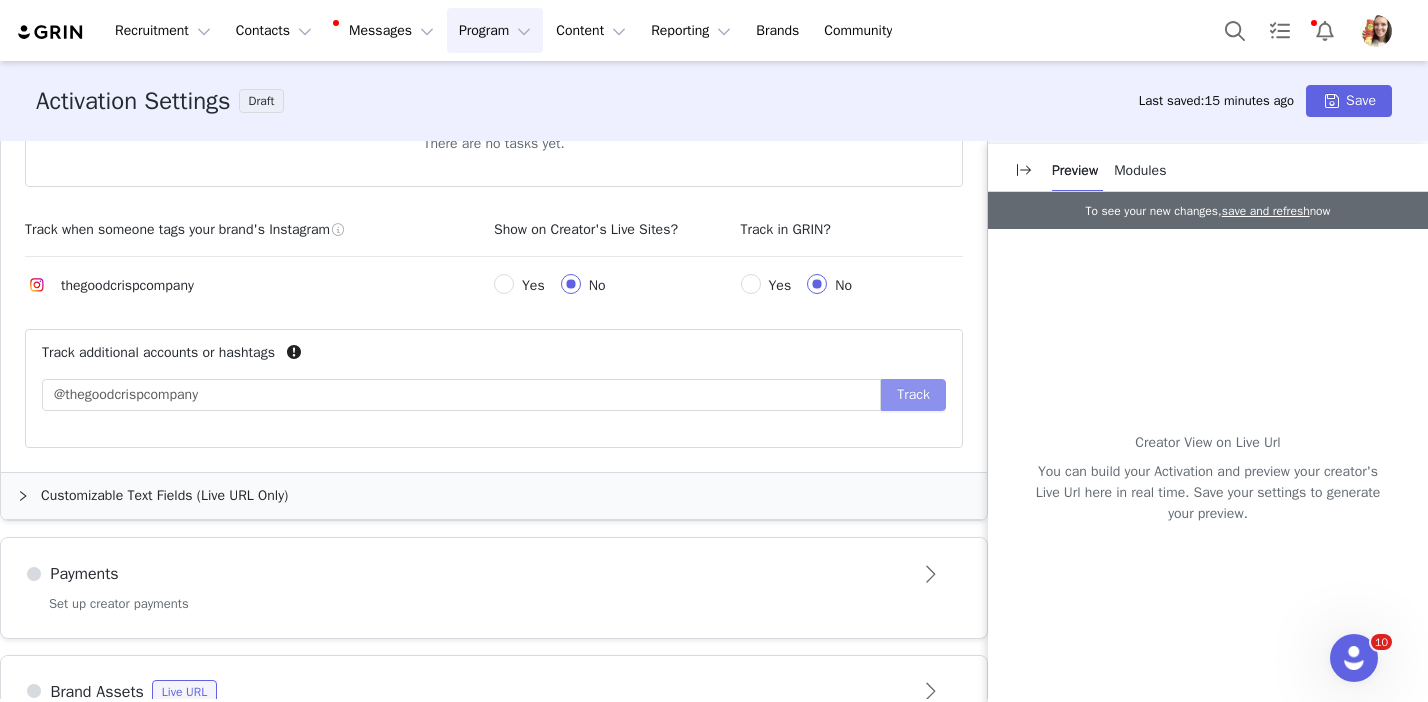 click on "Track" at bounding box center (913, 395) 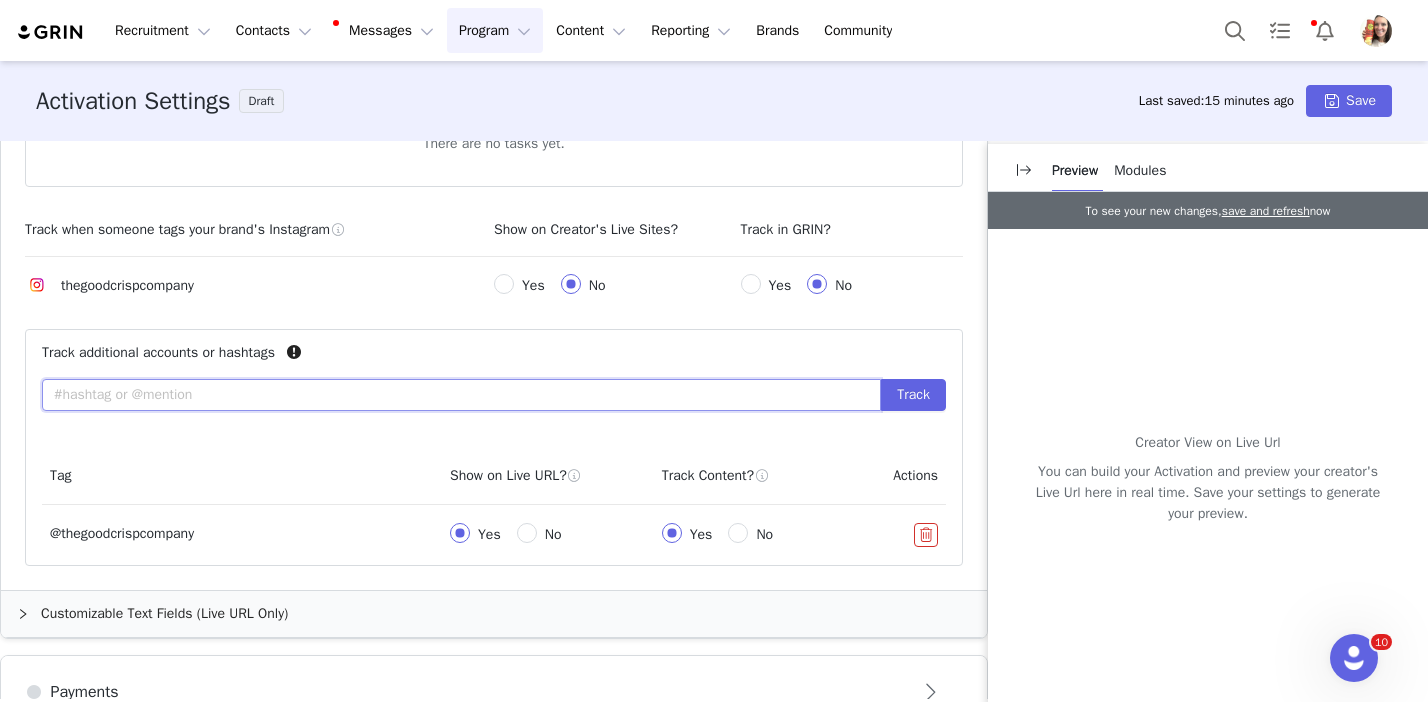 click at bounding box center [461, 395] 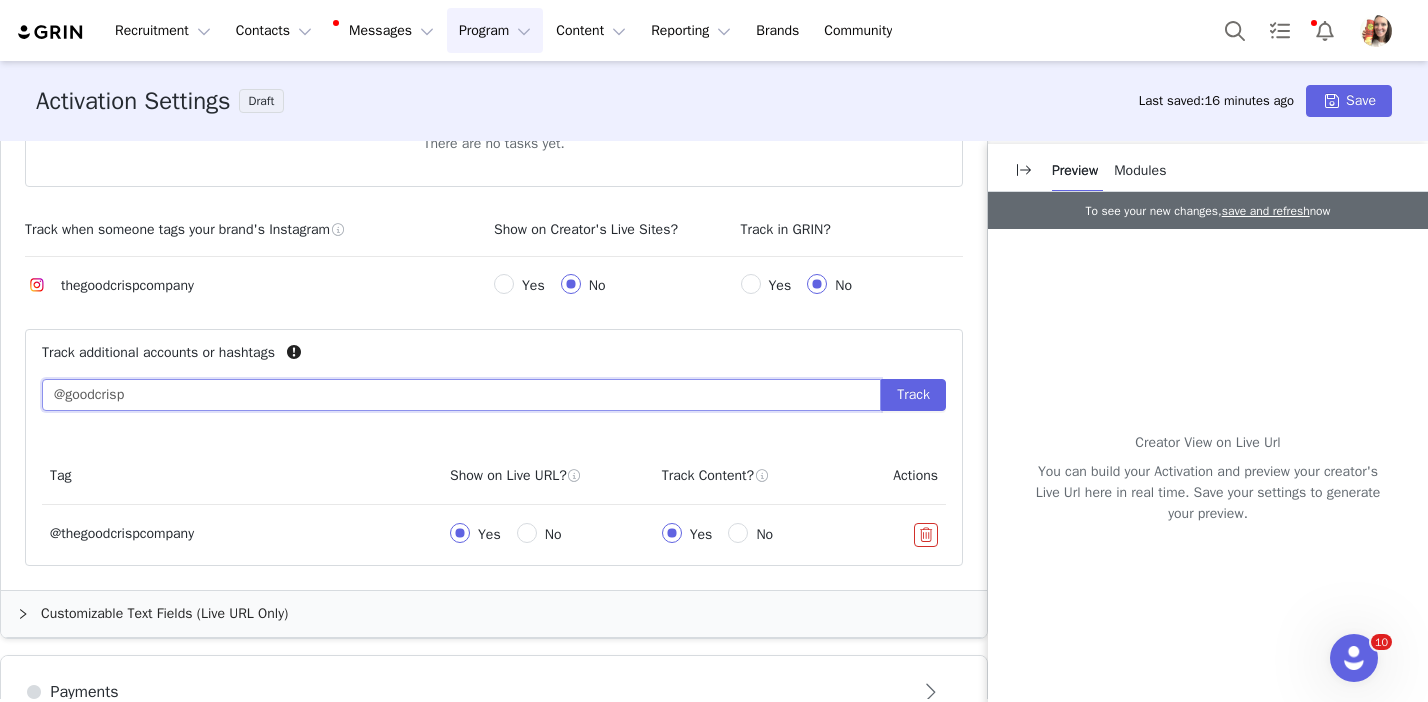 click on "@goodcrisp" at bounding box center [461, 395] 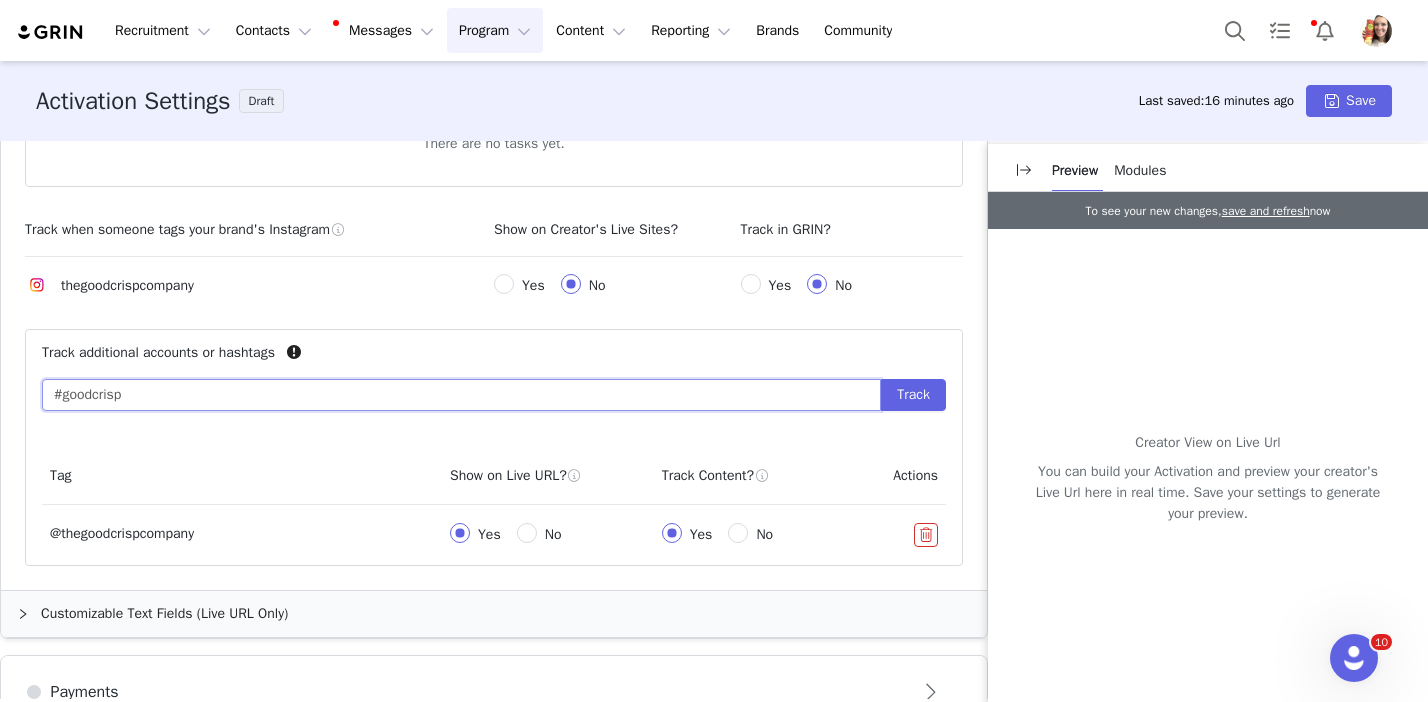 click on "#goodcrisp" at bounding box center [461, 395] 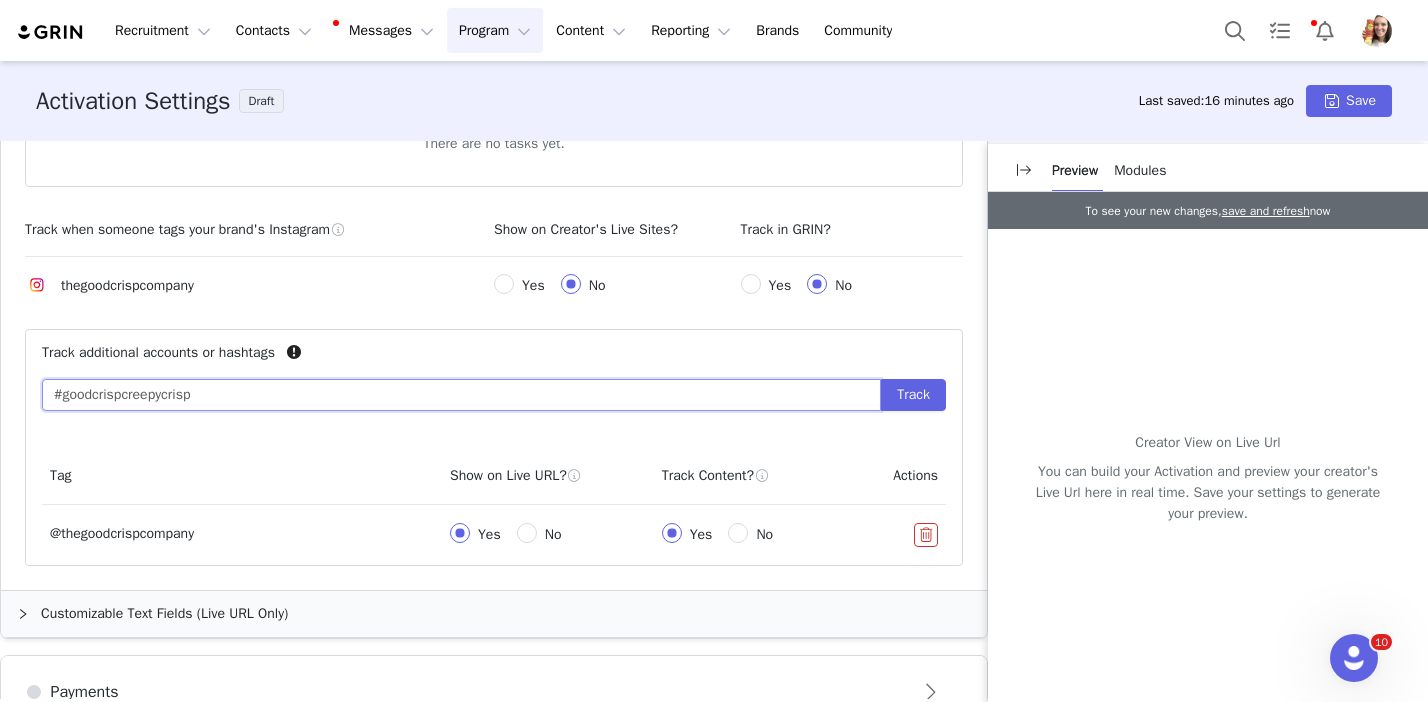 drag, startPoint x: 124, startPoint y: 395, endPoint x: 65, endPoint y: 397, distance: 59.03389 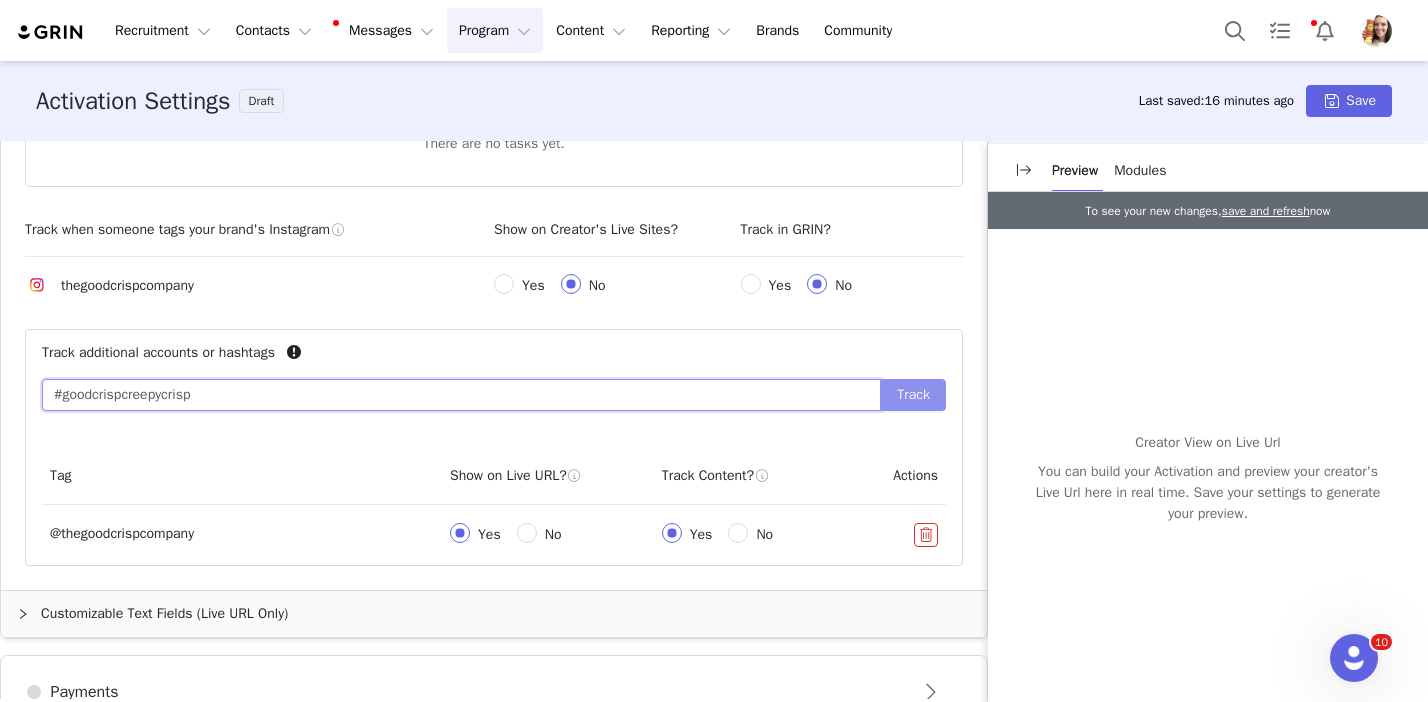 type on "#goodcrispcreepycrisp" 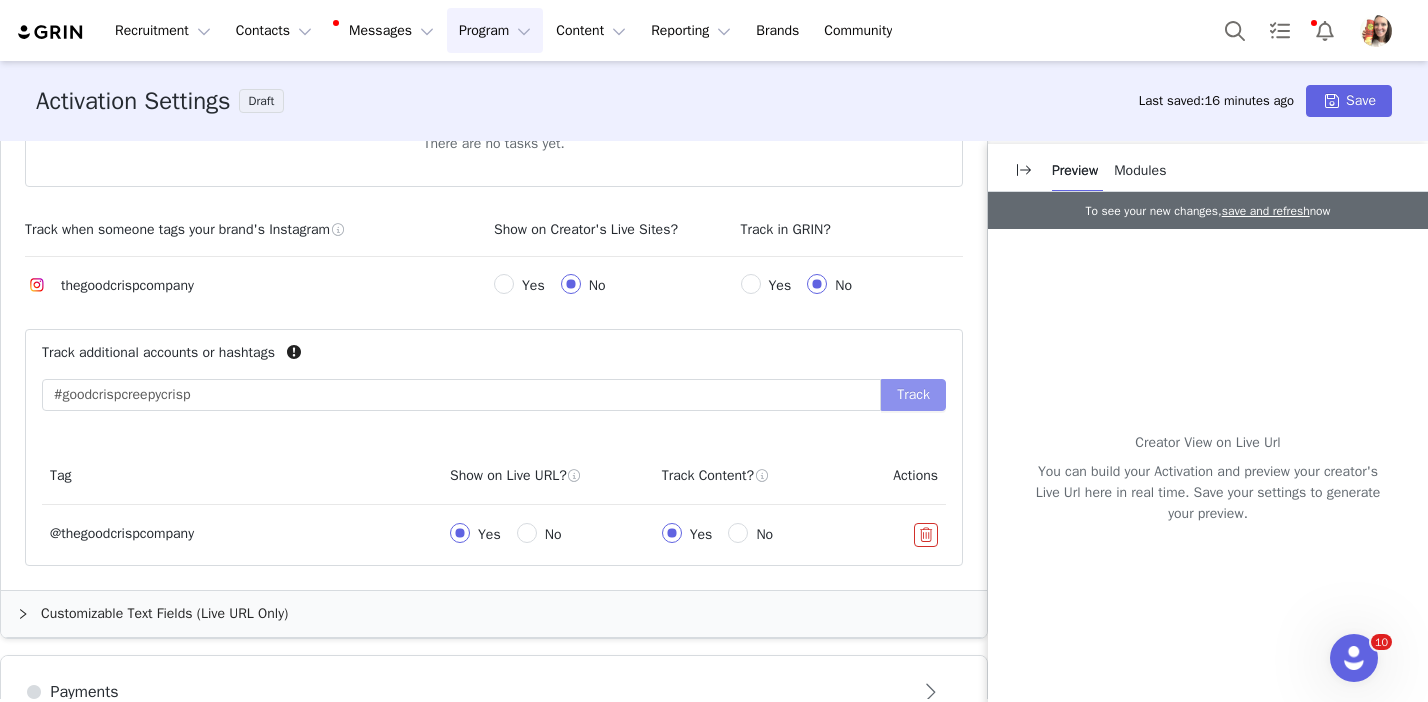 click on "Track" at bounding box center [913, 395] 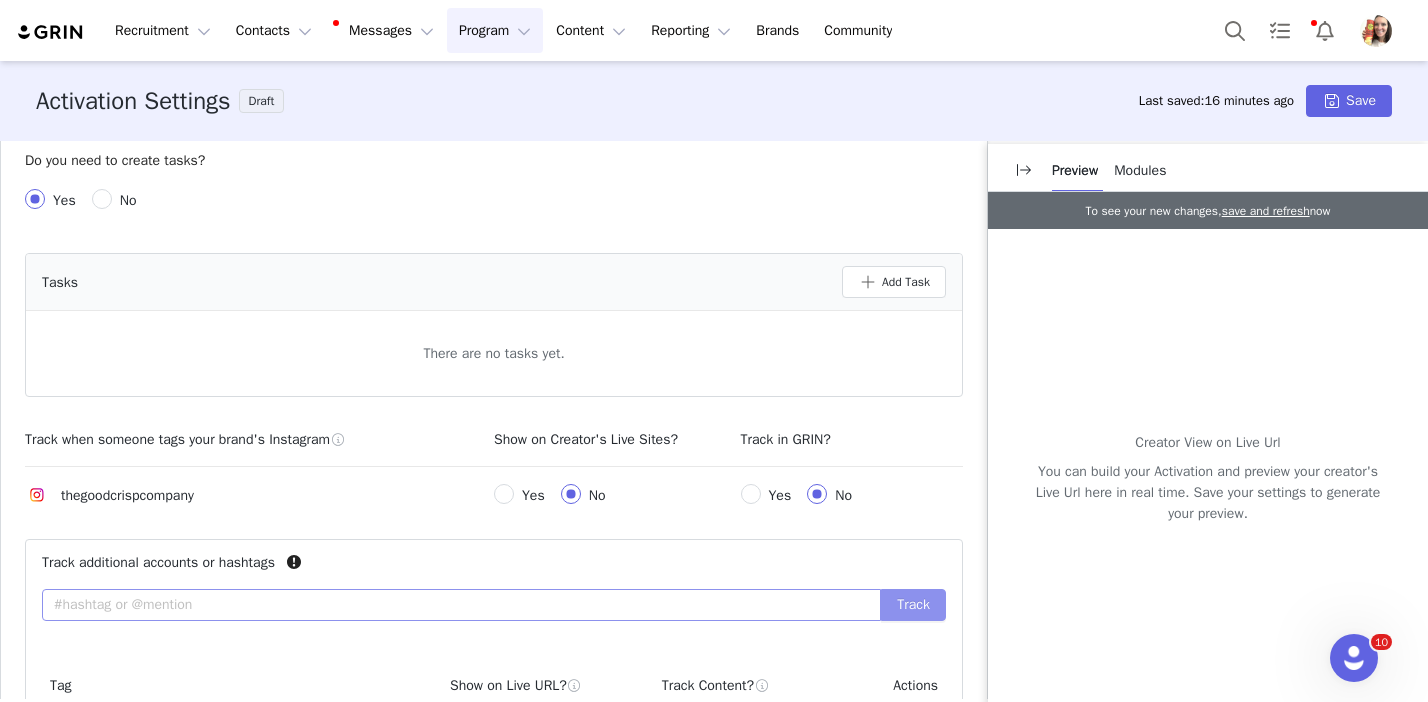 scroll, scrollTop: 783, scrollLeft: 0, axis: vertical 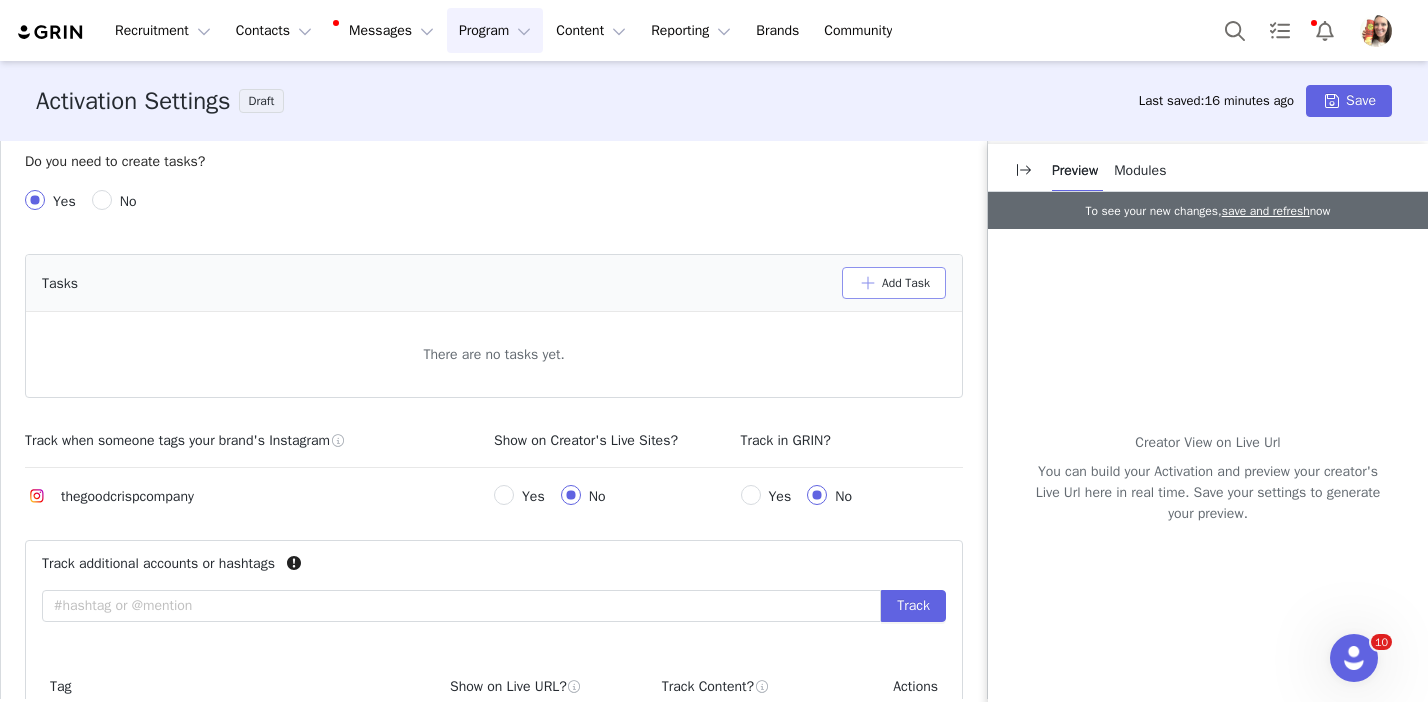 click on "Add Task" at bounding box center [894, 283] 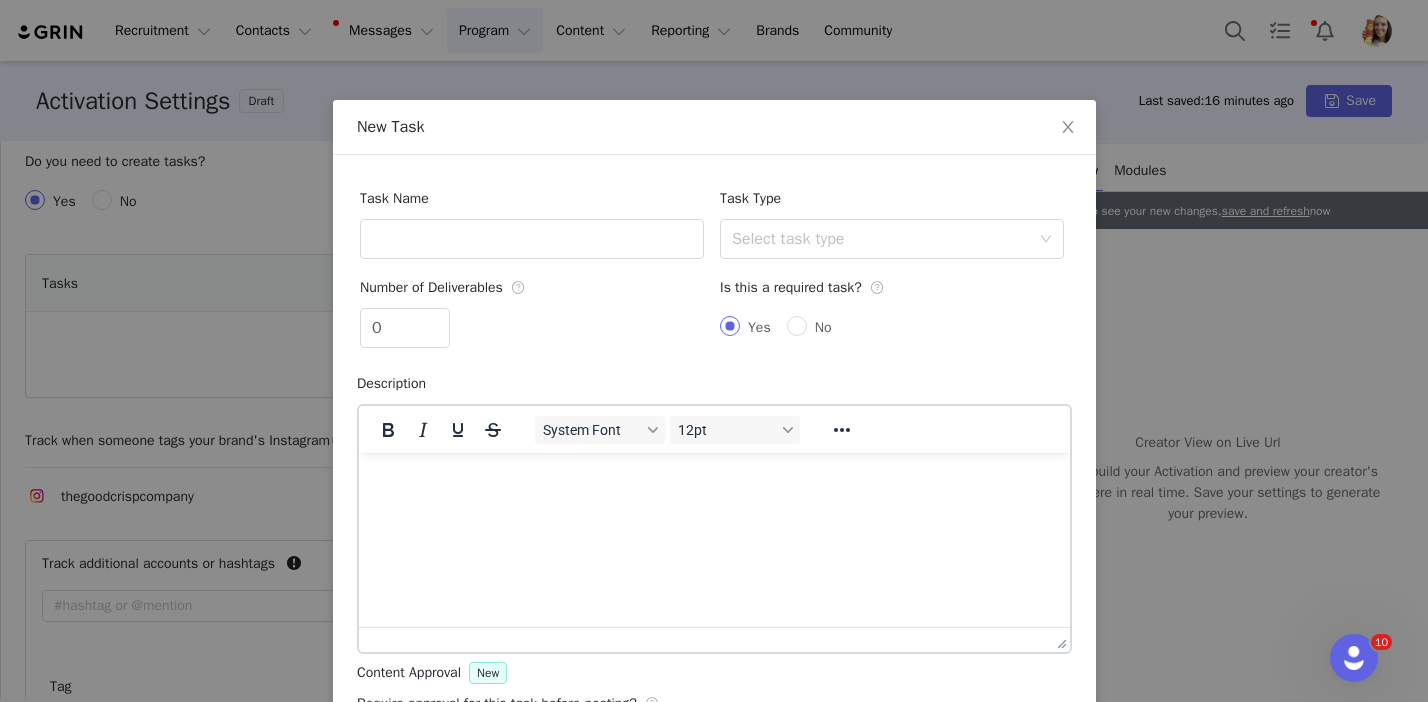 scroll, scrollTop: 0, scrollLeft: 0, axis: both 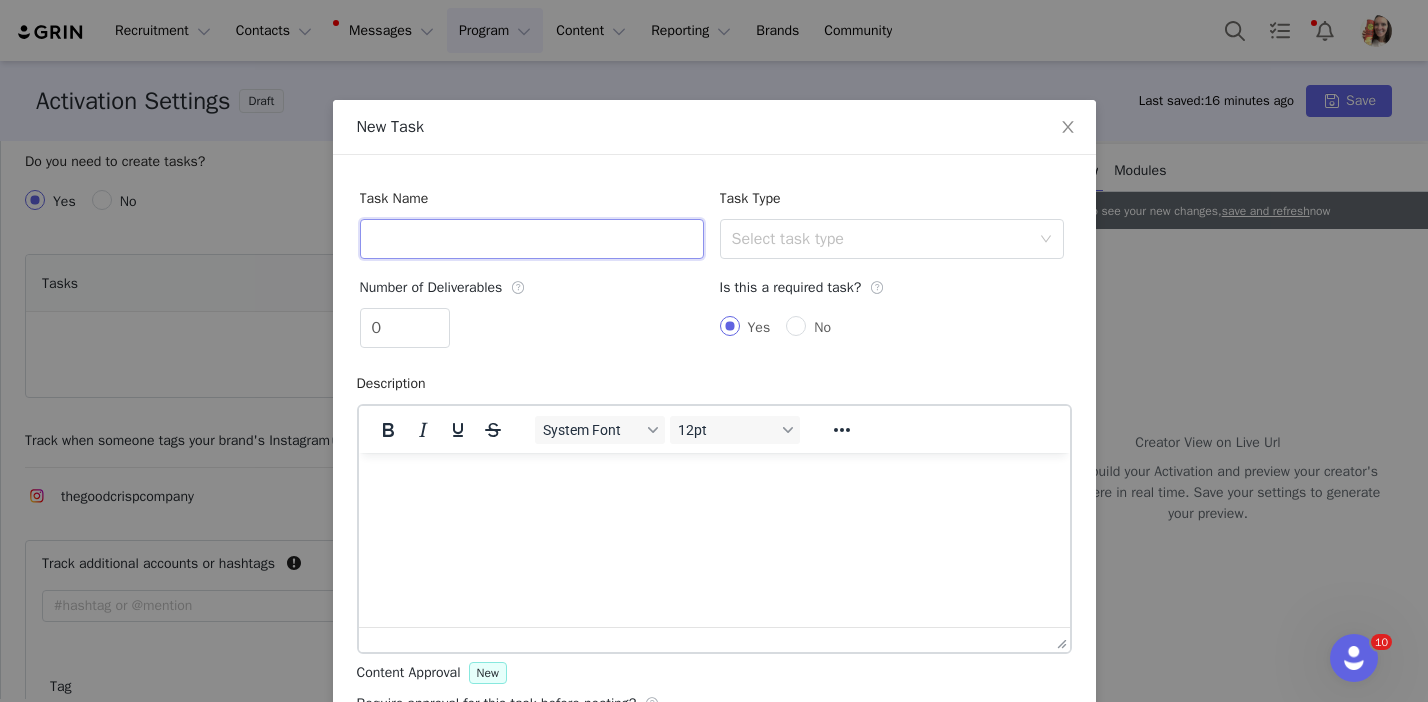 click at bounding box center [532, 239] 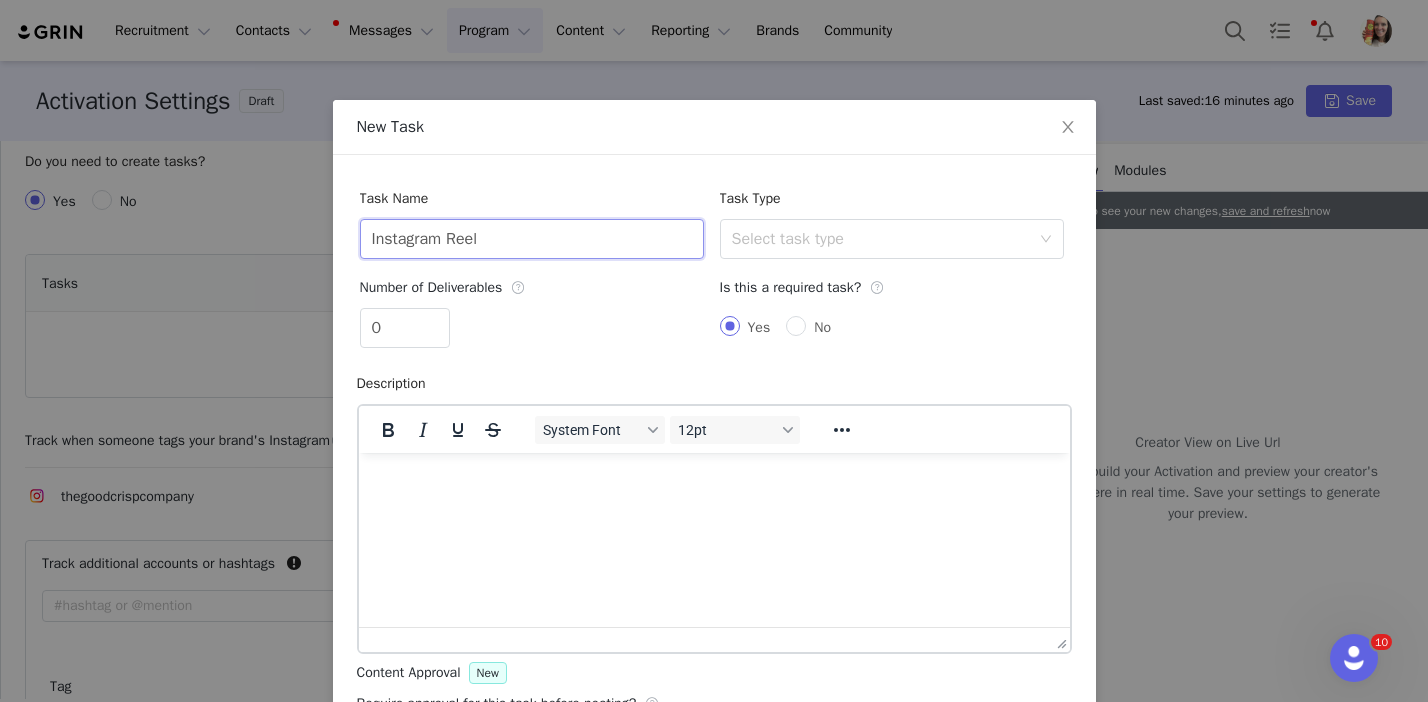 type on "Instagram Reel" 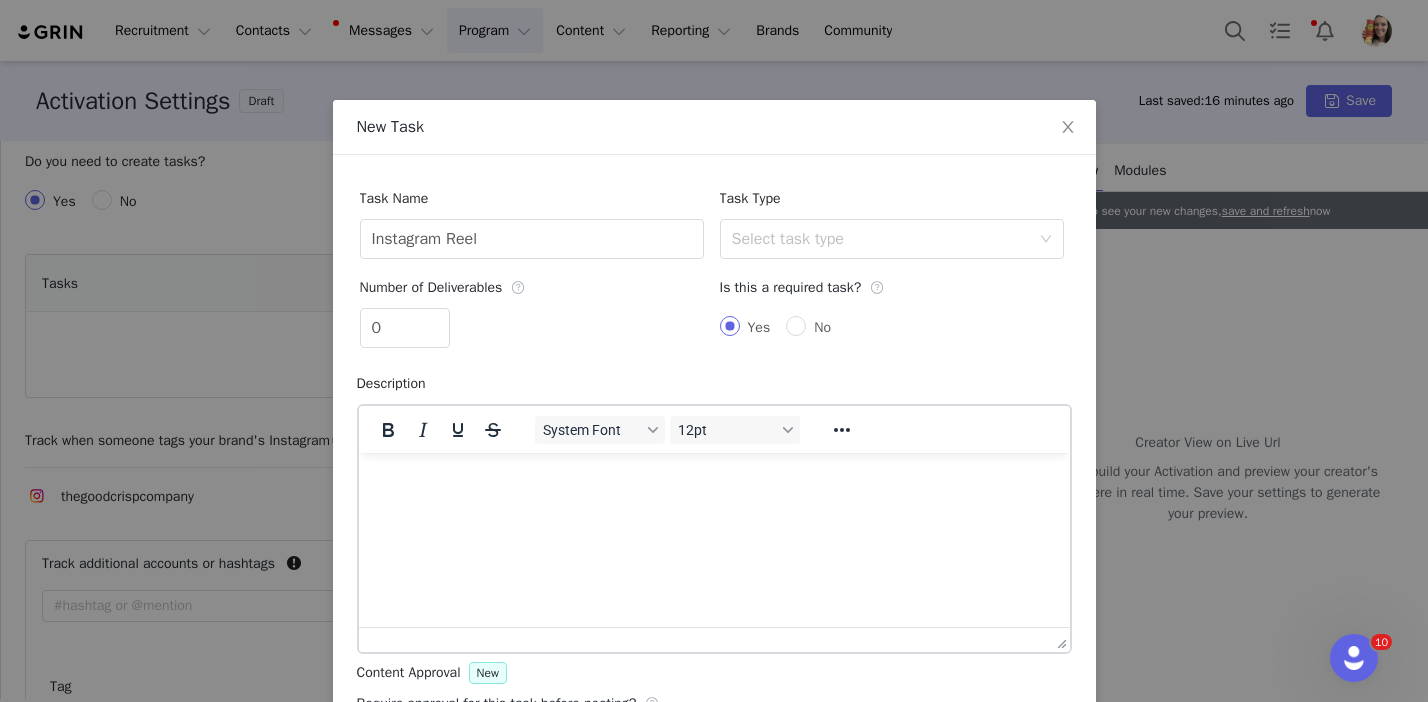 click at bounding box center (713, 480) 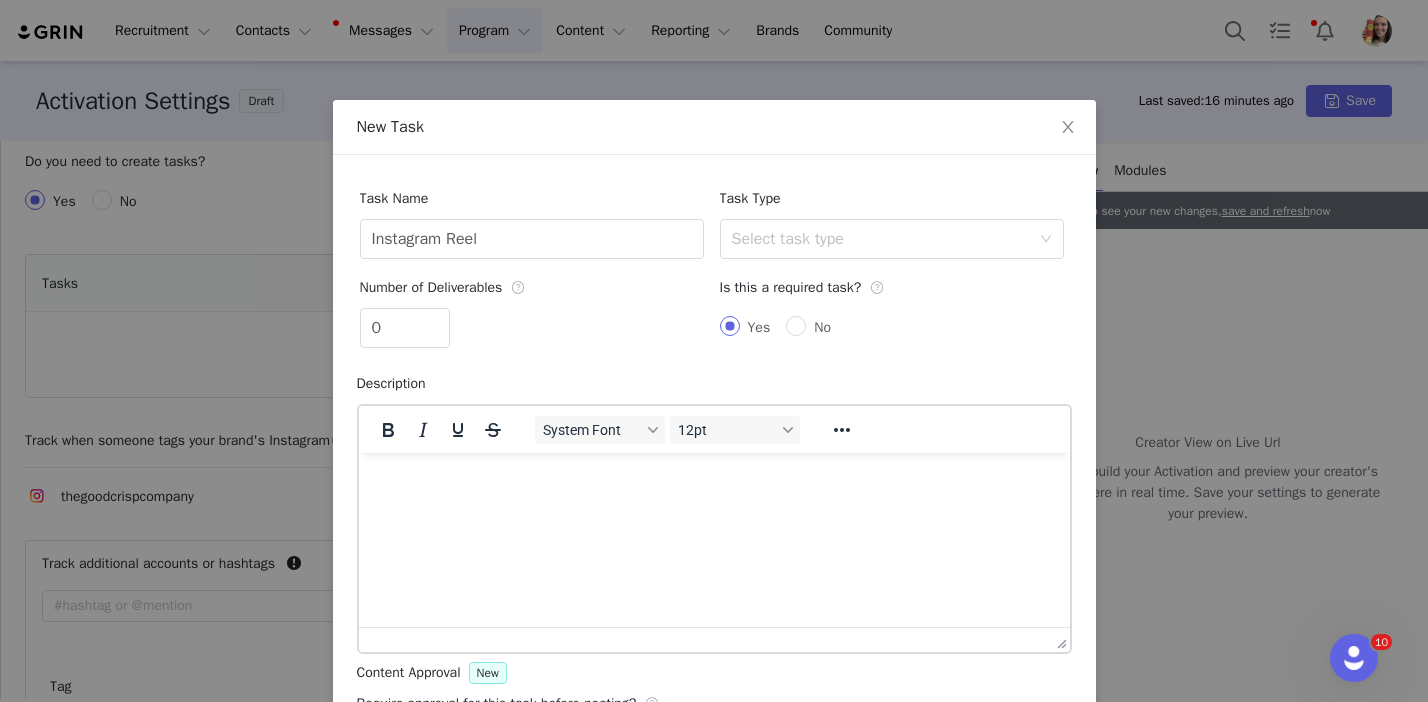 type 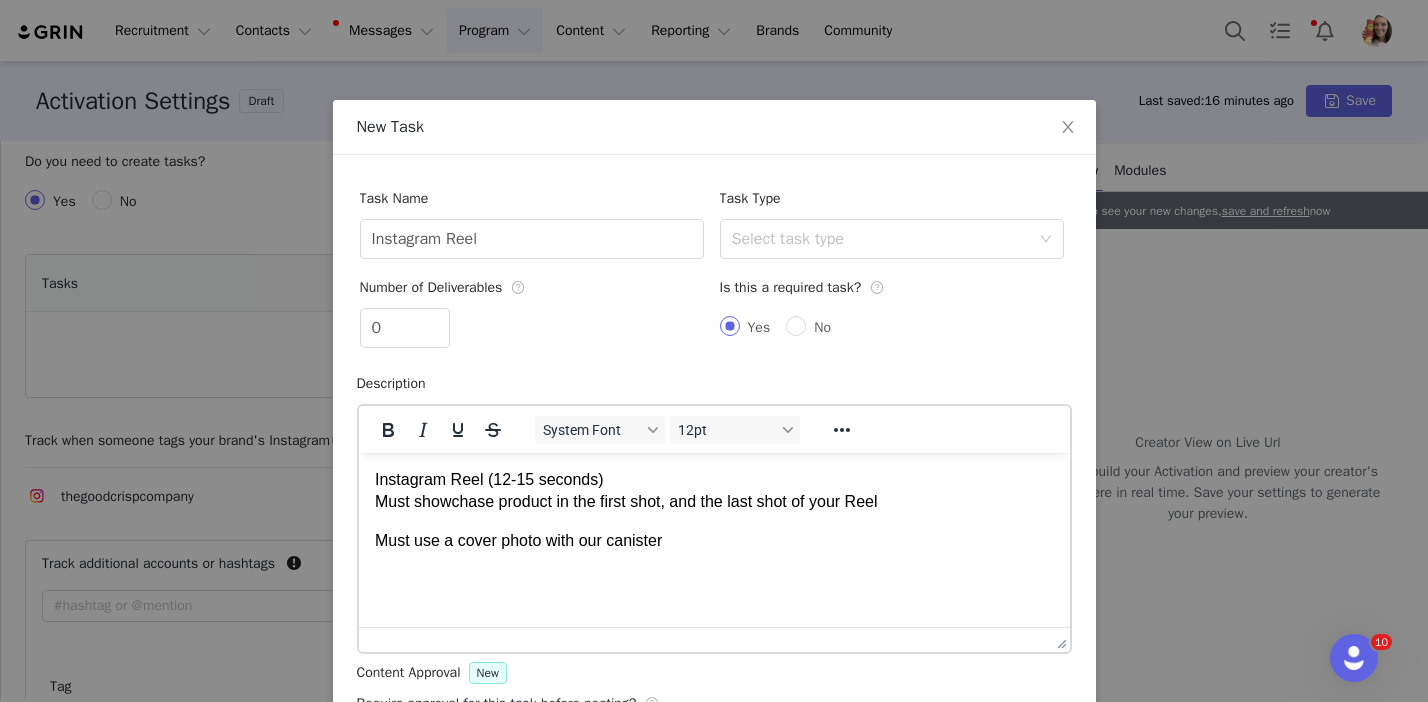 click on "Must use a cover photo with our canister" at bounding box center [713, 541] 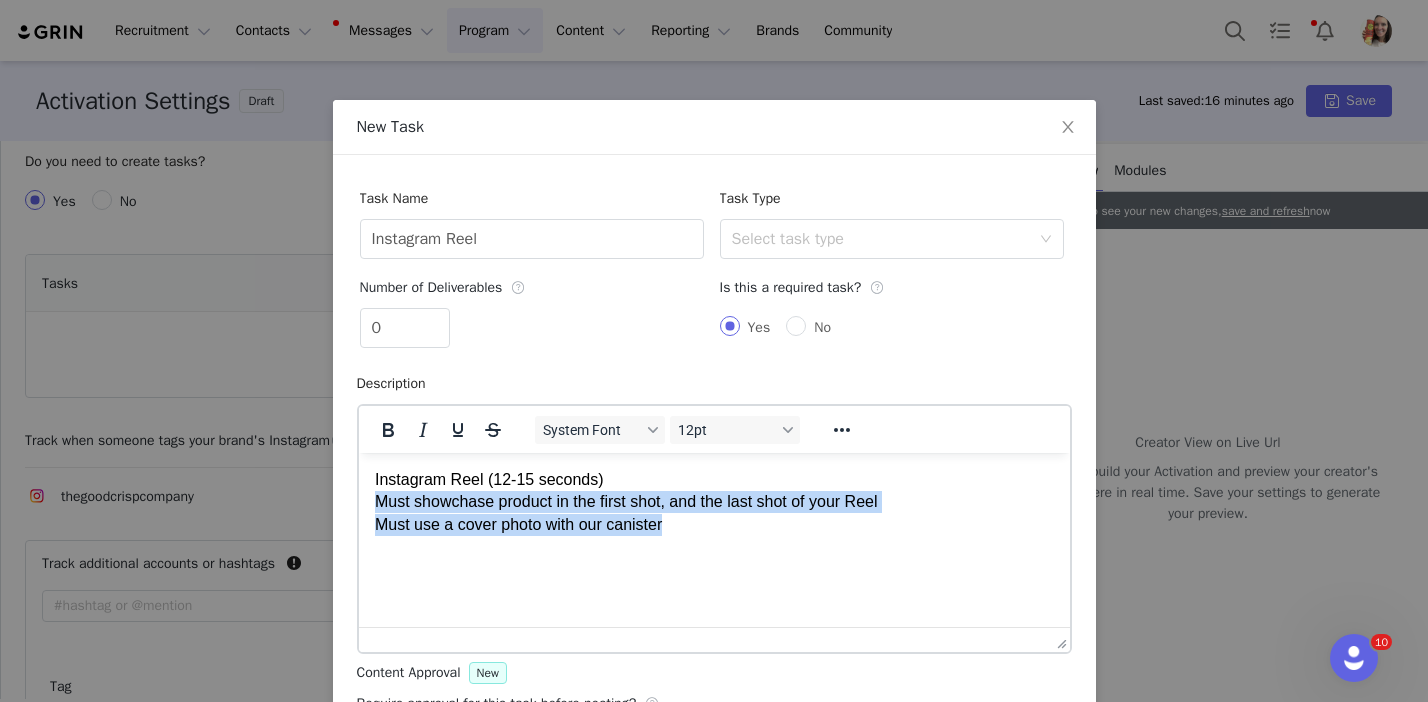 drag, startPoint x: 724, startPoint y: 525, endPoint x: 368, endPoint y: 506, distance: 356.50665 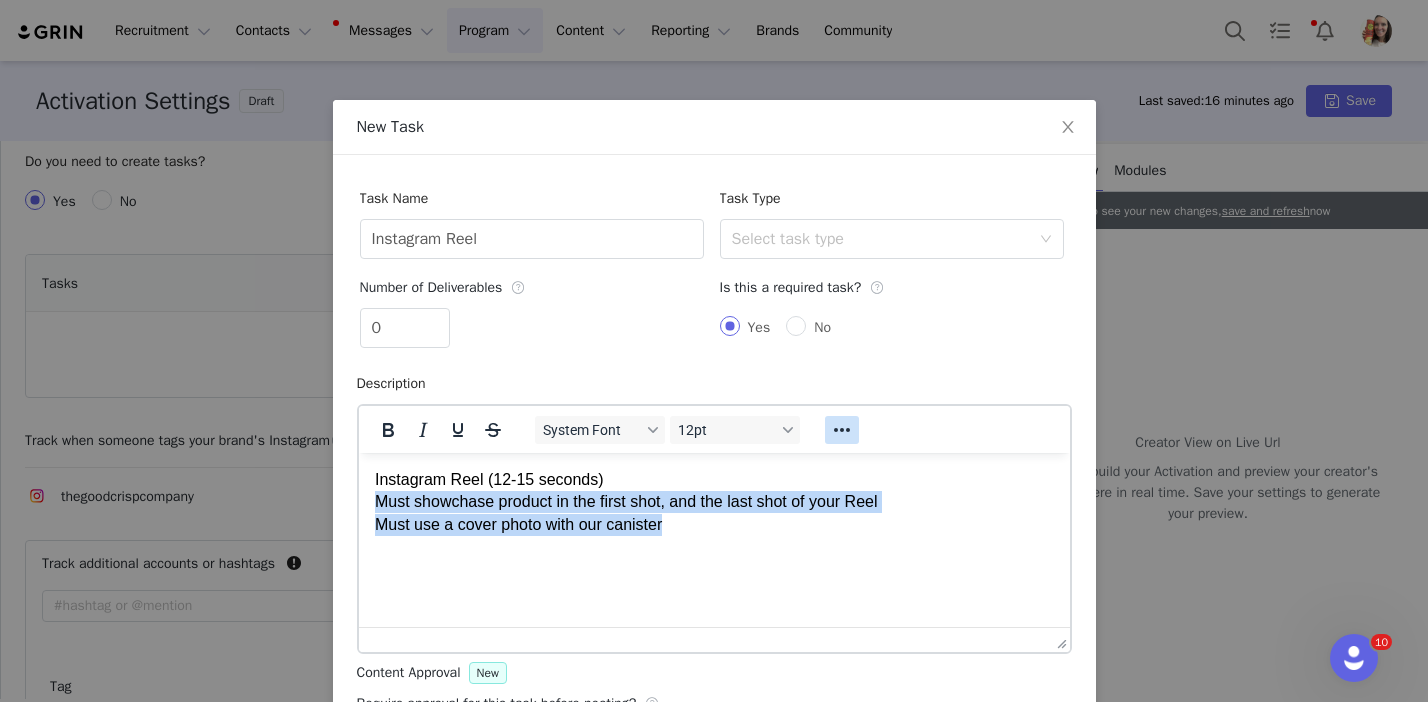 click 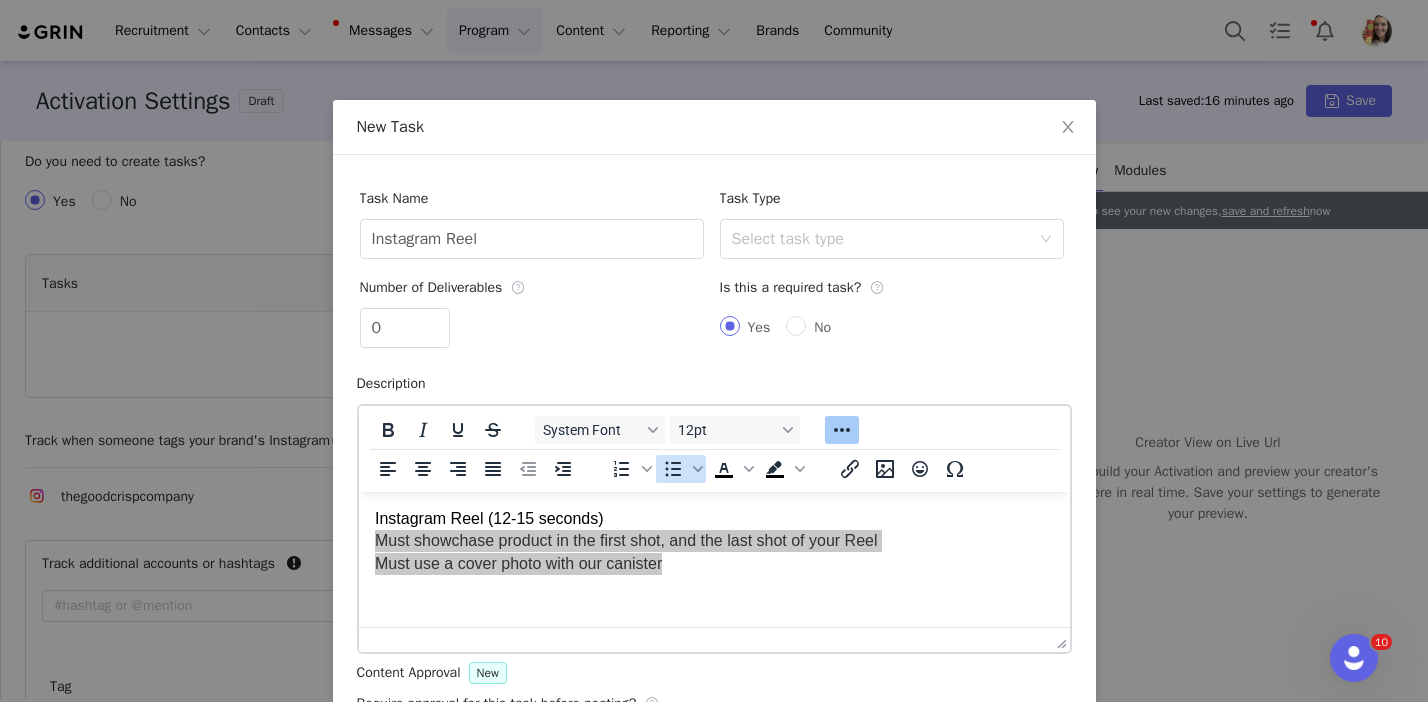 click 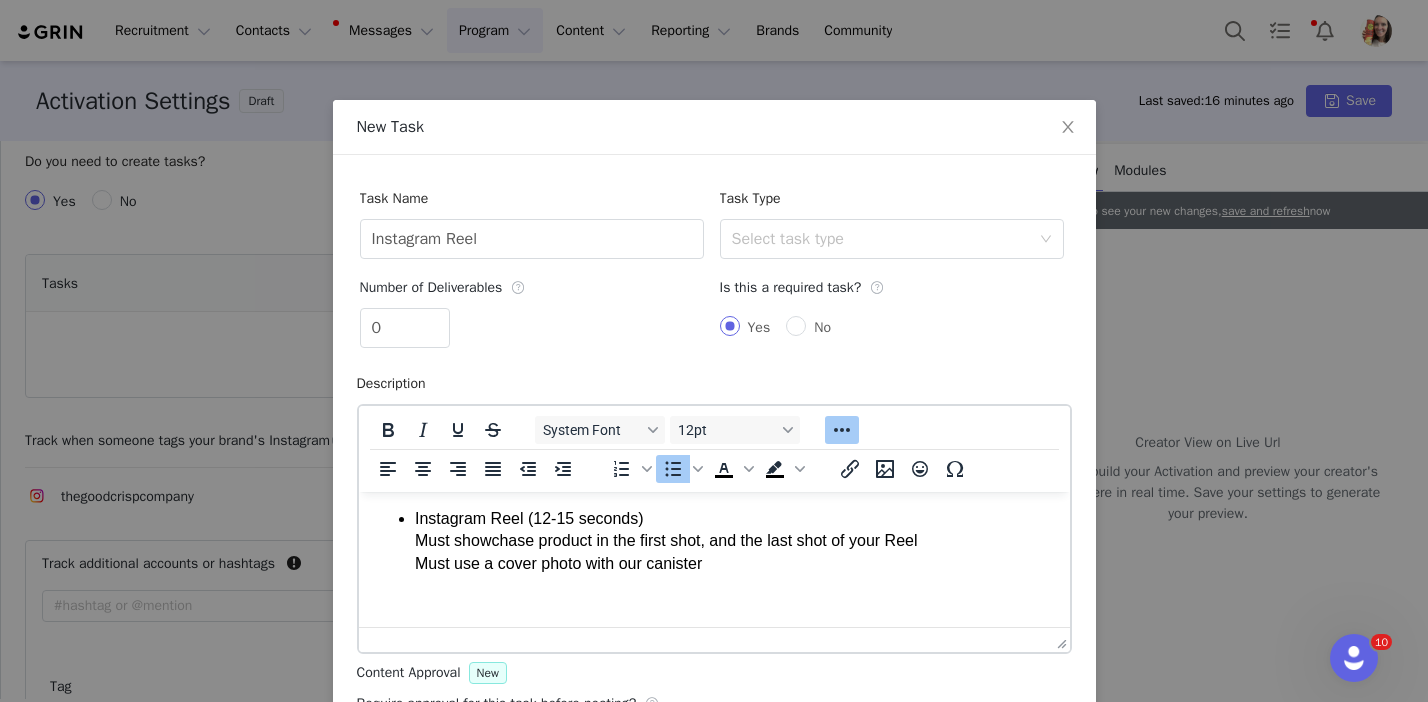 click on "Instagram Reel (12-15 seconds) Must showchase product in the first shot, and the last shot of your Reel Must use a cover photo with our canister" at bounding box center (713, 541) 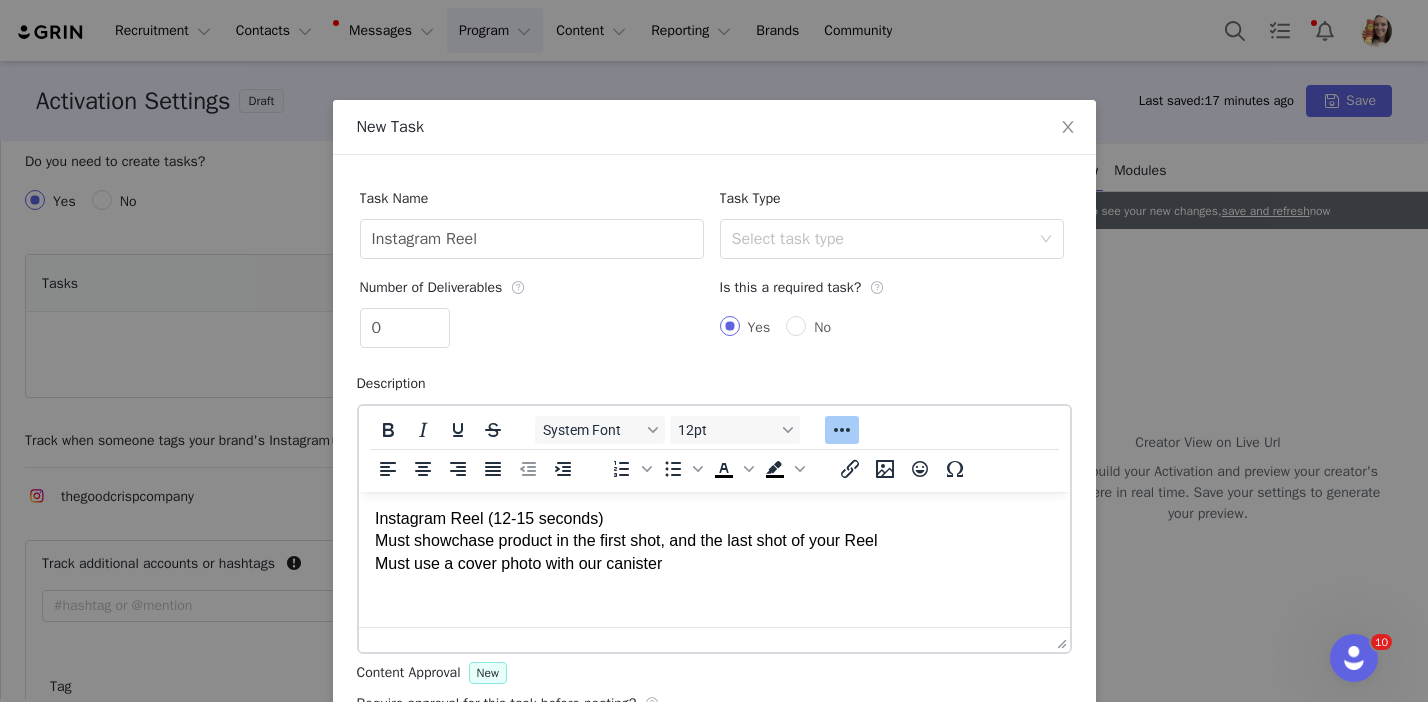 click on "Instagram Reel (12-15 seconds) Must showchase product in the first shot, and the last shot of your Reel Must use a cover photo with our canister" at bounding box center (713, 541) 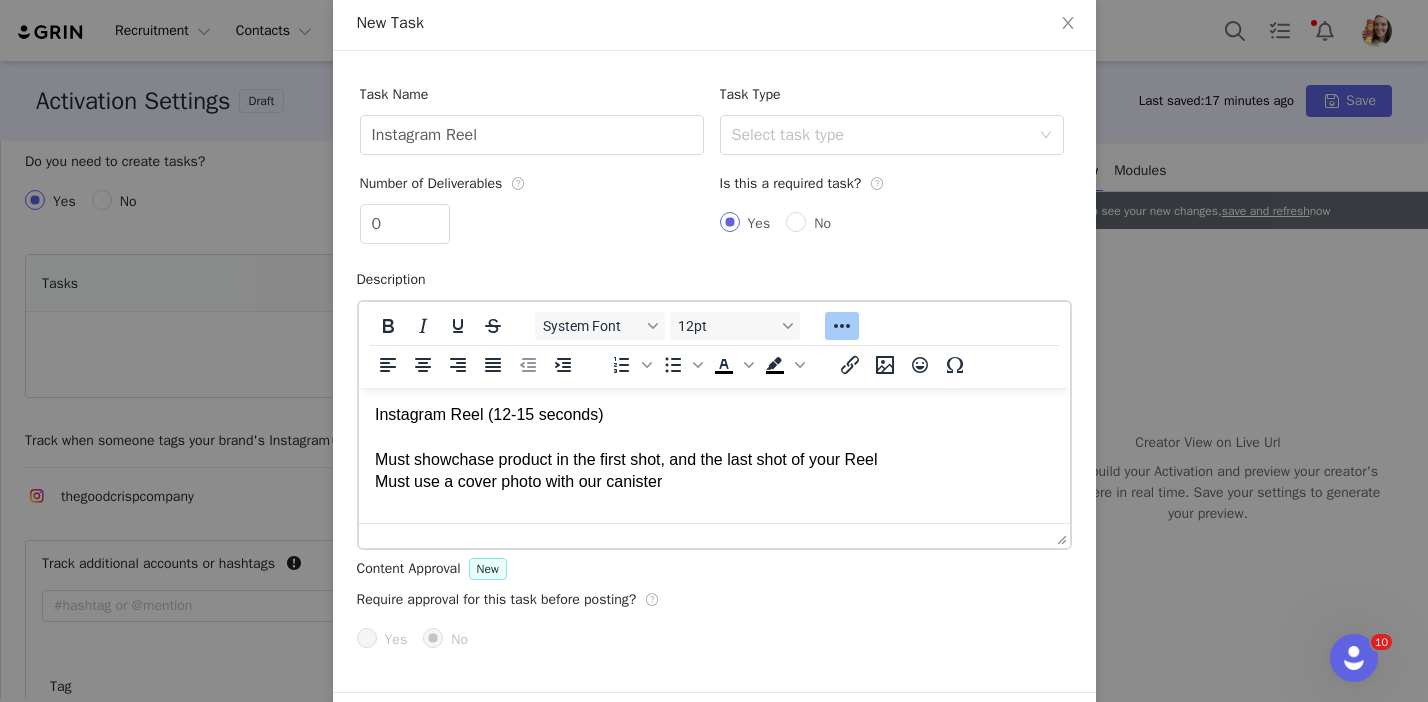 scroll, scrollTop: 107, scrollLeft: 0, axis: vertical 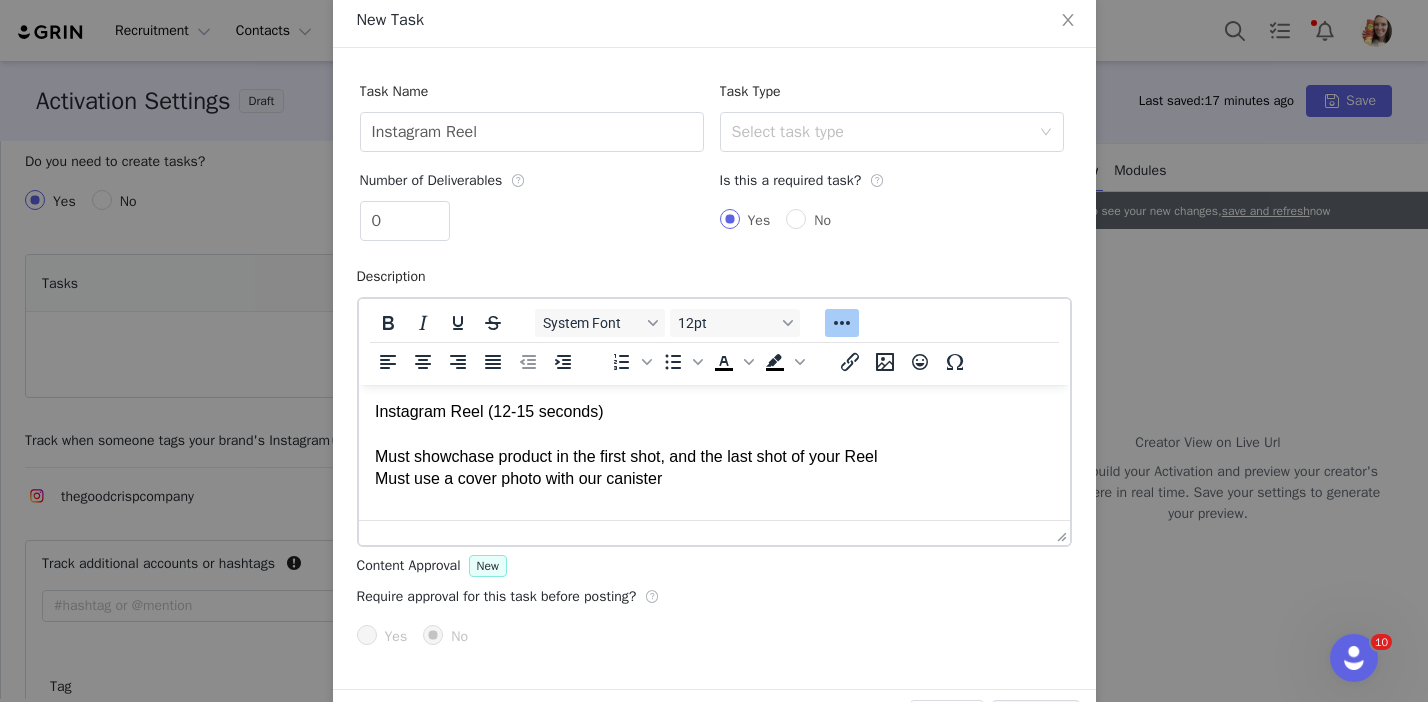 click on "Instagram Reel (12-15 seconds) Must showchase product in the first shot, and the last shot of your Reel Must use a cover photo with our canister" at bounding box center [713, 446] 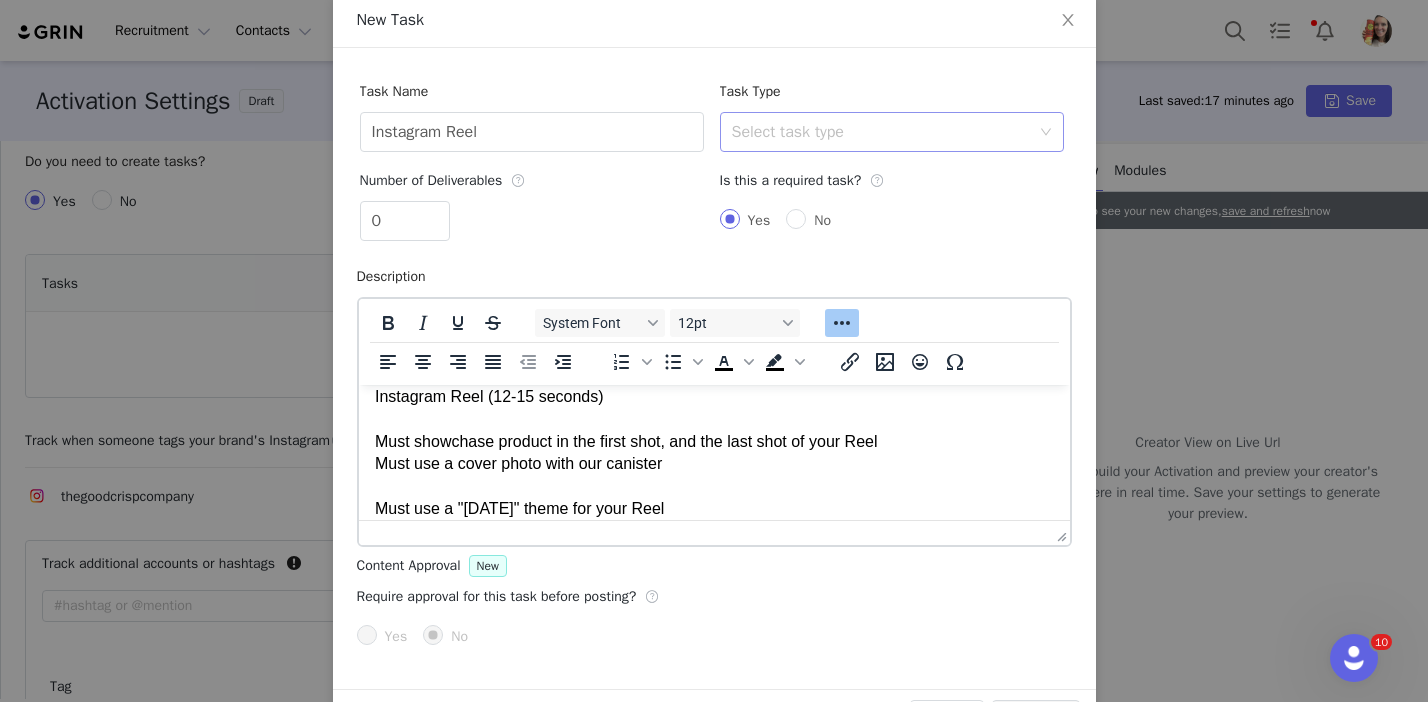 click on "Select task type" at bounding box center (881, 132) 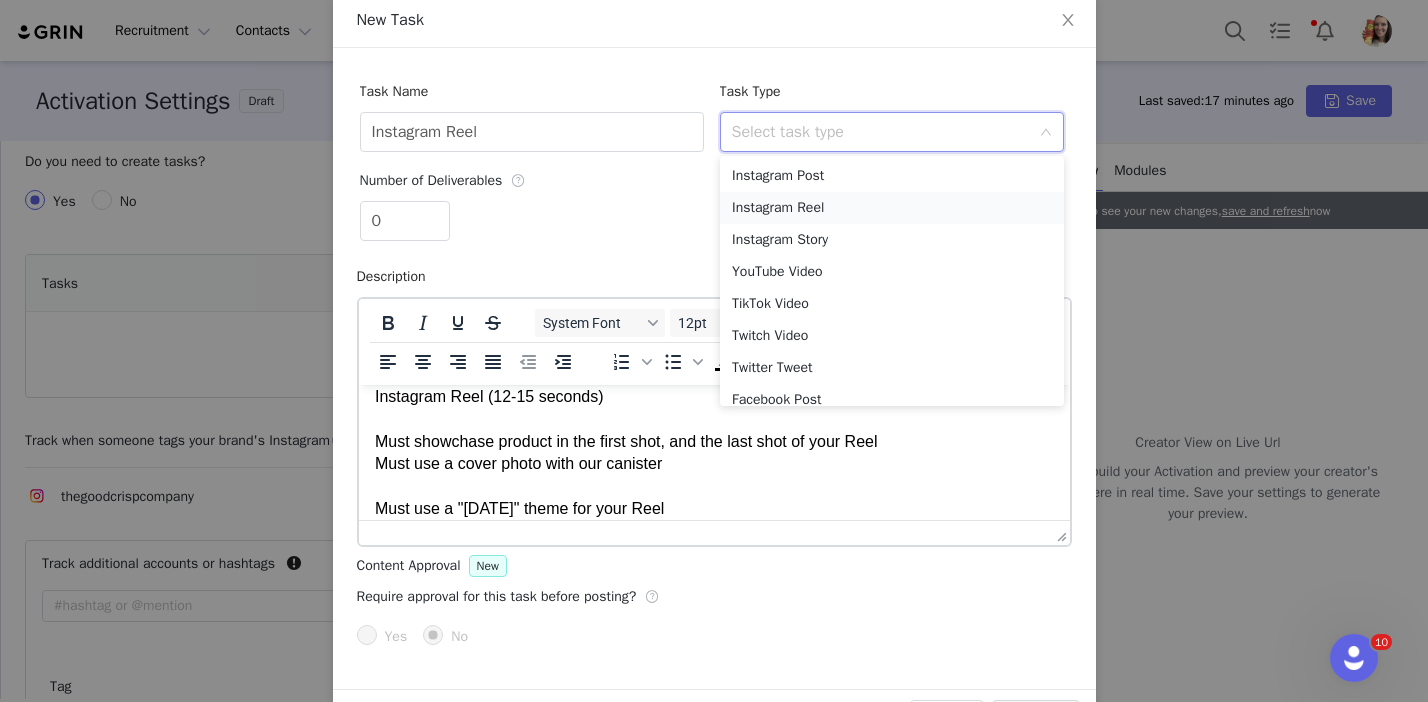 click on "Instagram Reel" at bounding box center [892, 208] 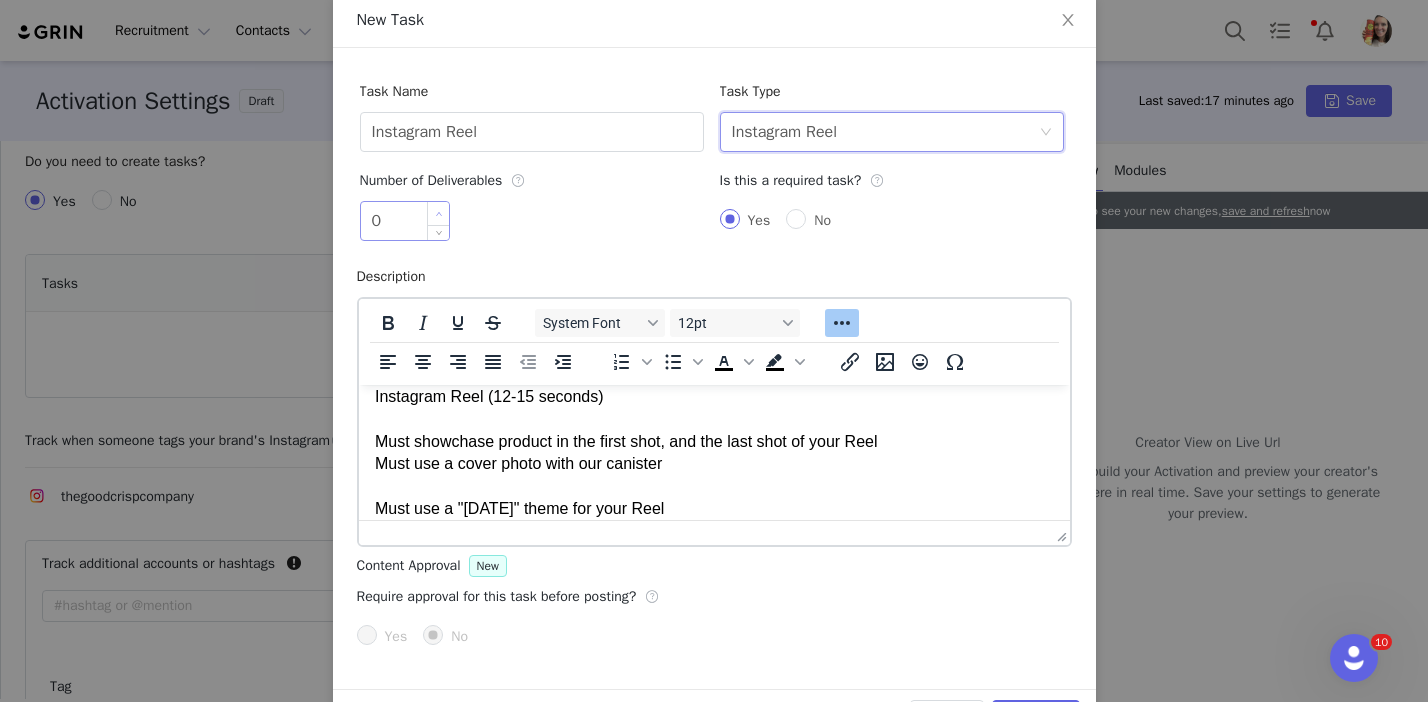 type on "1" 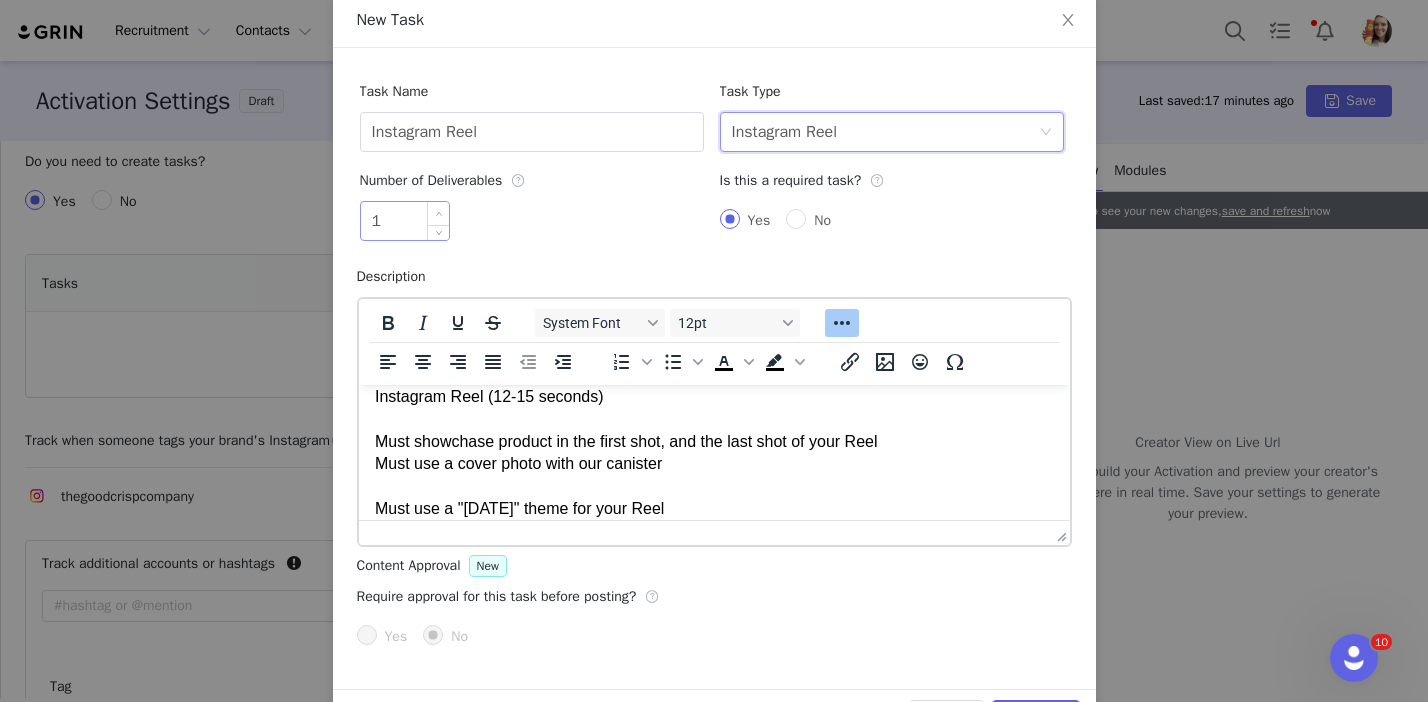 click at bounding box center [438, 213] 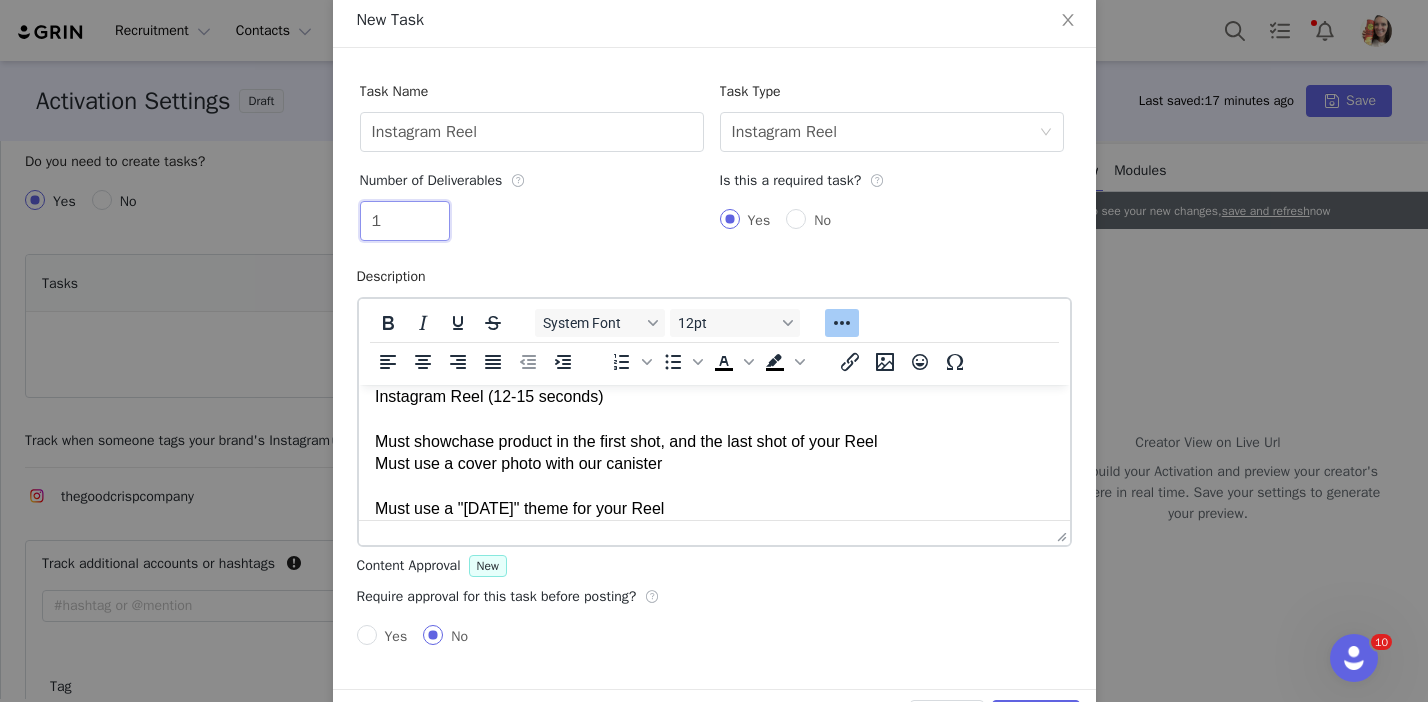 scroll, scrollTop: 172, scrollLeft: 0, axis: vertical 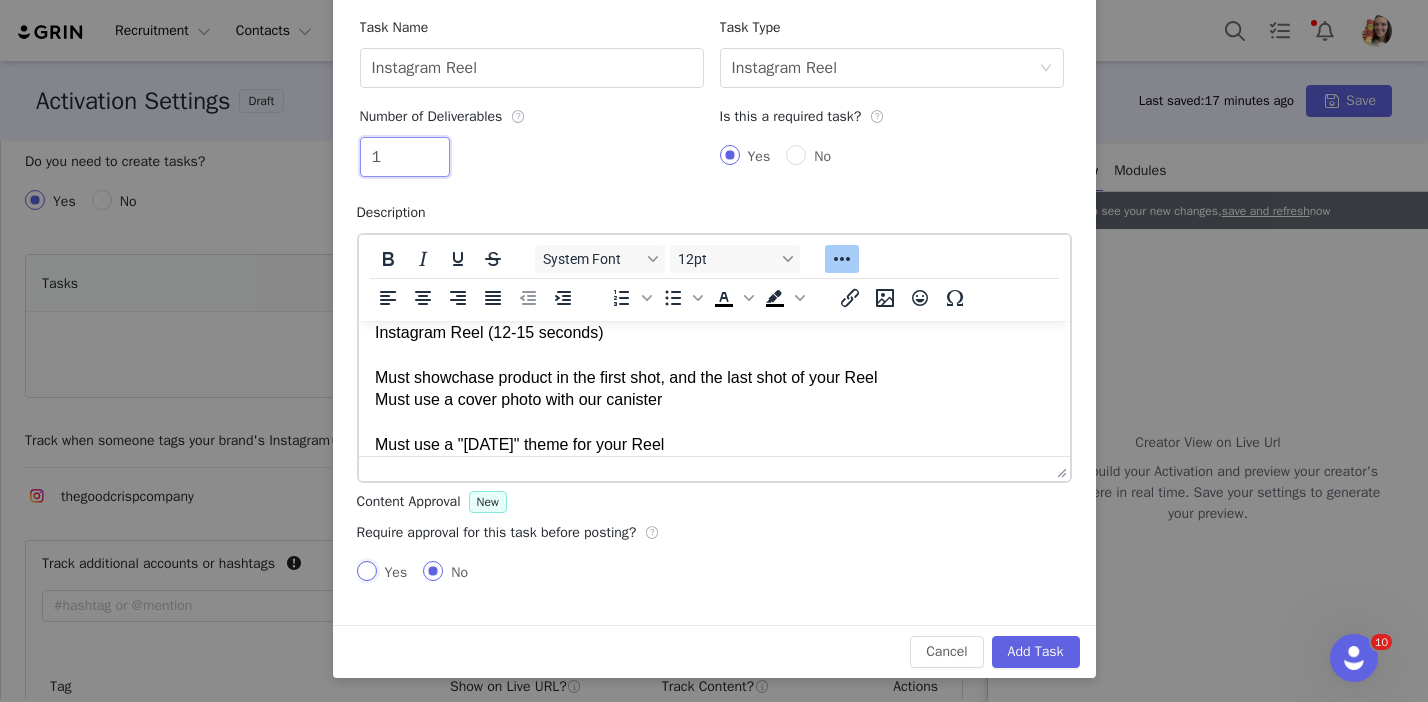 click on "Yes" at bounding box center (367, 571) 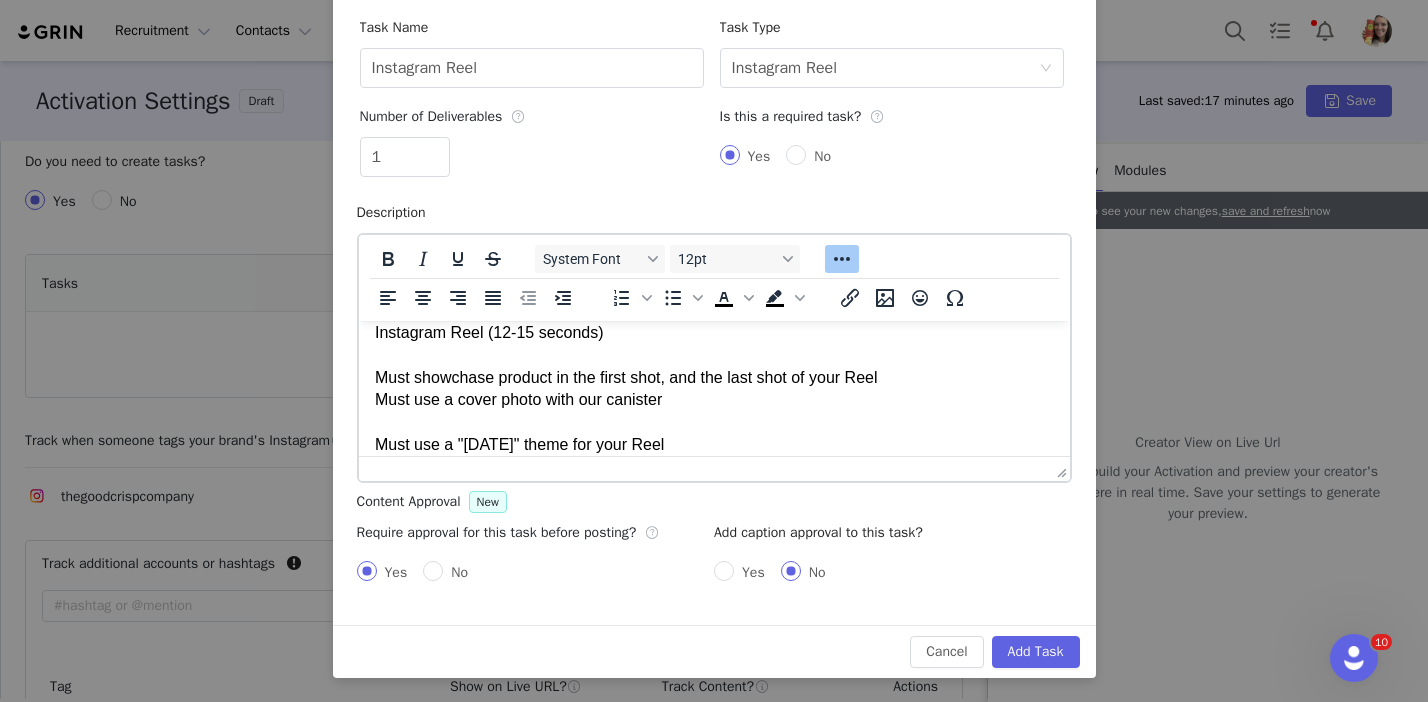click on "Instagram Reel (12-15 seconds) Must showchase product in the first shot, and the last shot of your Reel Must use a cover photo with our canister Must use a "[DATE]" theme for your Reel" at bounding box center (713, 389) 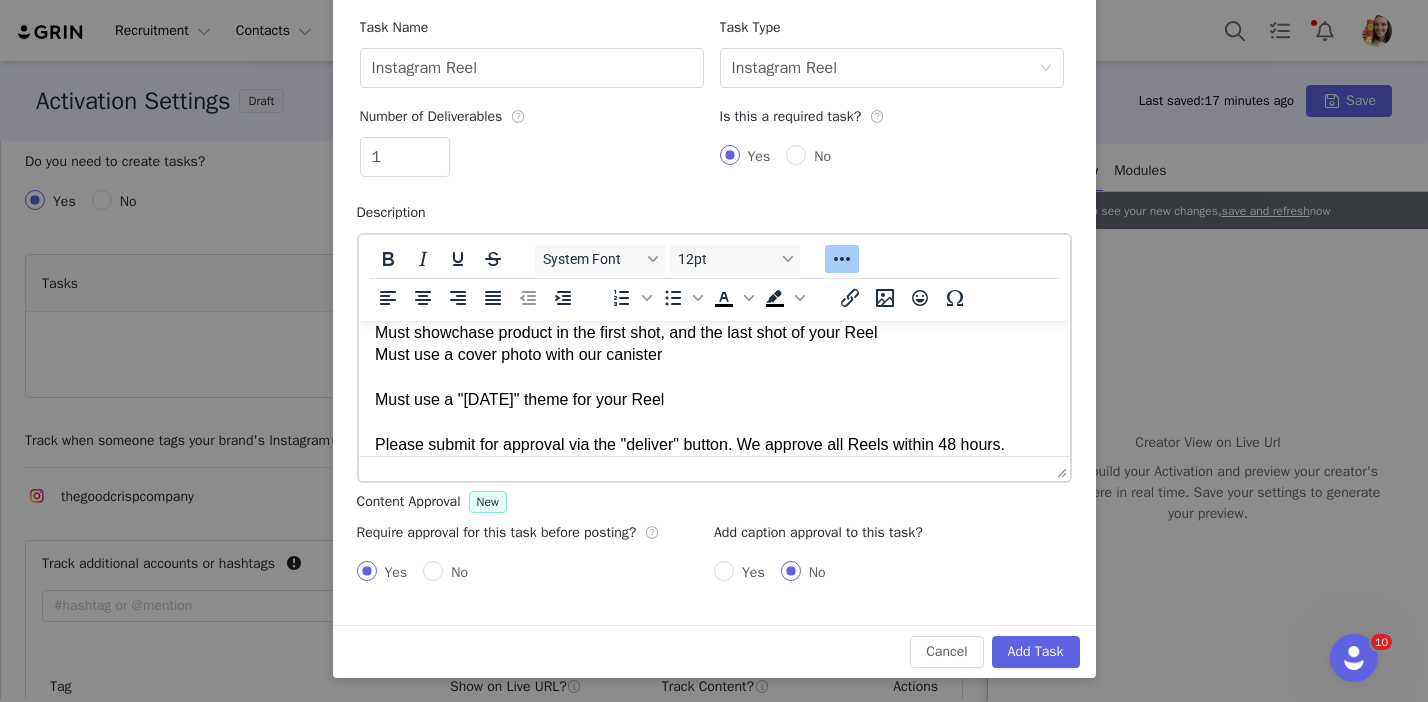 scroll, scrollTop: 82, scrollLeft: 0, axis: vertical 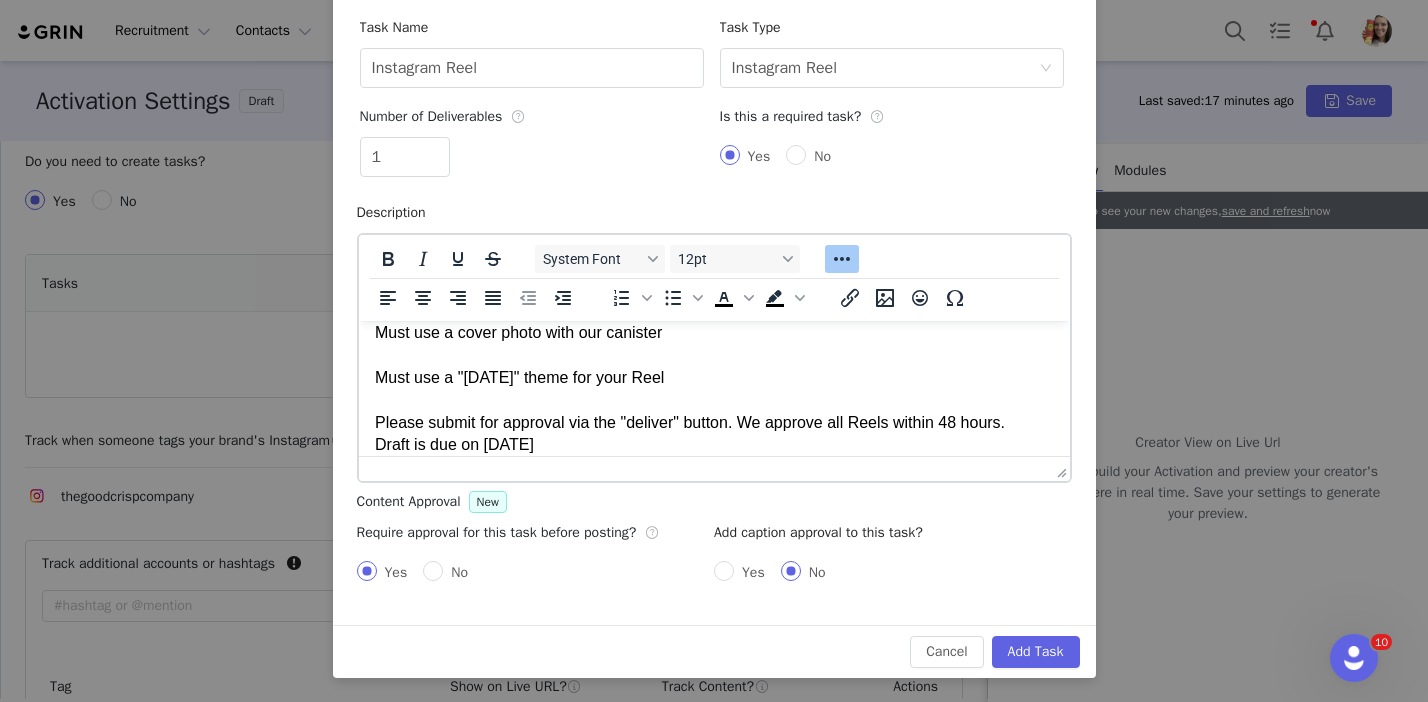click on "Instagram Reel (12-15 seconds) Must showchase product in the first shot, and the last shot of your Reel Must use a cover photo with our canister Must use a "[DATE]" theme for your Reel Please submit for approval via the "deliver" button. We approve all Reels within 48 hours.  Draft is due on [DATE]" at bounding box center [713, 356] 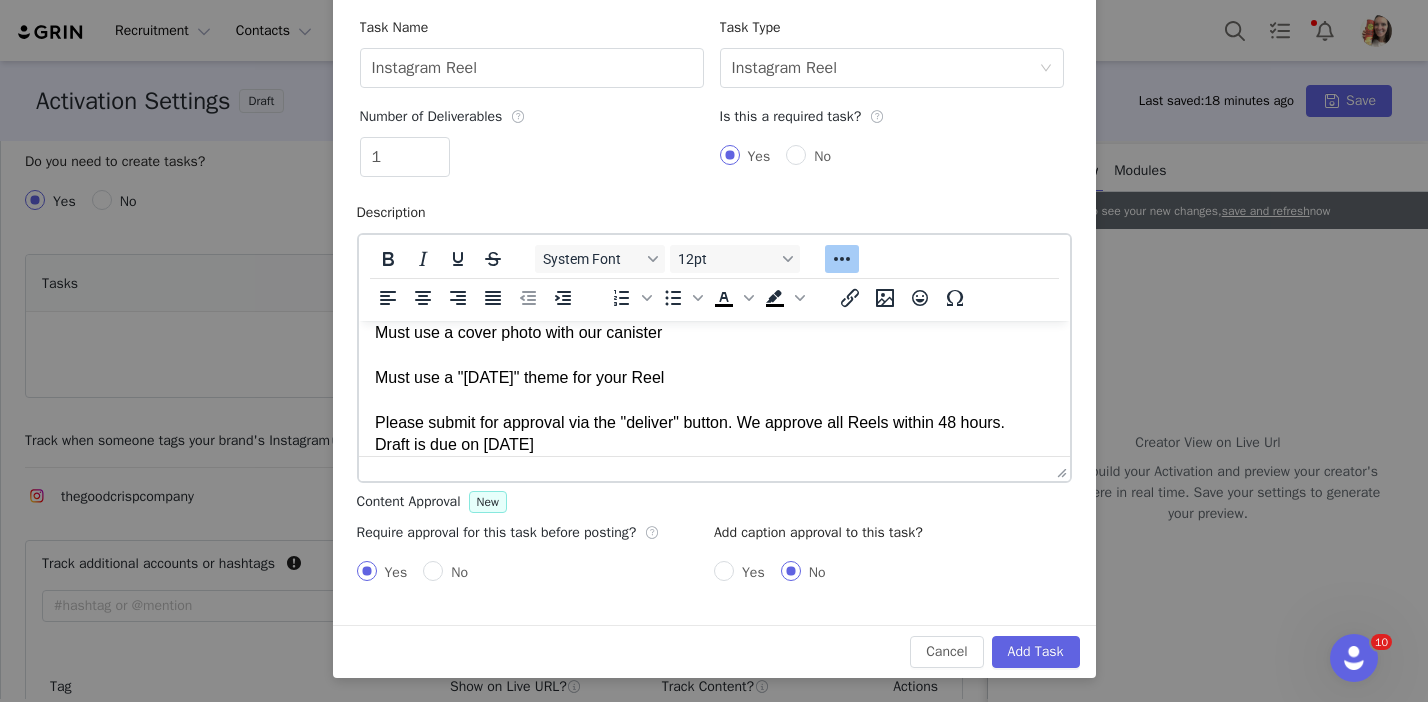 scroll, scrollTop: 98, scrollLeft: 0, axis: vertical 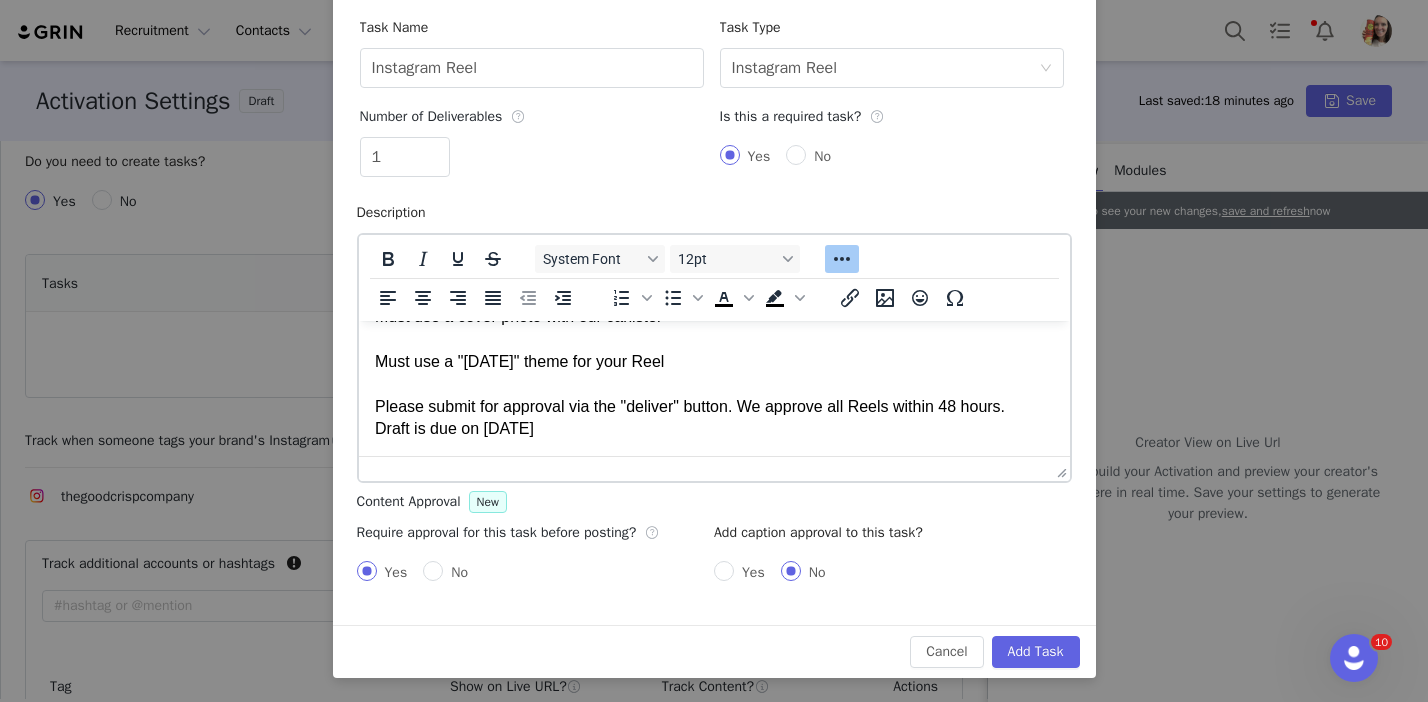 drag, startPoint x: 654, startPoint y: 442, endPoint x: 465, endPoint y: 464, distance: 190.27611 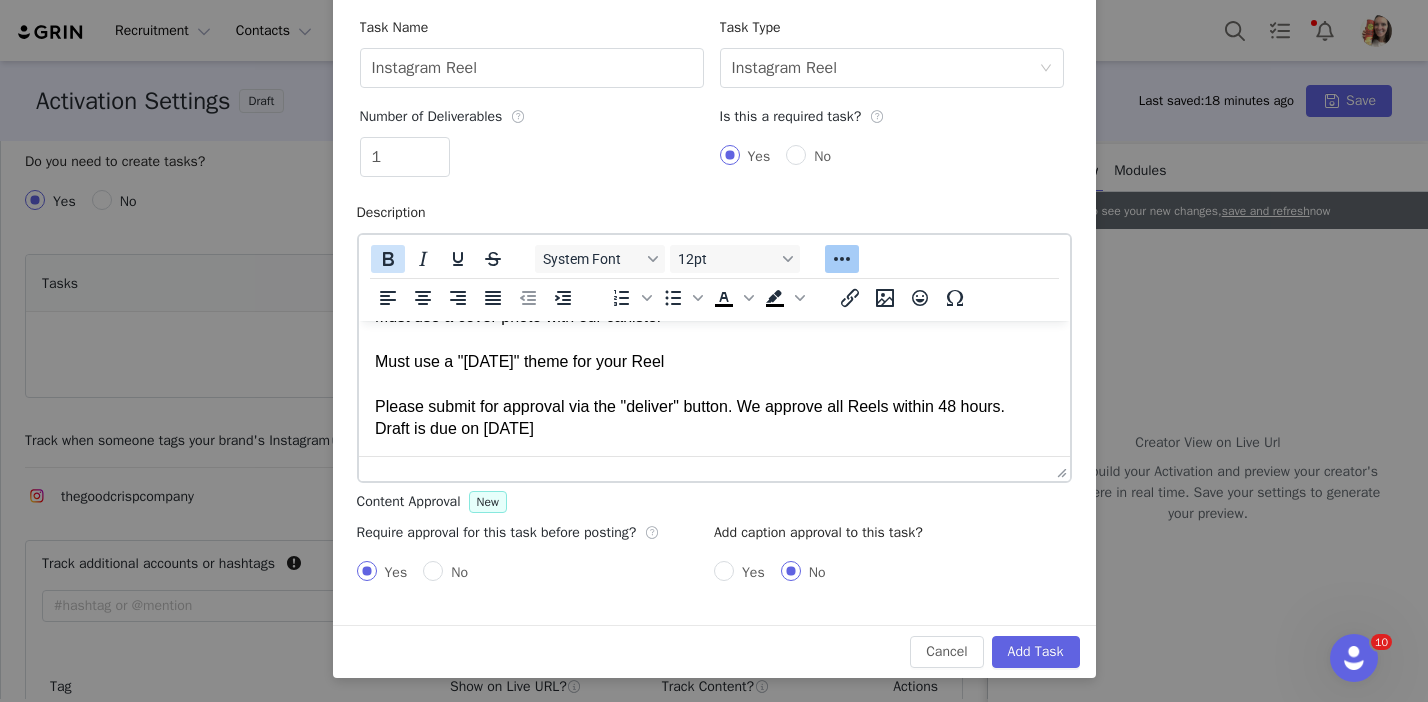 click 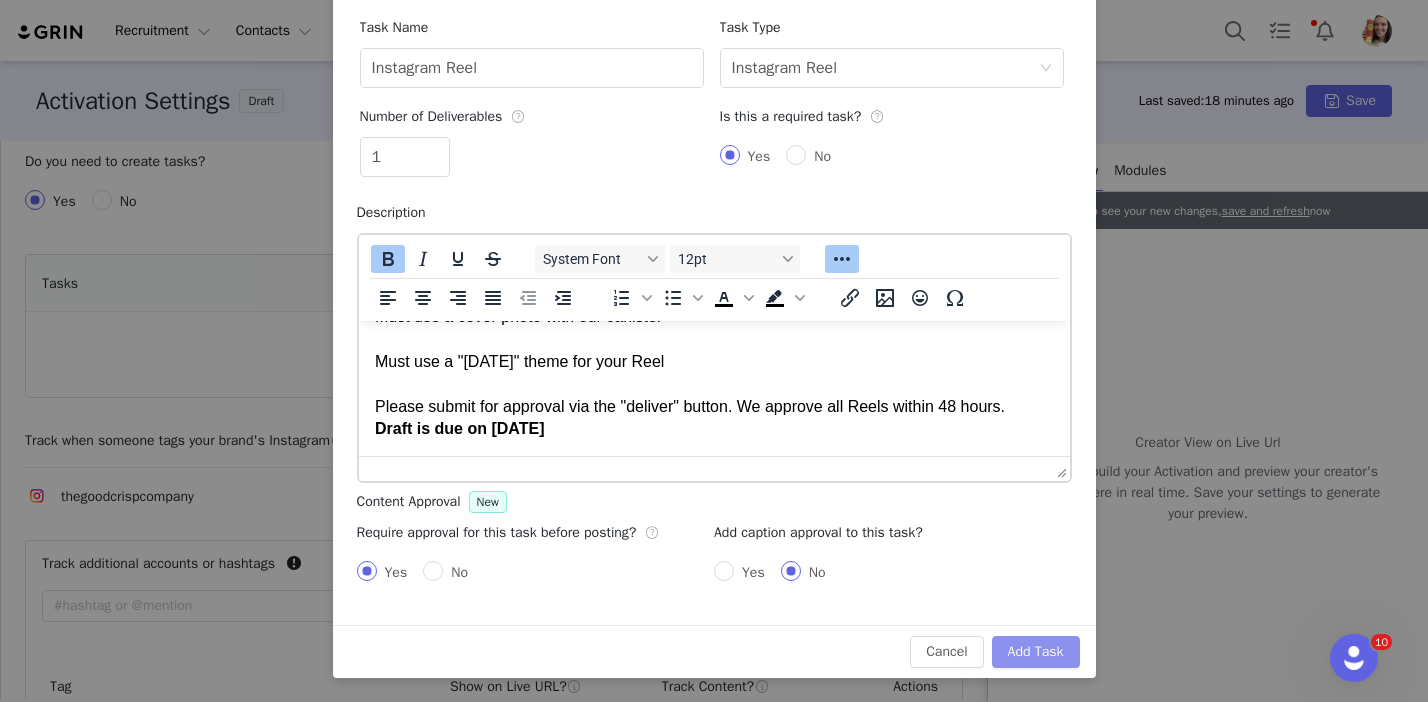 click on "Add Task" at bounding box center (1036, 652) 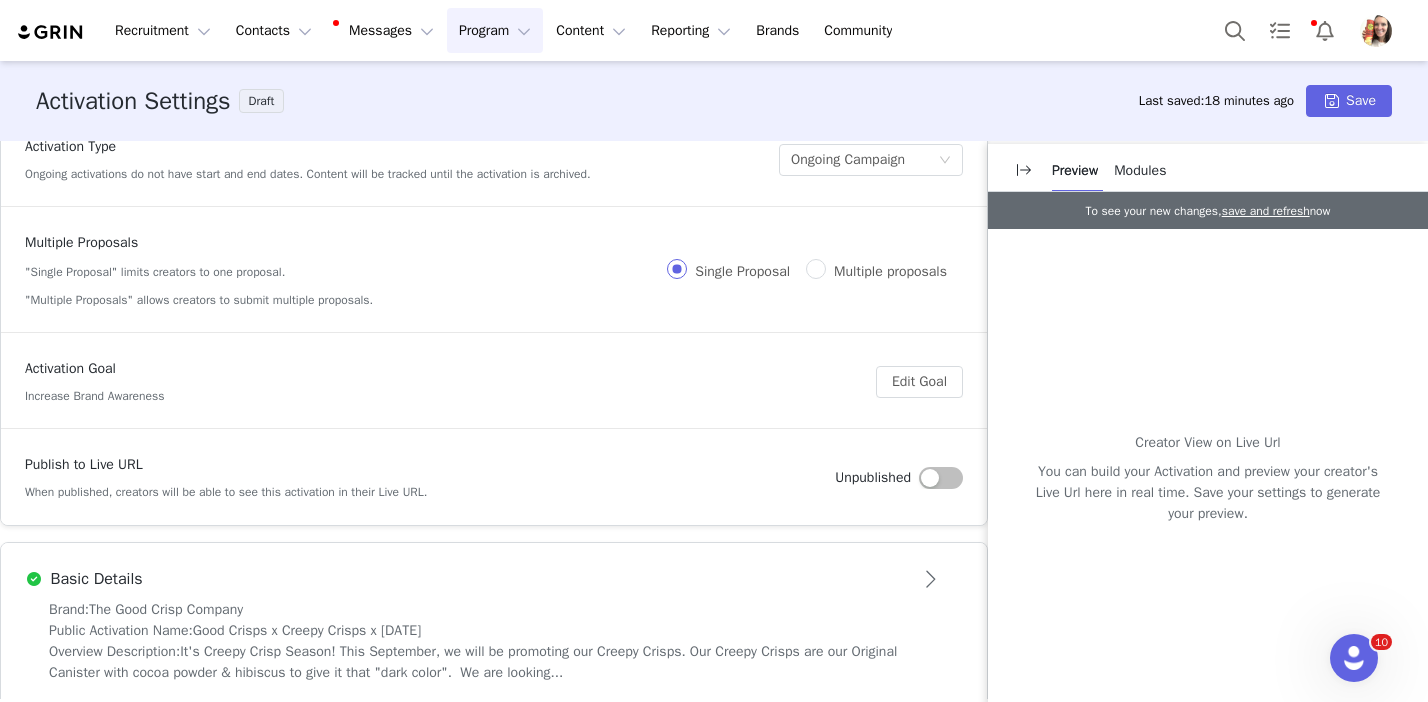 scroll, scrollTop: 100, scrollLeft: 0, axis: vertical 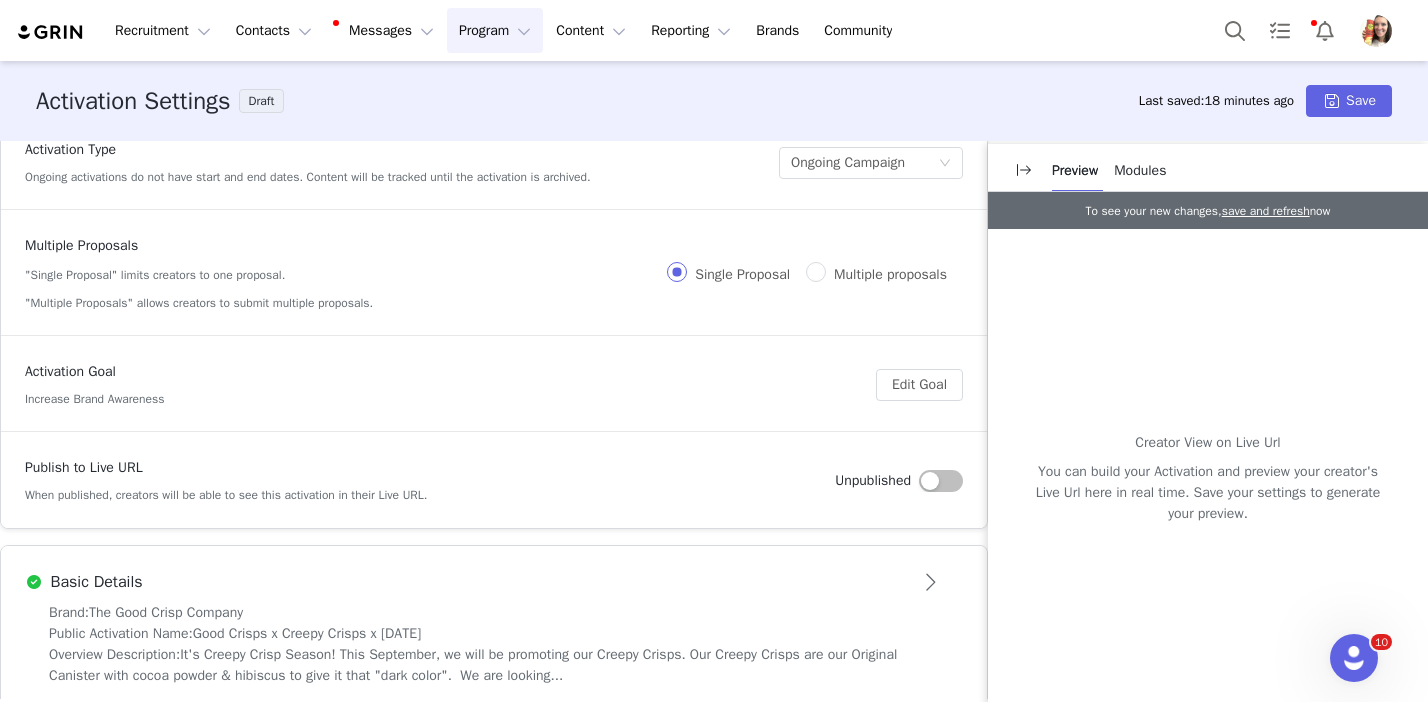 click on "Brand: The Good Crisp Company" at bounding box center (494, 612) 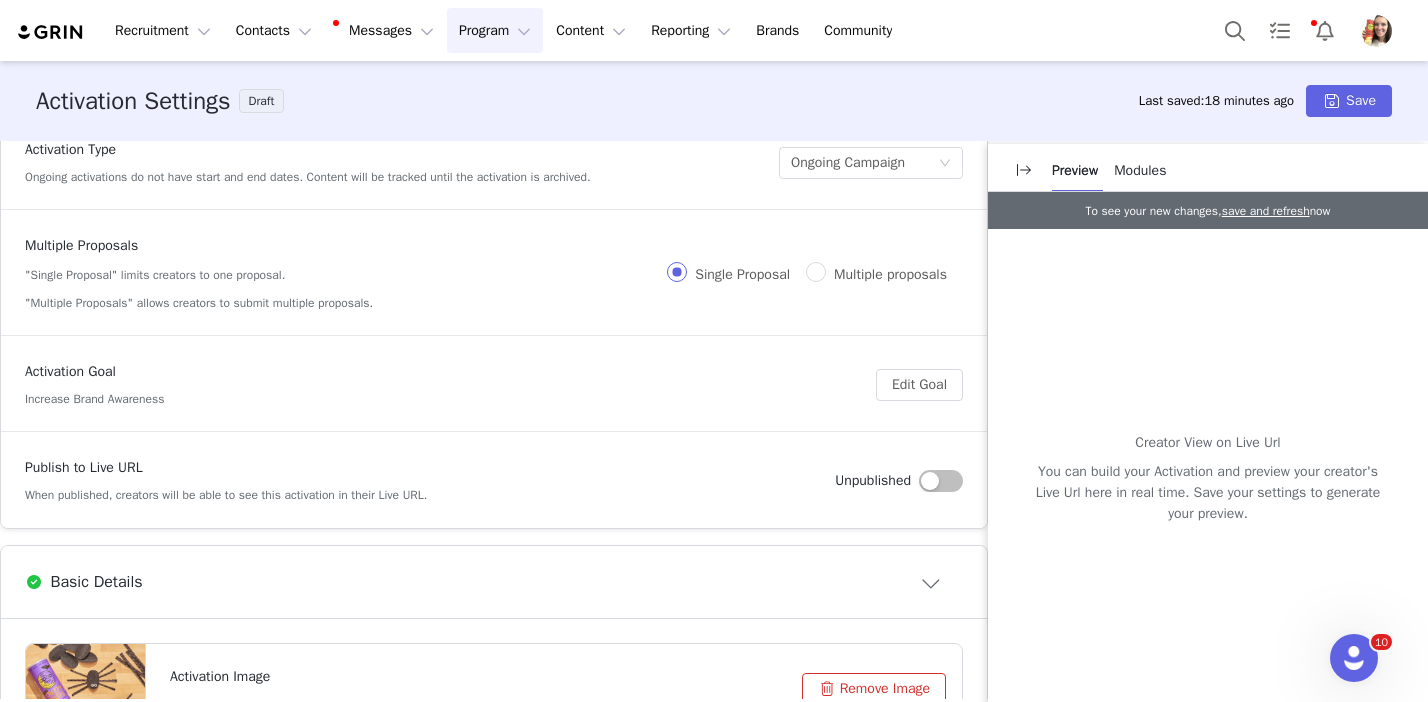 scroll, scrollTop: 0, scrollLeft: 0, axis: both 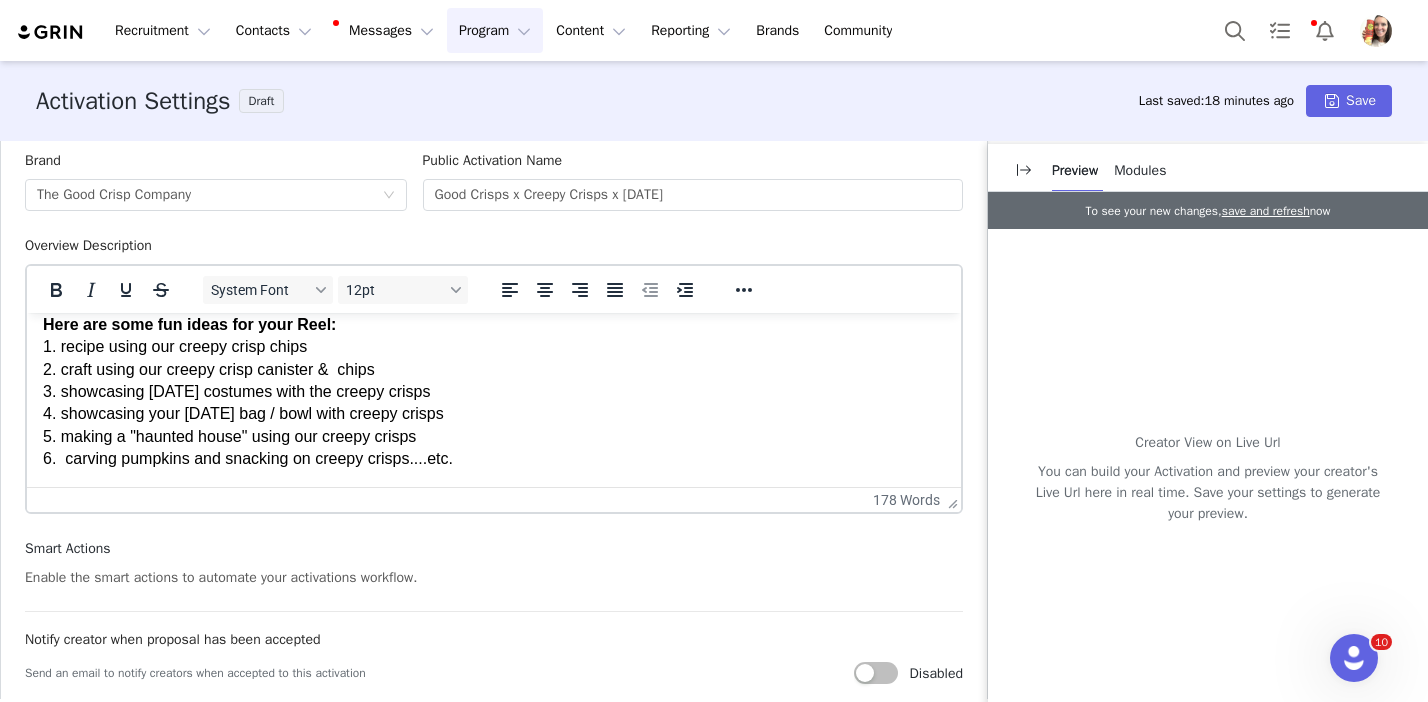 click on "Here are some fun ideas for your Reel: 1. recipe using our creepy crisp chips 2. craft using our creepy crisp canister &  chips 3. showcasing [DATE] costumes with the creepy crisps 4. showcasing your [DATE] bag / bowl with creepy crisps 5. making a "haunted house" using our creepy crisps 6.  carving pumpkins and snacking on creepy crisps....etc." at bounding box center [494, 392] 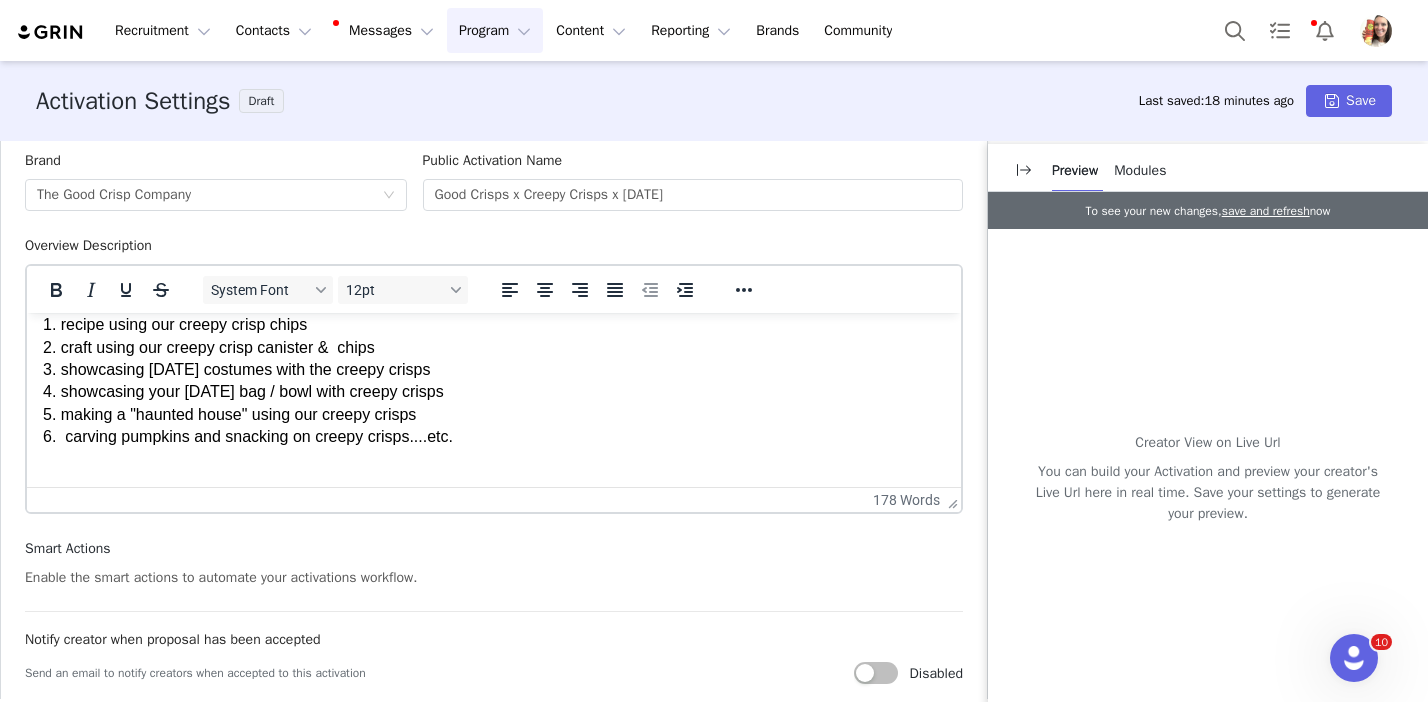 scroll, scrollTop: 379, scrollLeft: 0, axis: vertical 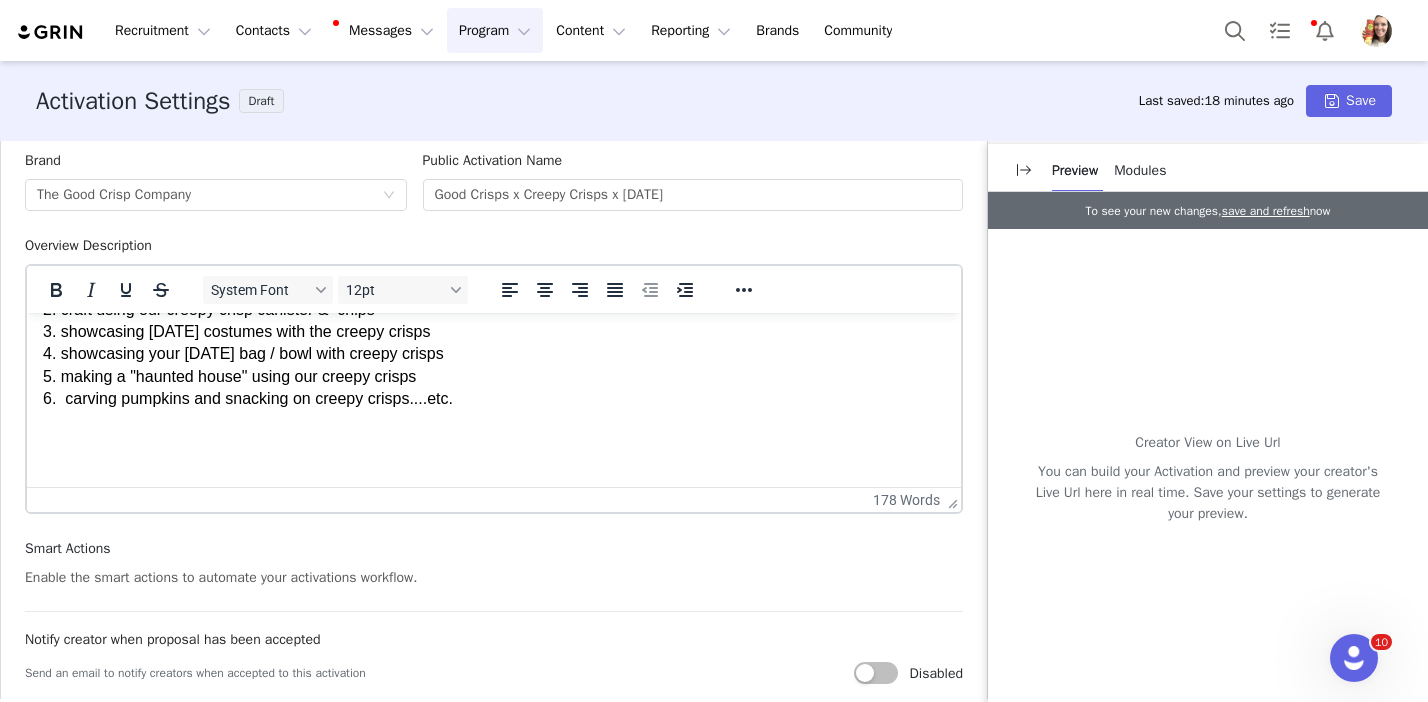 type 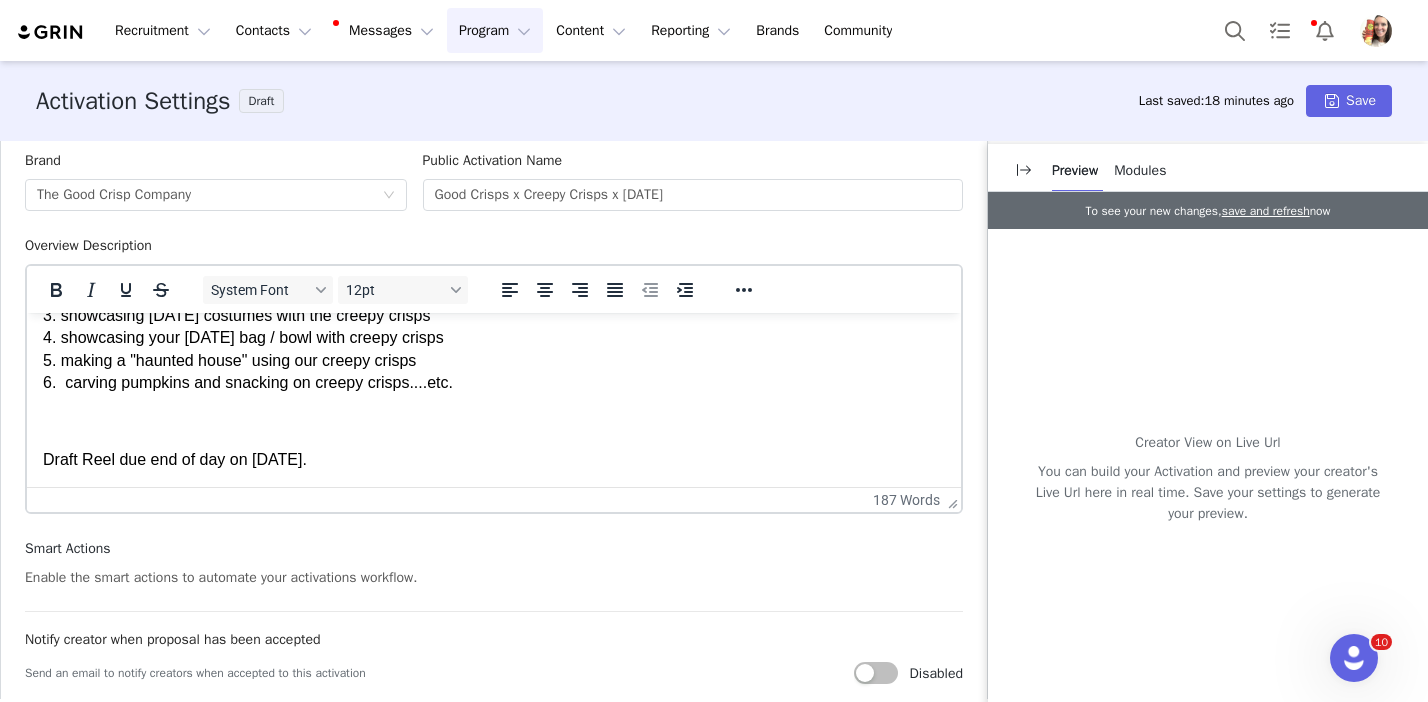scroll, scrollTop: 418, scrollLeft: 0, axis: vertical 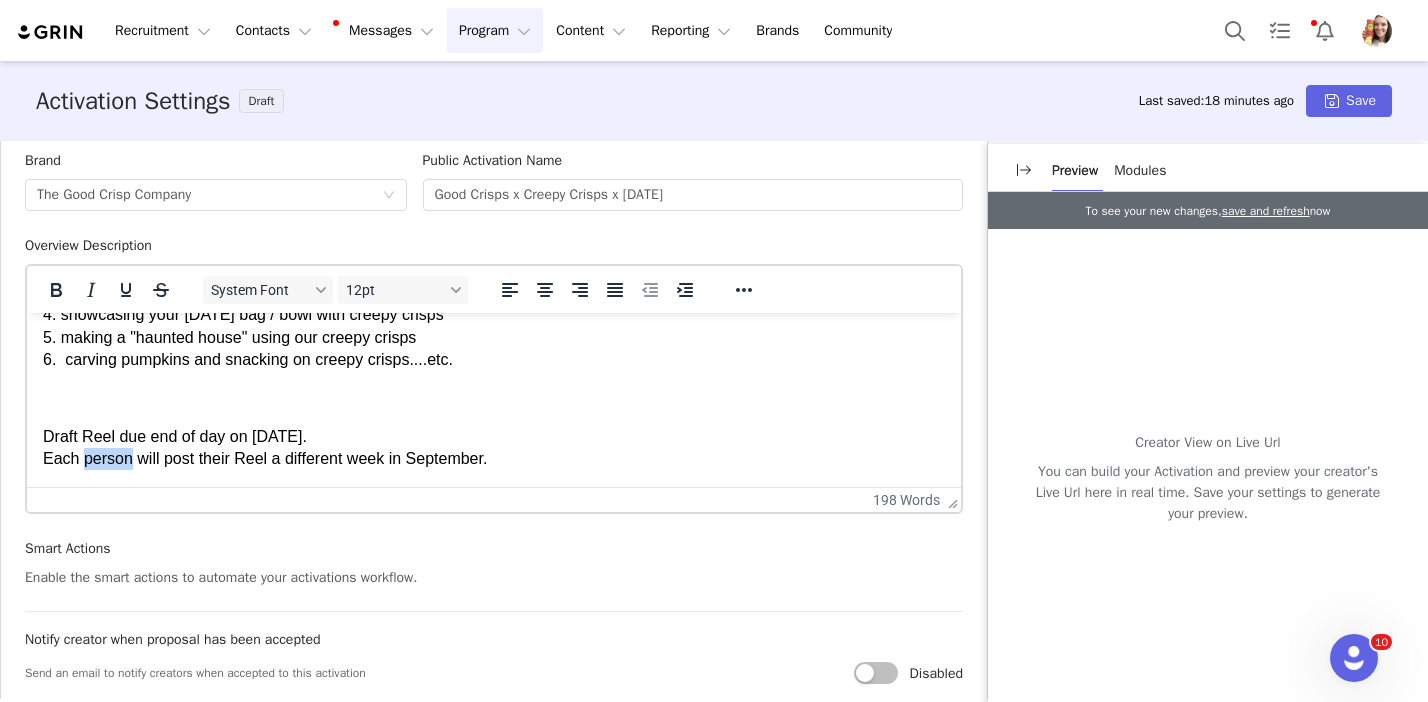 drag, startPoint x: 130, startPoint y: 461, endPoint x: 85, endPoint y: 464, distance: 45.099888 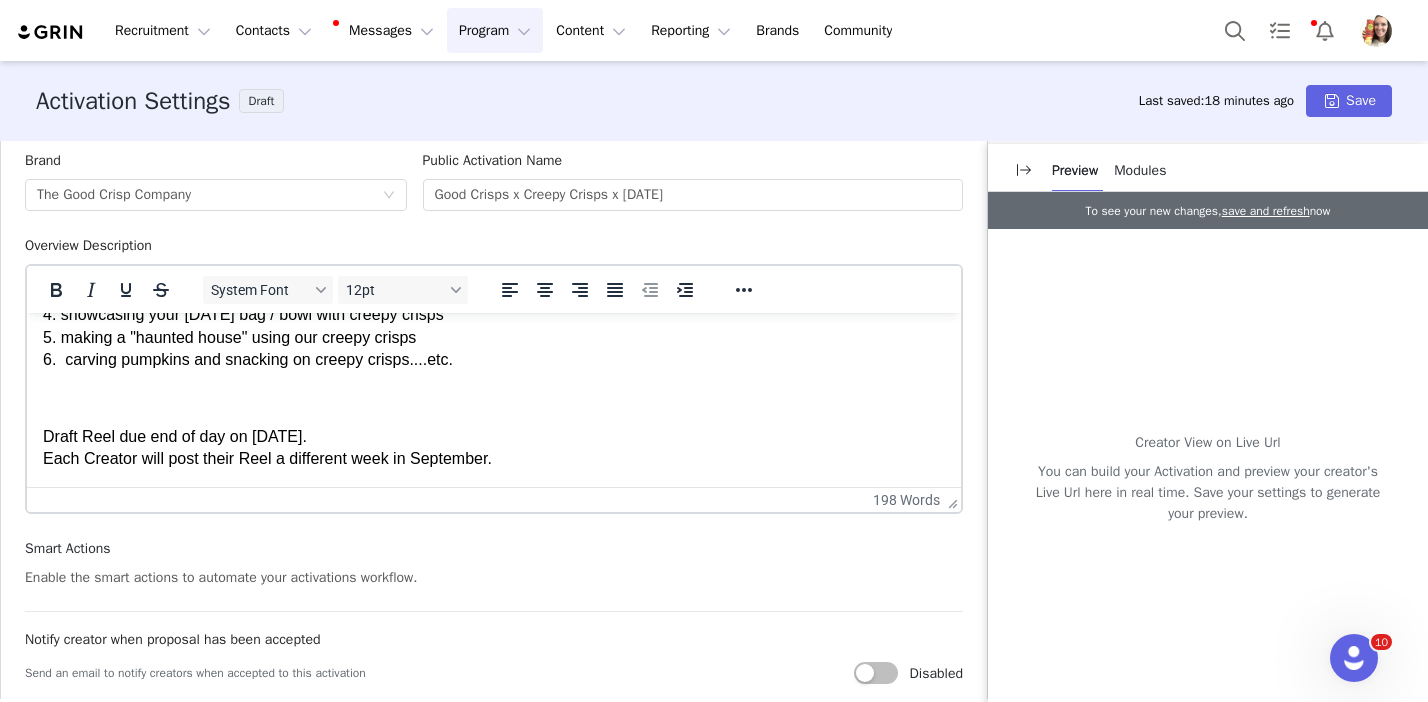 click on "Draft Reel due end of day on [DATE]. Each Creator will post their Reel a different week in September." at bounding box center (494, 448) 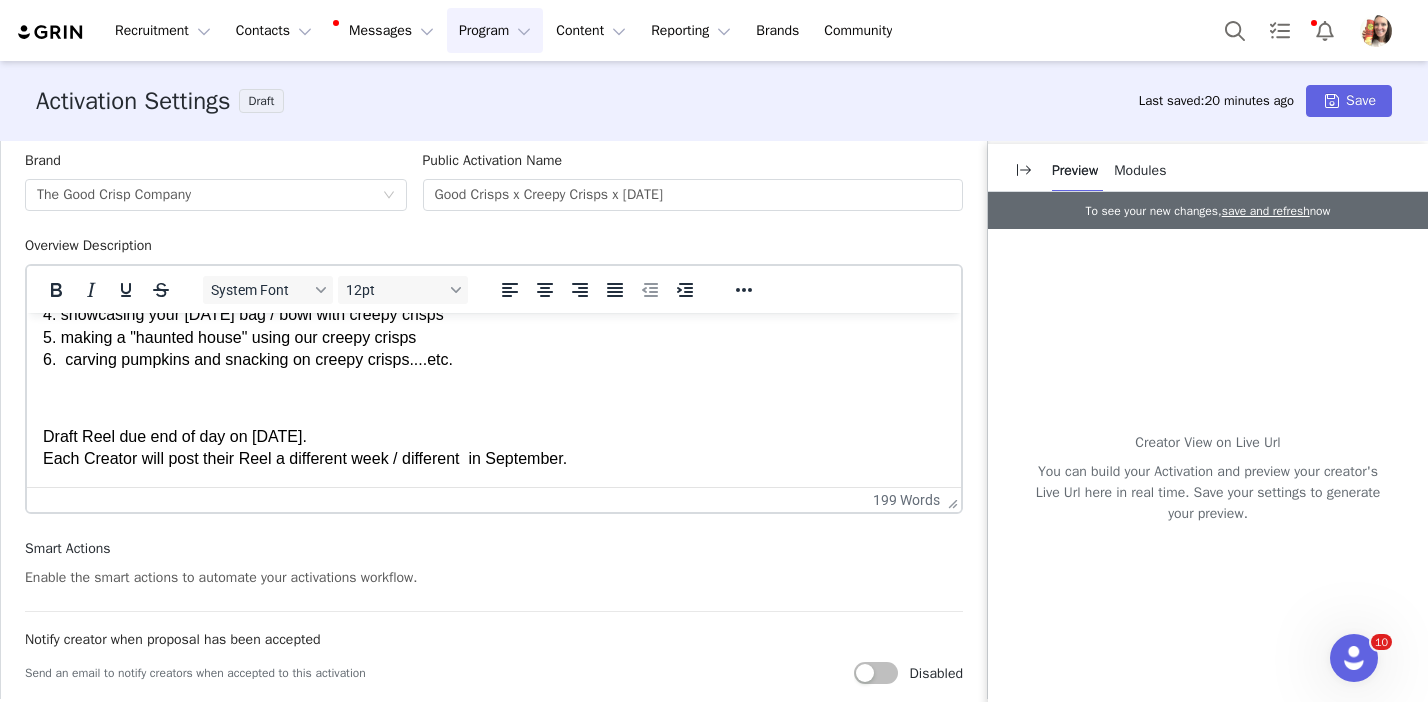 click on "Draft Reel due end of day on [DATE]. Each Creator will post their Reel a different week / different  in September." at bounding box center (494, 448) 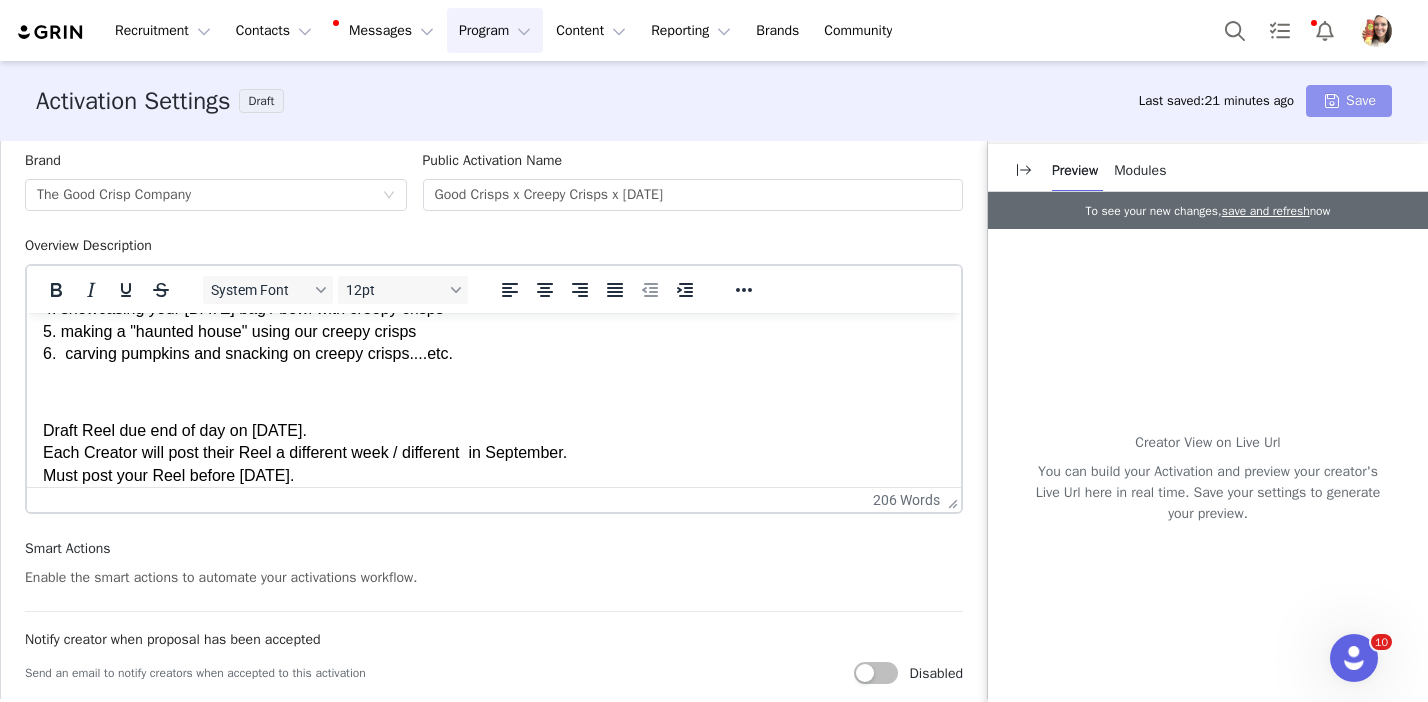 click on "Save" at bounding box center [1349, 101] 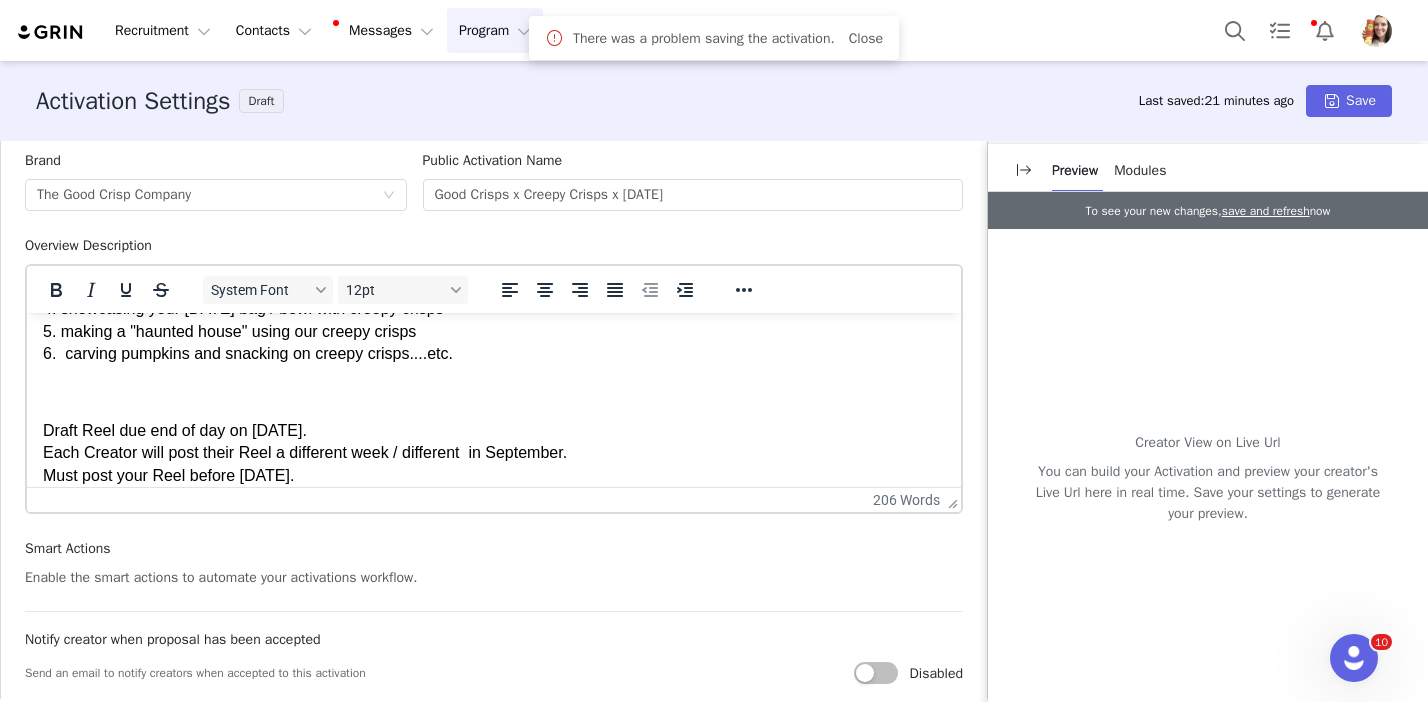 scroll, scrollTop: 440, scrollLeft: 0, axis: vertical 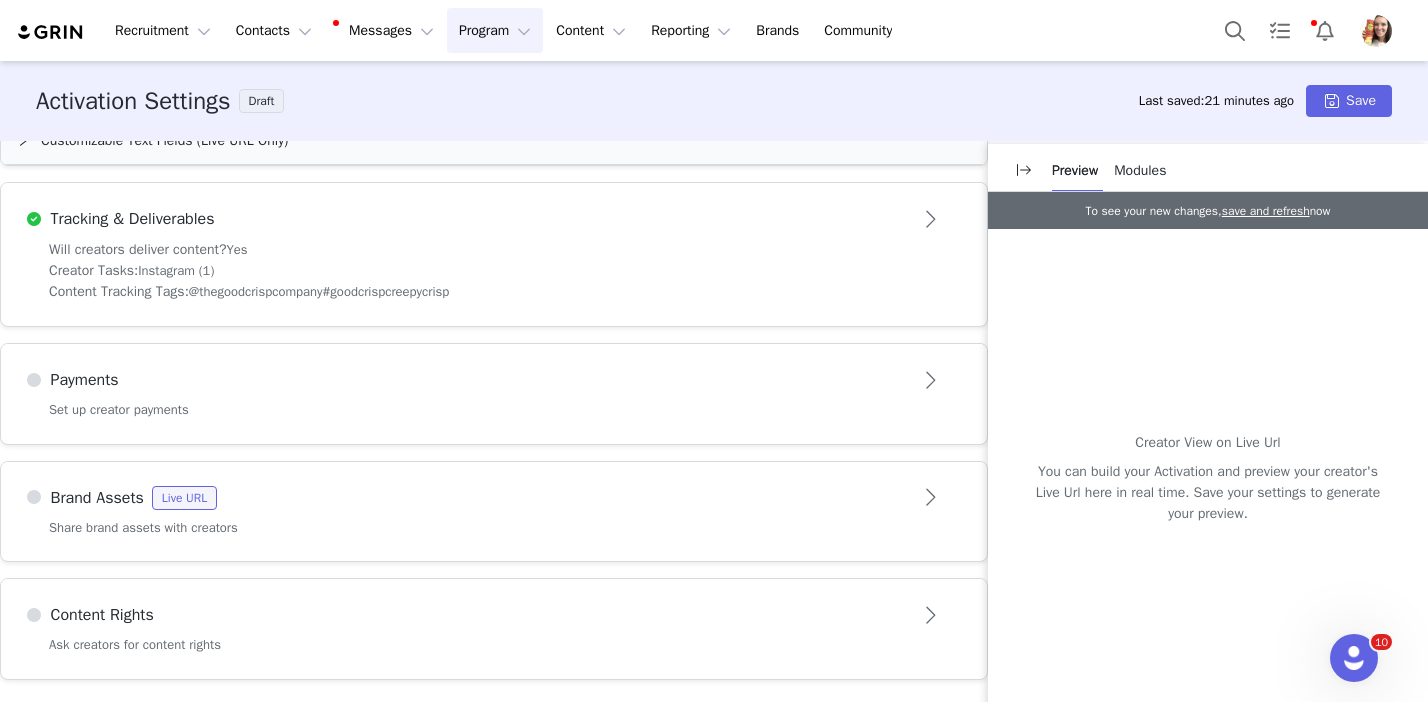 click on "Payments" at bounding box center [494, 372] 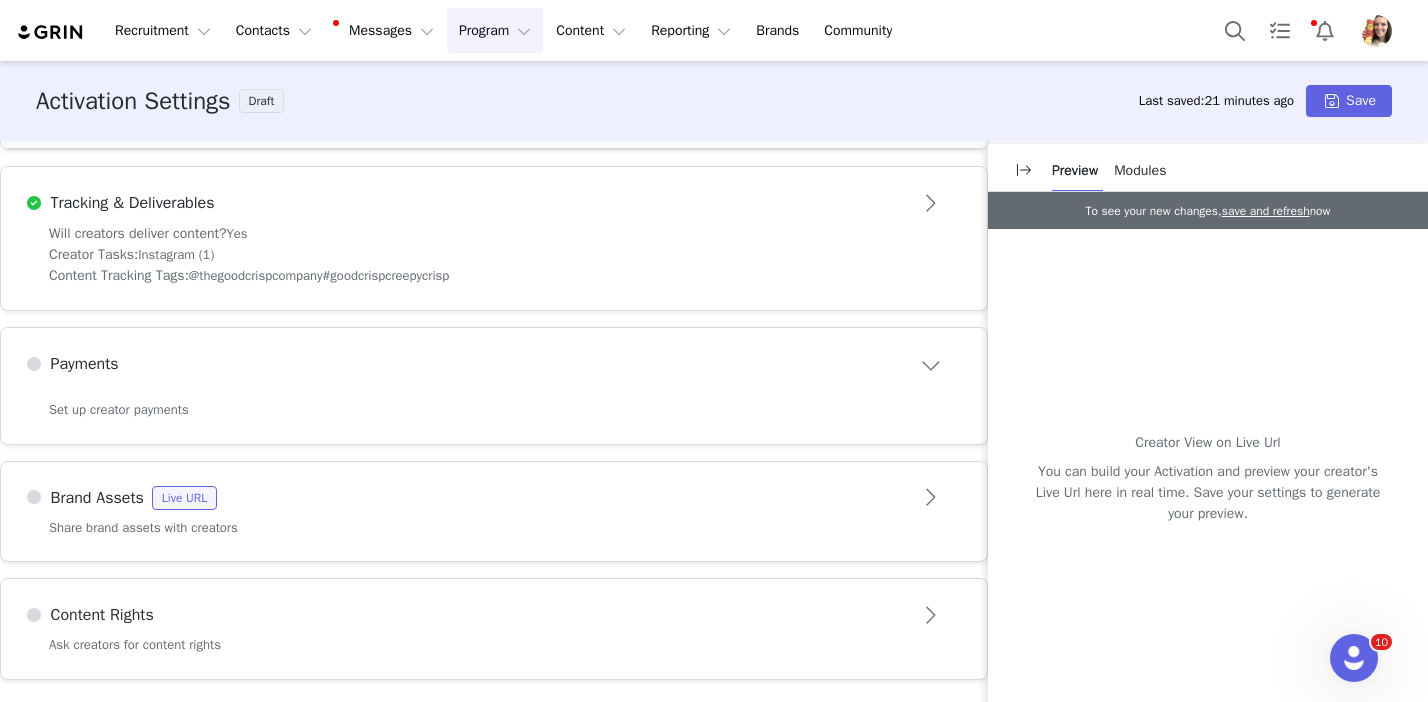 scroll, scrollTop: 894, scrollLeft: 0, axis: vertical 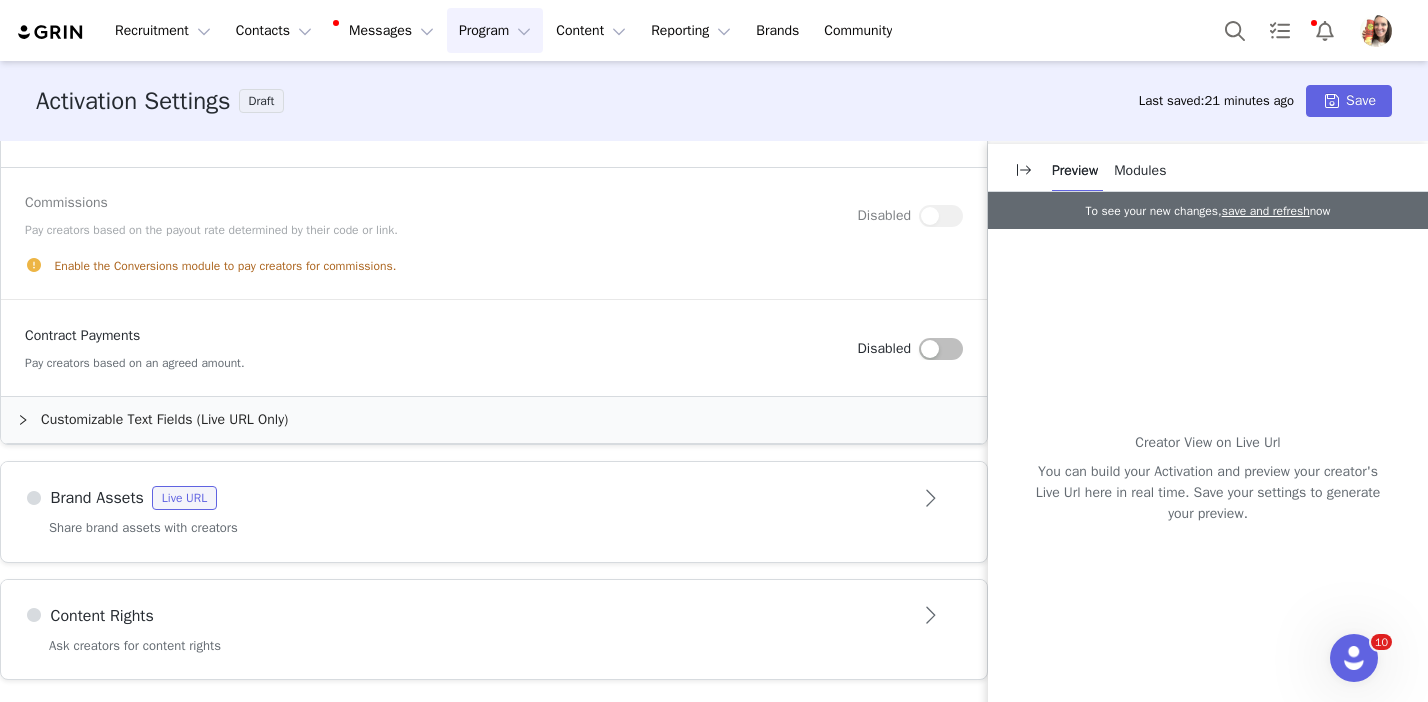 click at bounding box center [941, 349] 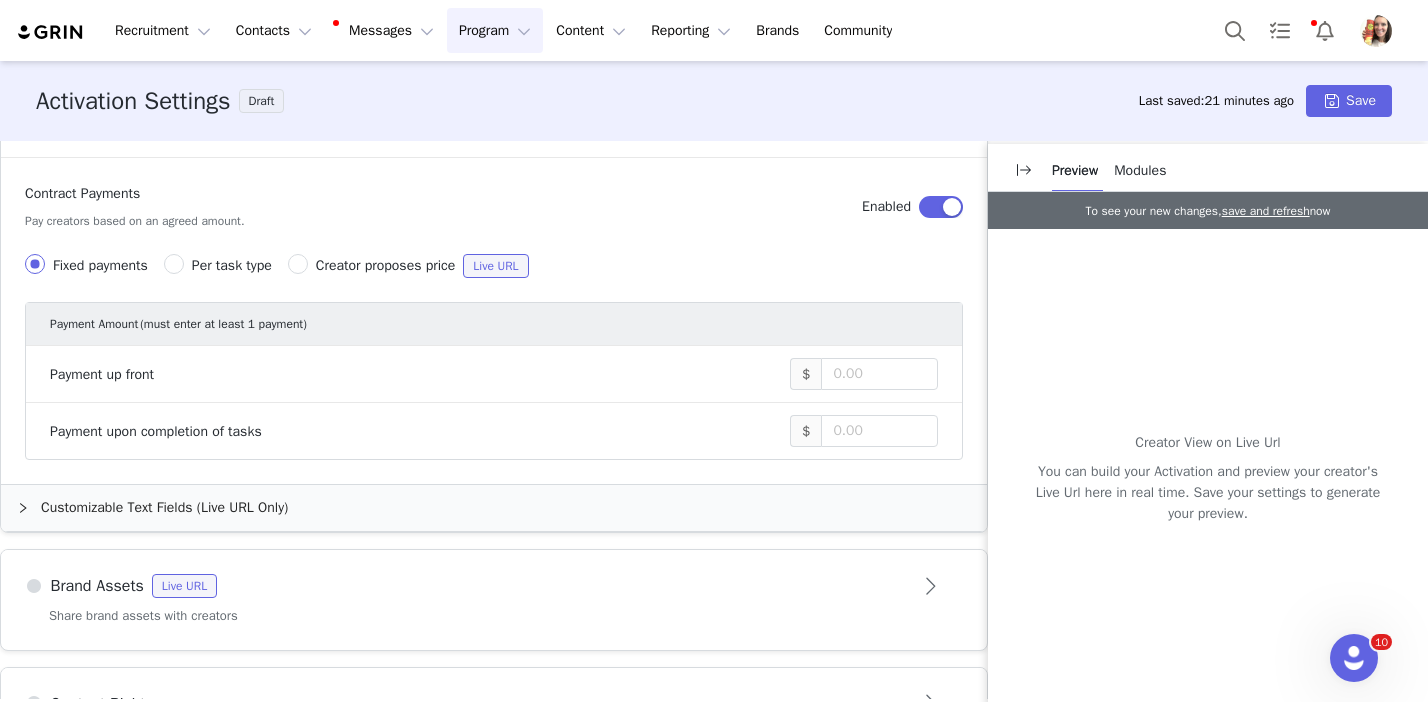 scroll, scrollTop: 1048, scrollLeft: 0, axis: vertical 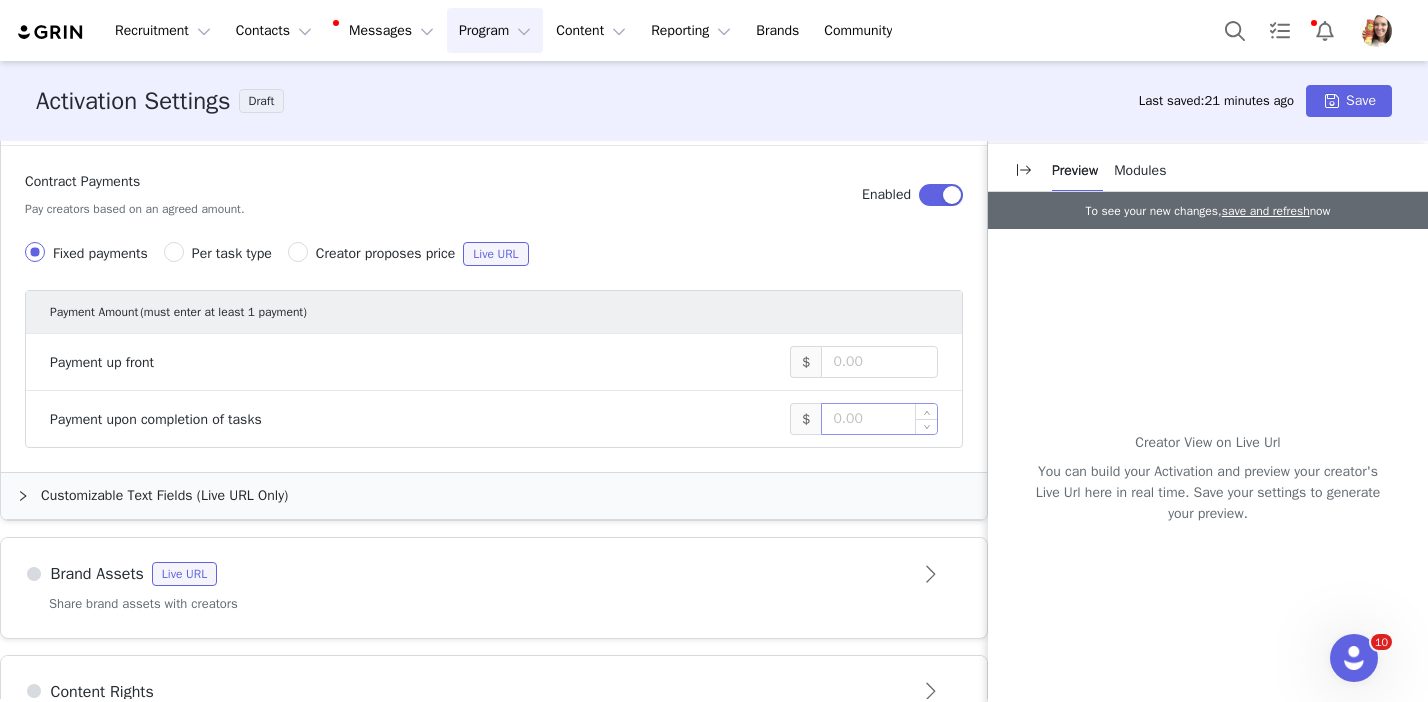 click at bounding box center [879, 419] 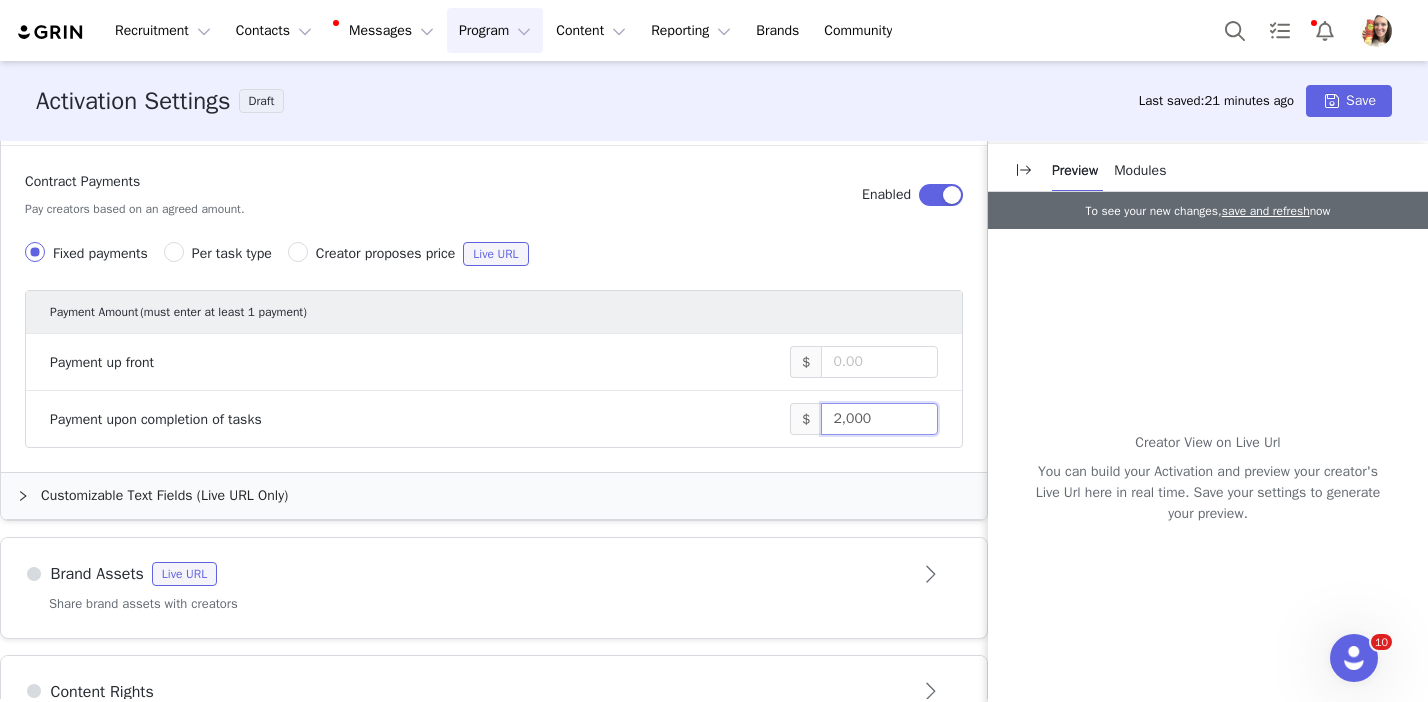 type on "2,000" 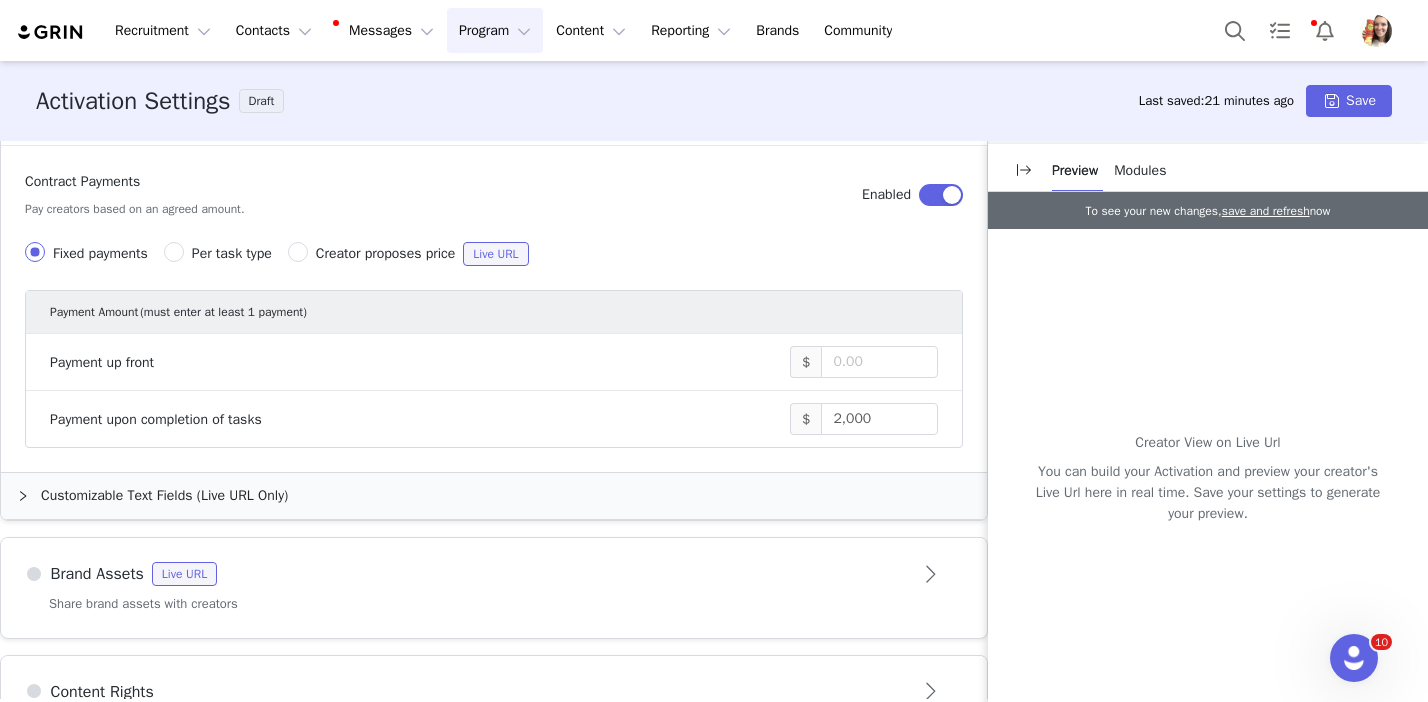 scroll, scrollTop: 1124, scrollLeft: 0, axis: vertical 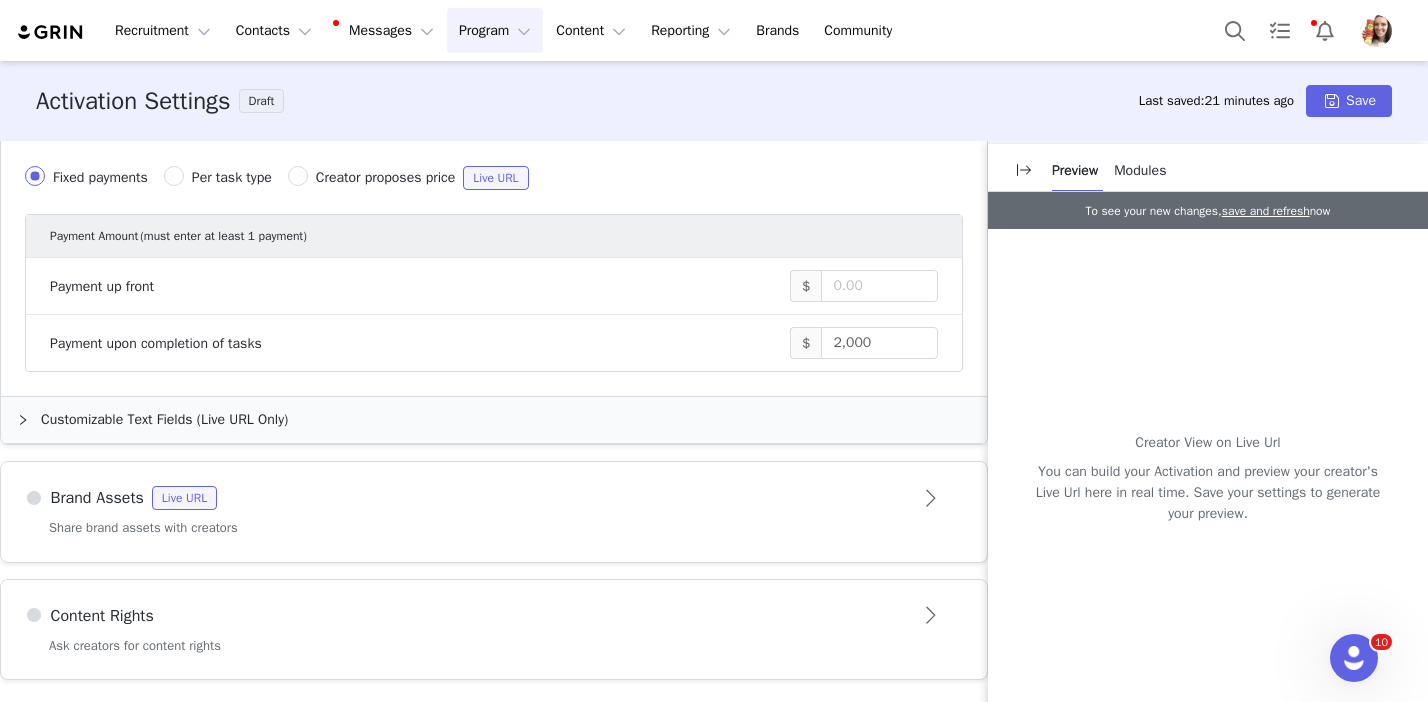 click on "Brand Assets Live URL" at bounding box center [494, 498] 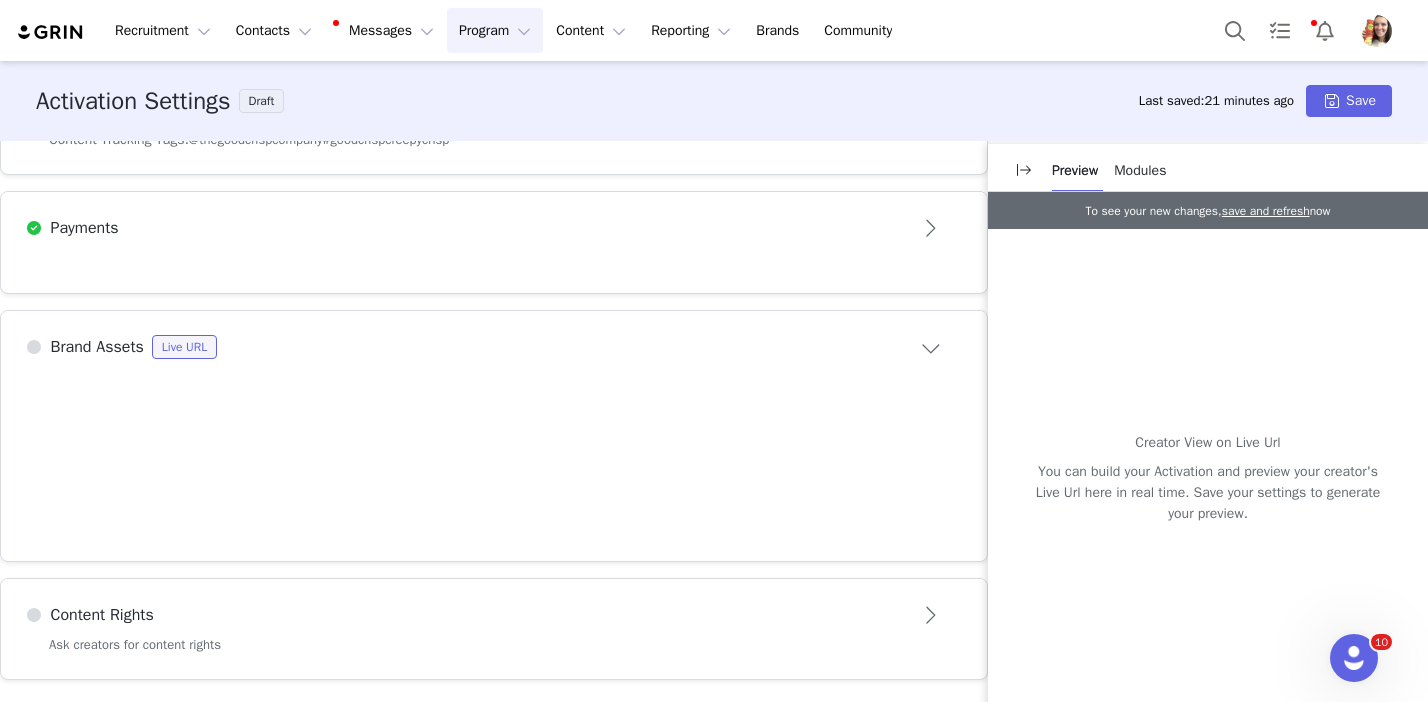 scroll, scrollTop: 797, scrollLeft: 0, axis: vertical 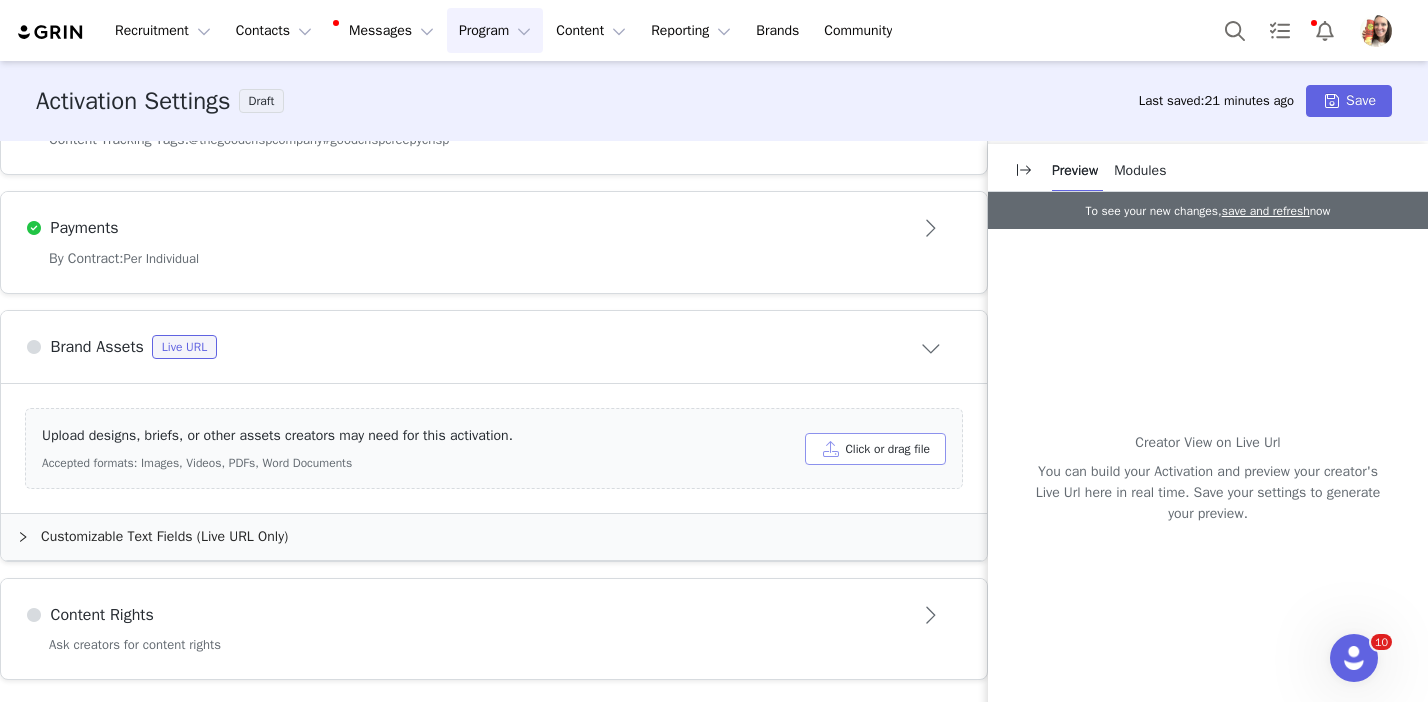 click on "Click or drag file" at bounding box center (875, 449) 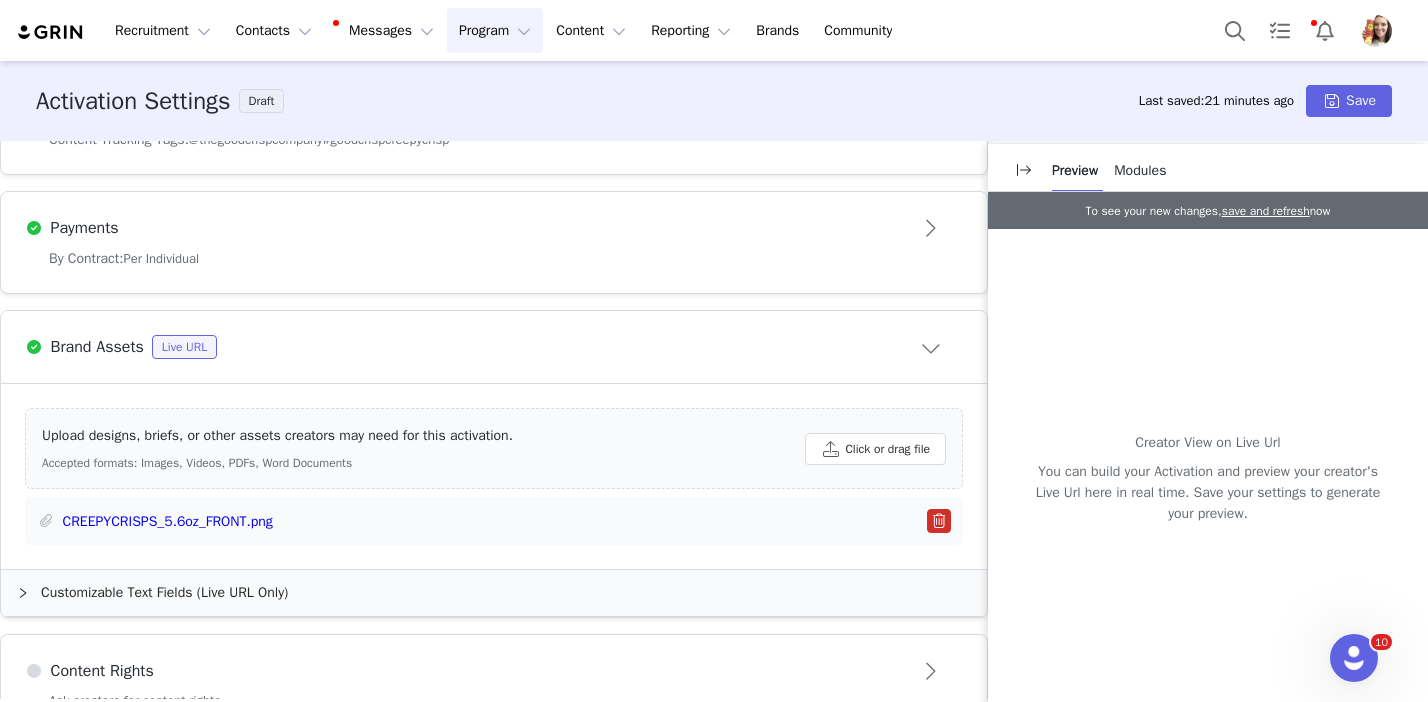 scroll, scrollTop: 853, scrollLeft: 0, axis: vertical 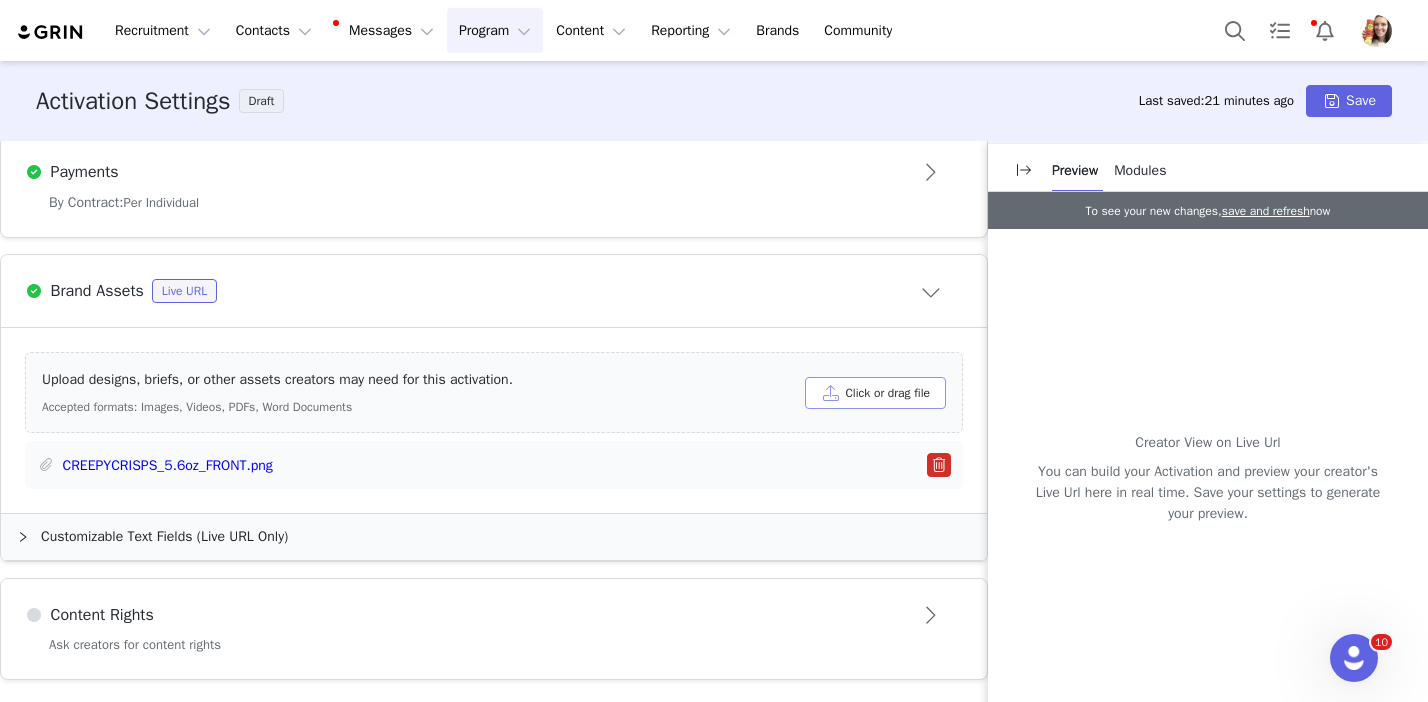 click on "Click or drag file" at bounding box center [875, 393] 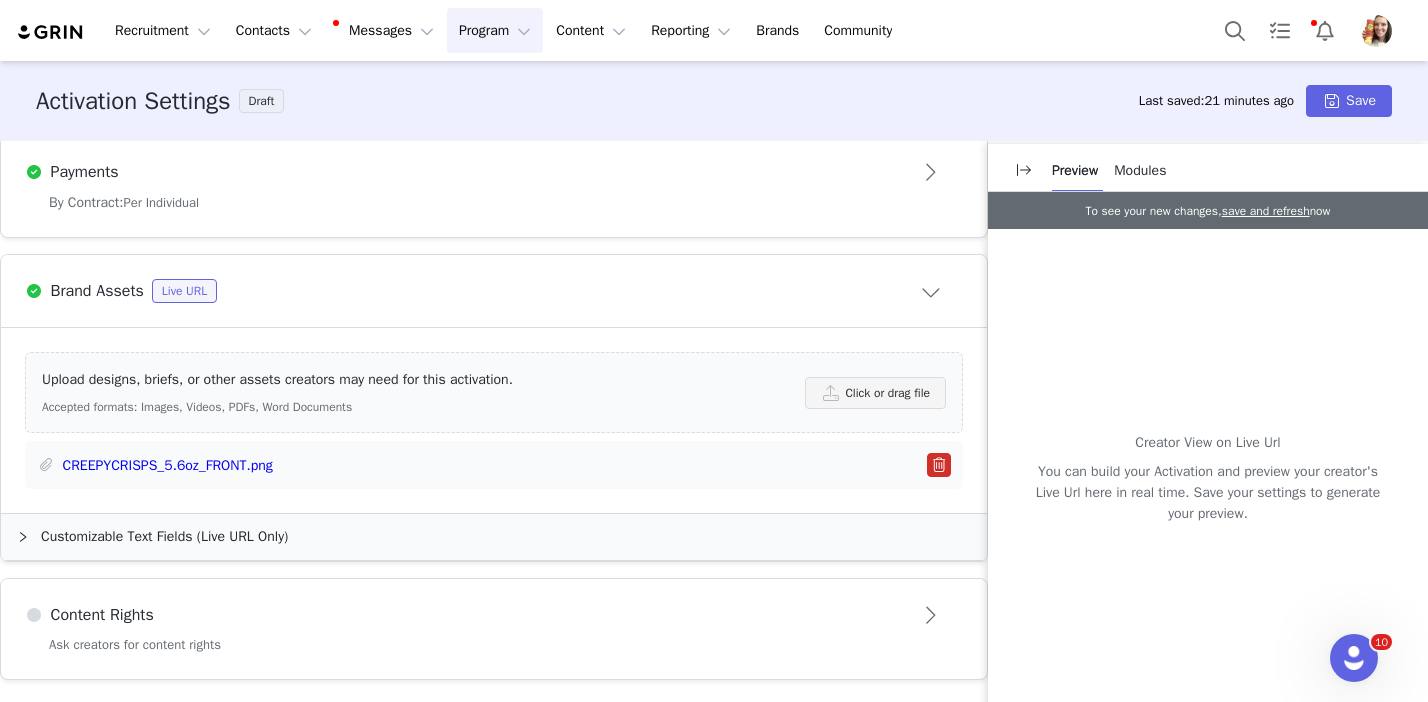 click on "Content Rights" at bounding box center [461, 615] 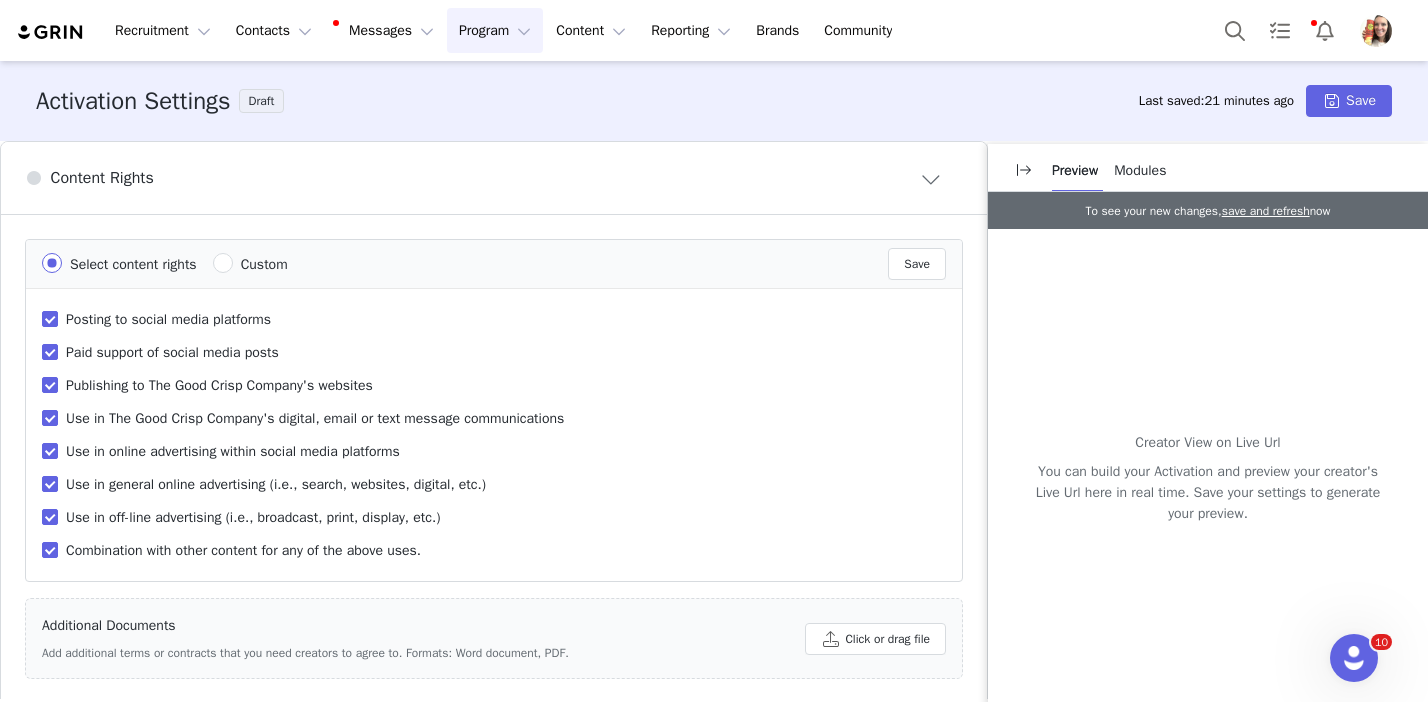 scroll, scrollTop: 1157, scrollLeft: 0, axis: vertical 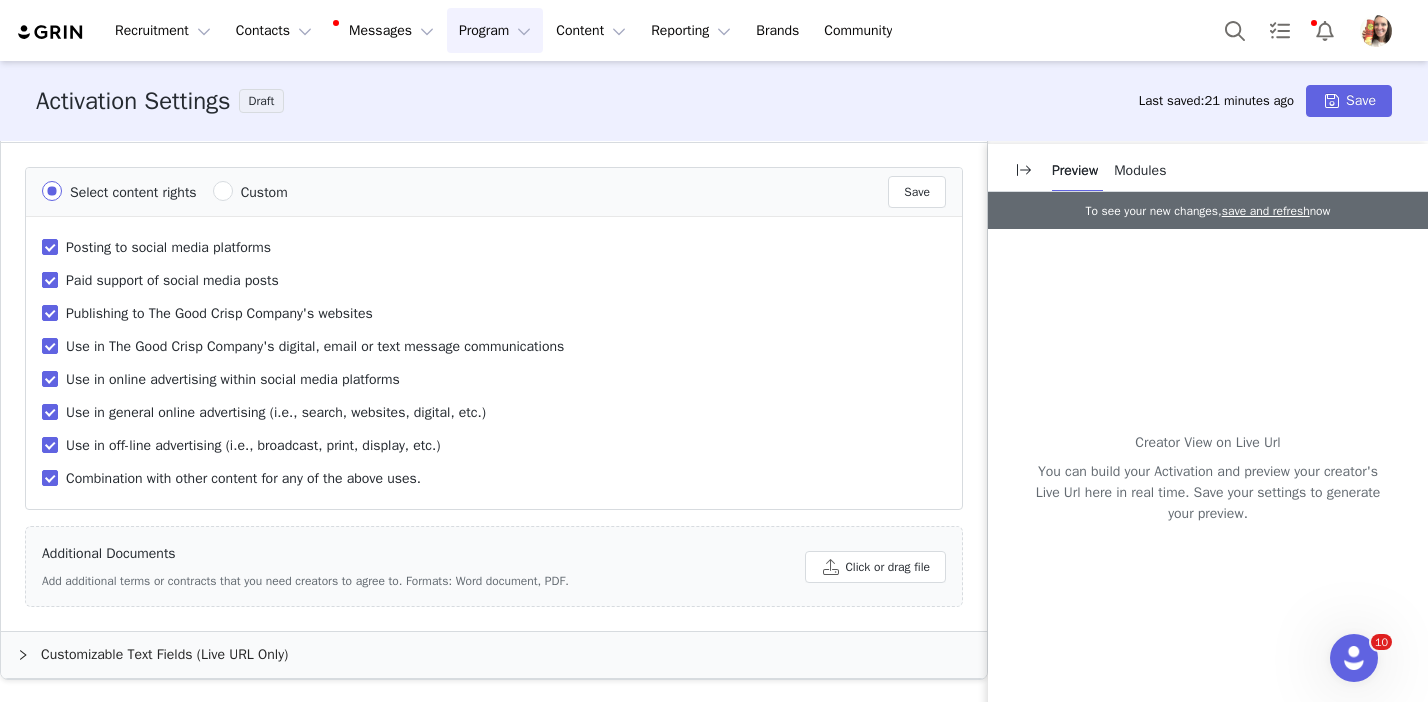 click on "Paid support of social media posts" at bounding box center (50, 280) 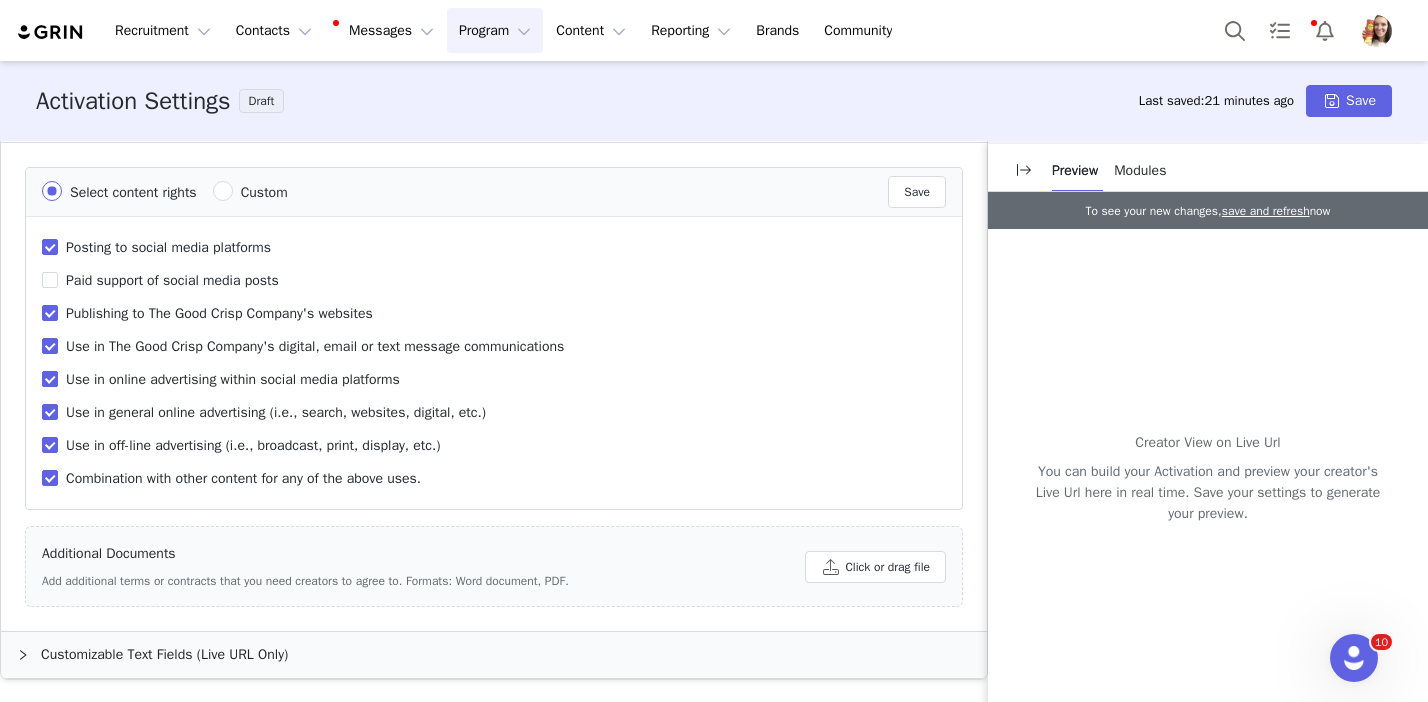 click on "Use in online advertising within social media platforms" at bounding box center [50, 379] 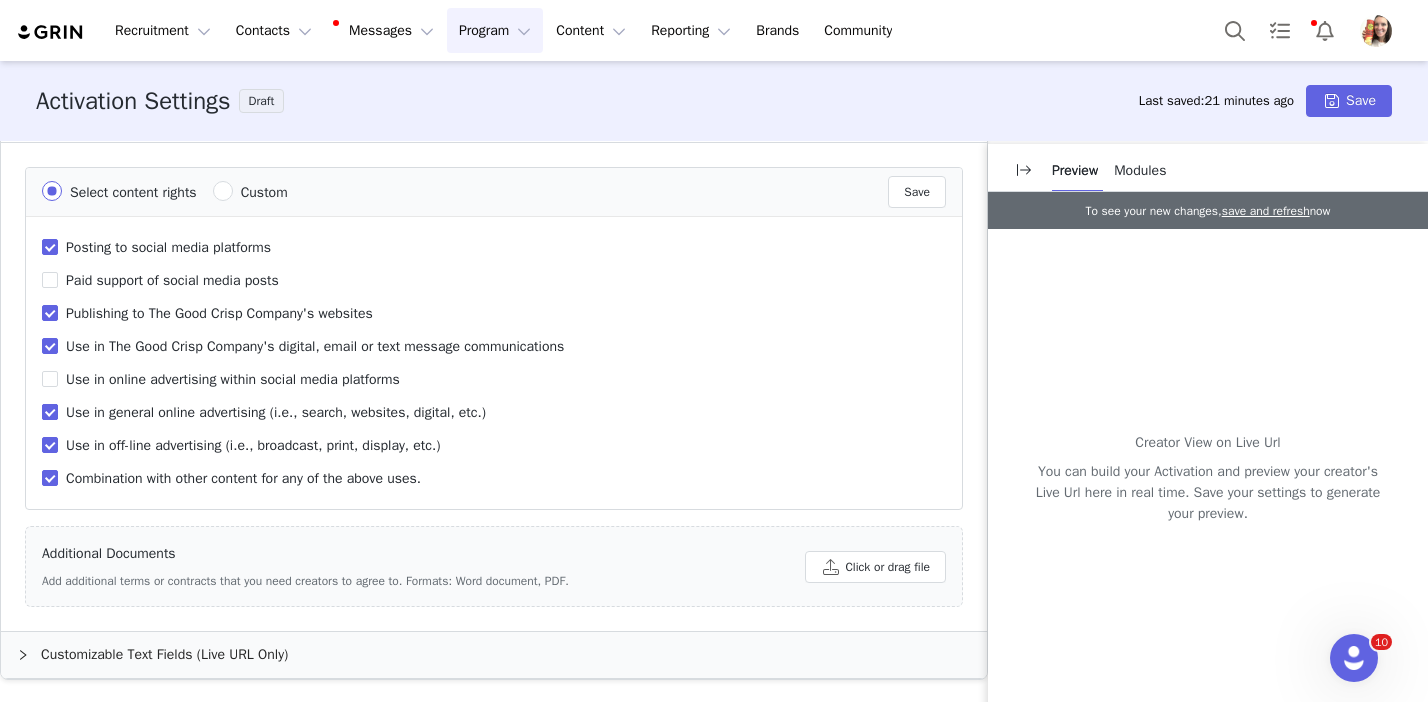 click on "Use in general online advertising (i.e., search, websites, digital, etc.)" at bounding box center [50, 412] 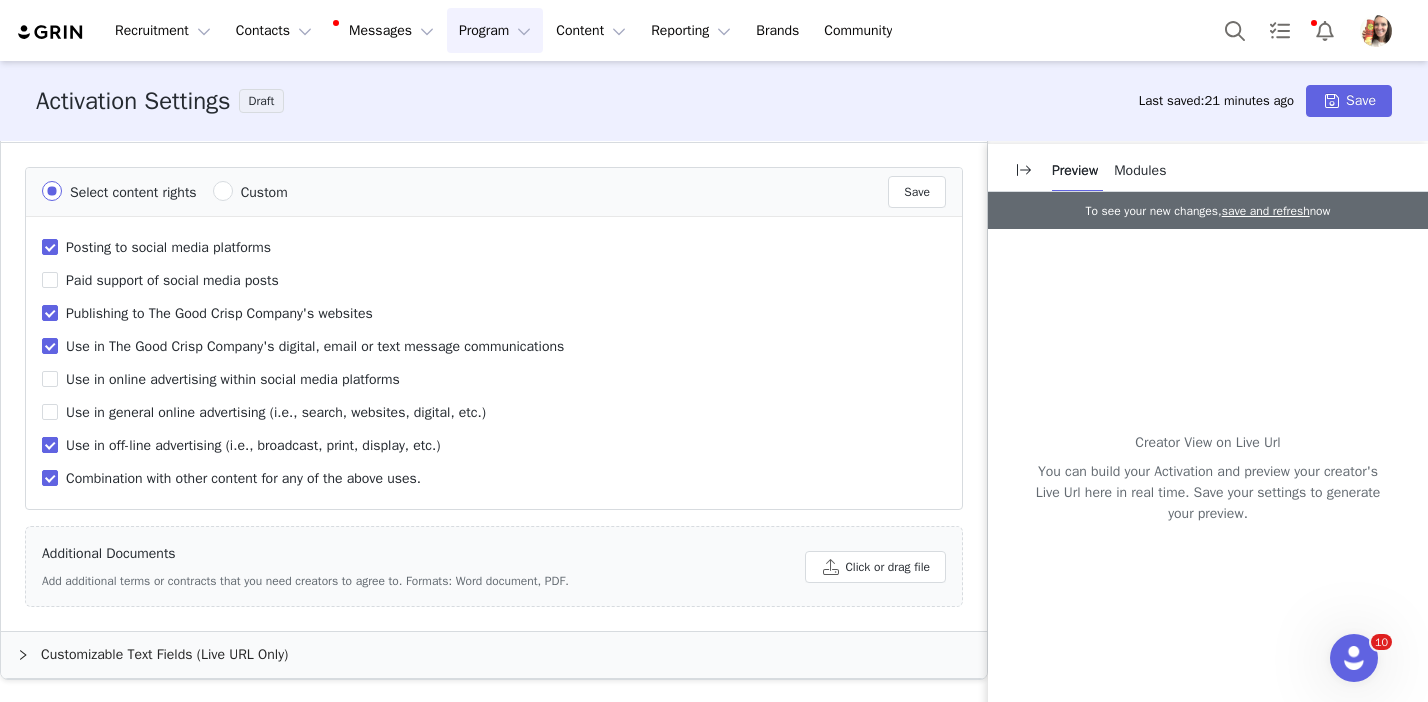 click on "Use in off-line advertising (i.e., broadcast, print, display, etc.)" at bounding box center (50, 445) 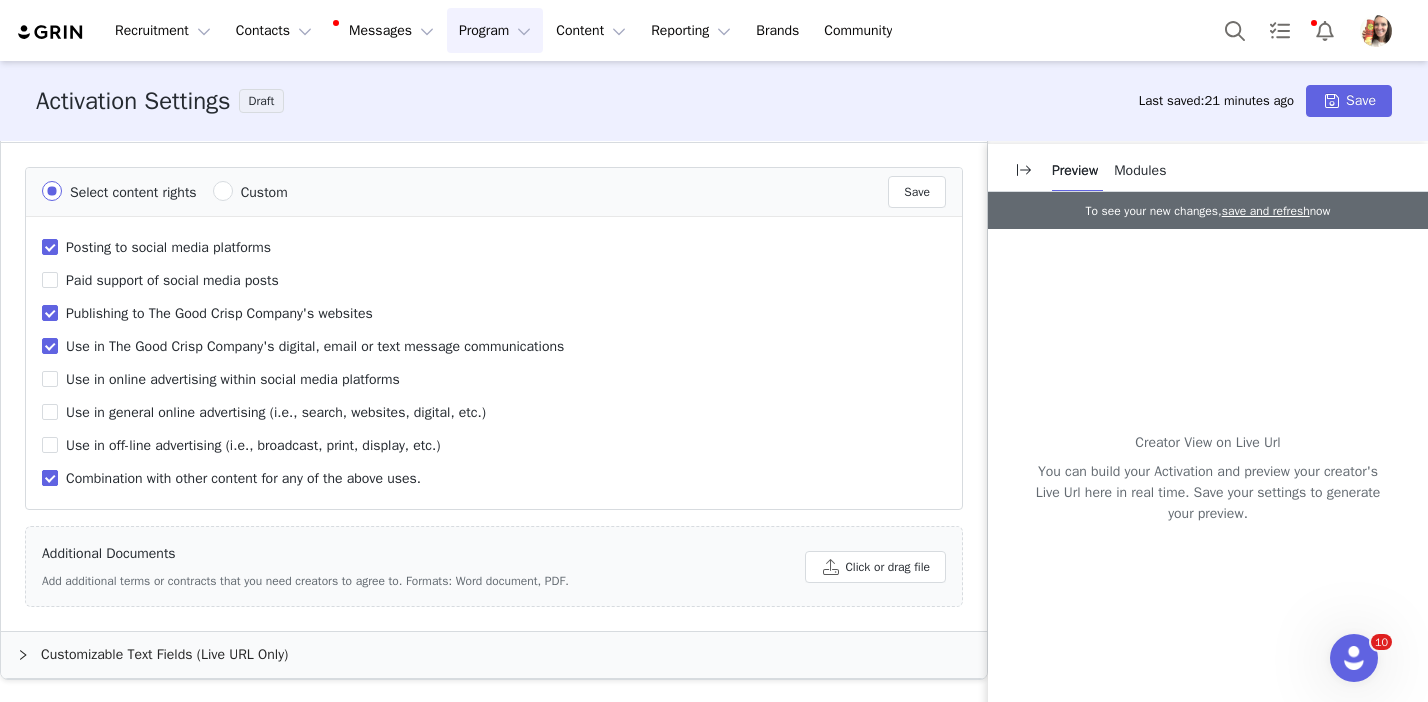 click on "Combination with other content for any of the above uses." at bounding box center (50, 478) 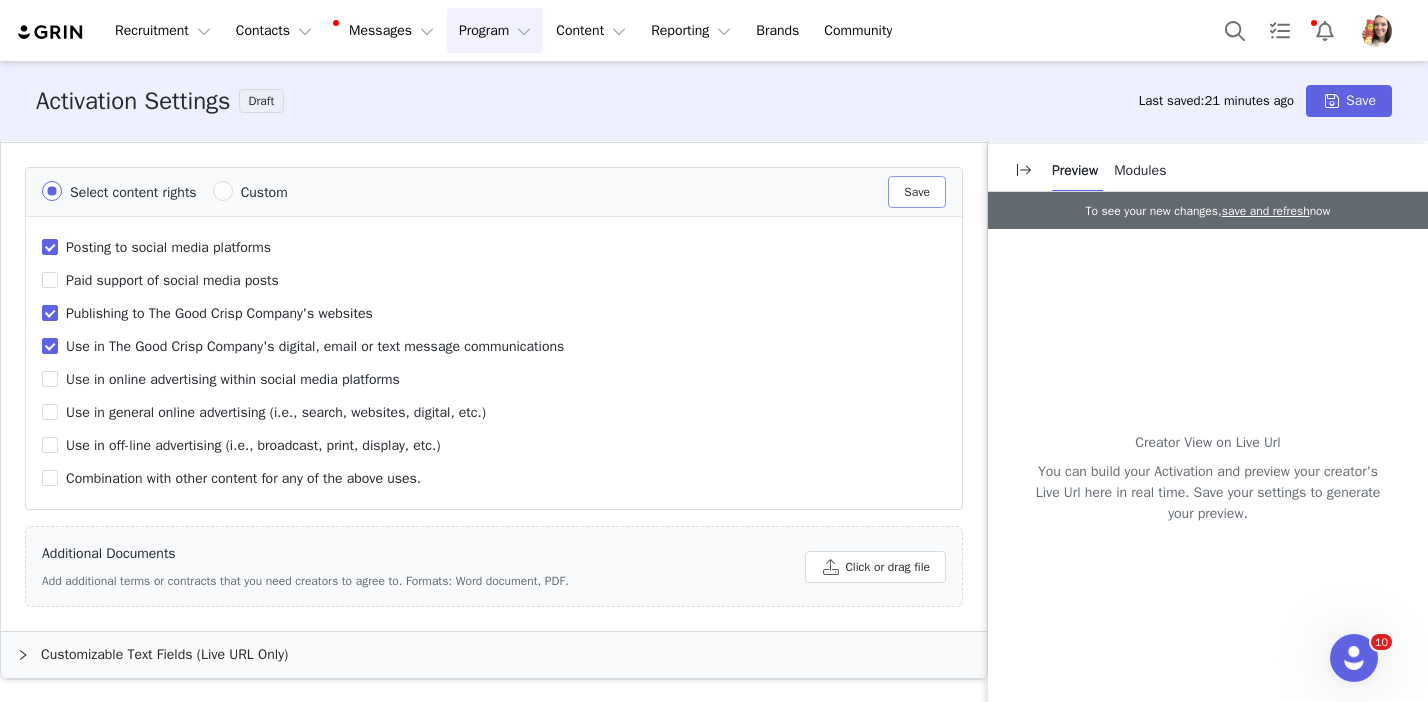 click on "Save" at bounding box center (917, 192) 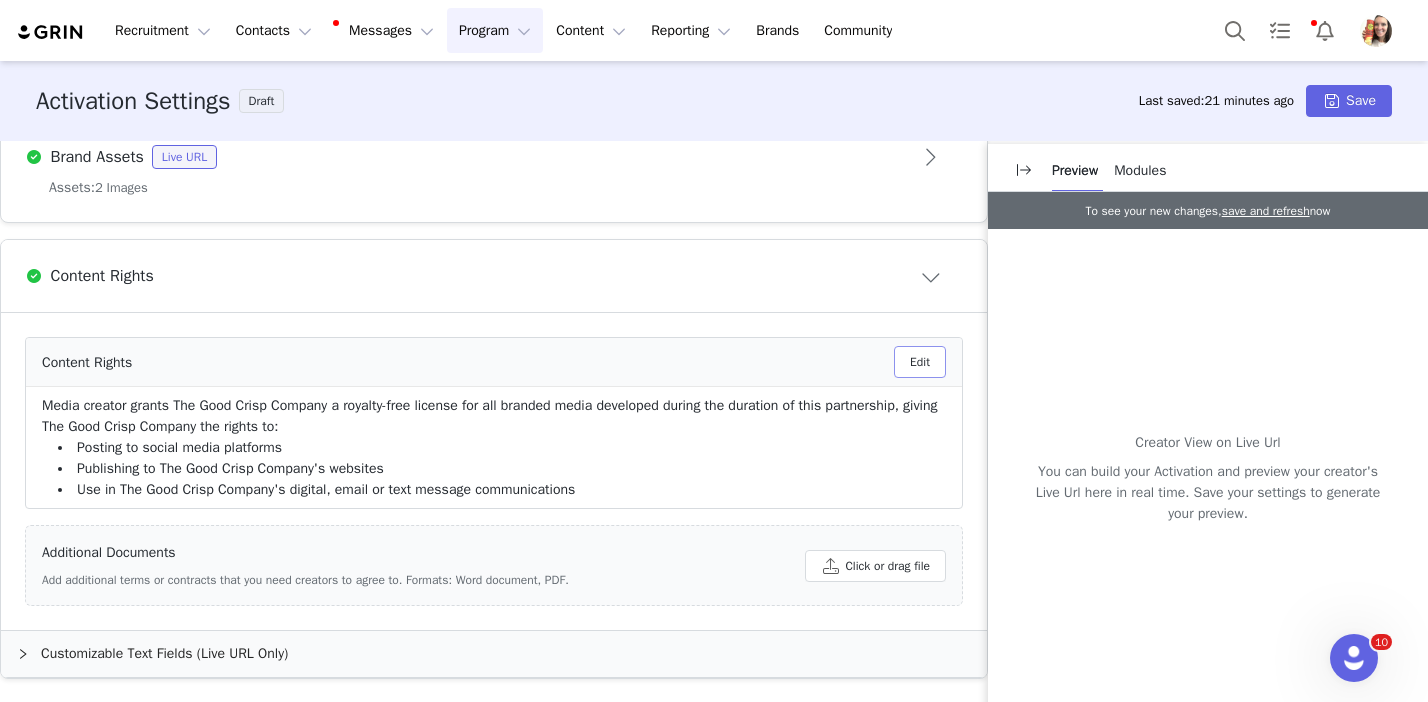 scroll, scrollTop: 986, scrollLeft: 0, axis: vertical 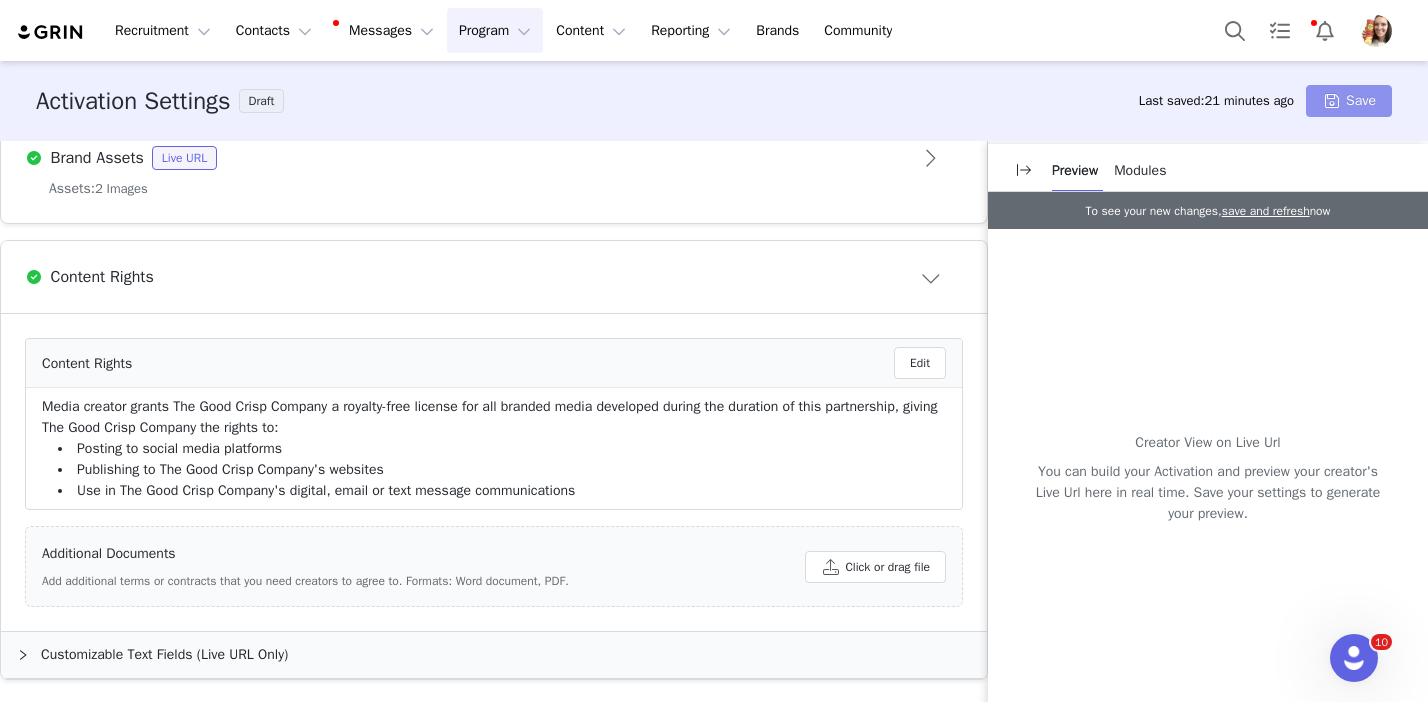 click on "Save" at bounding box center [1349, 101] 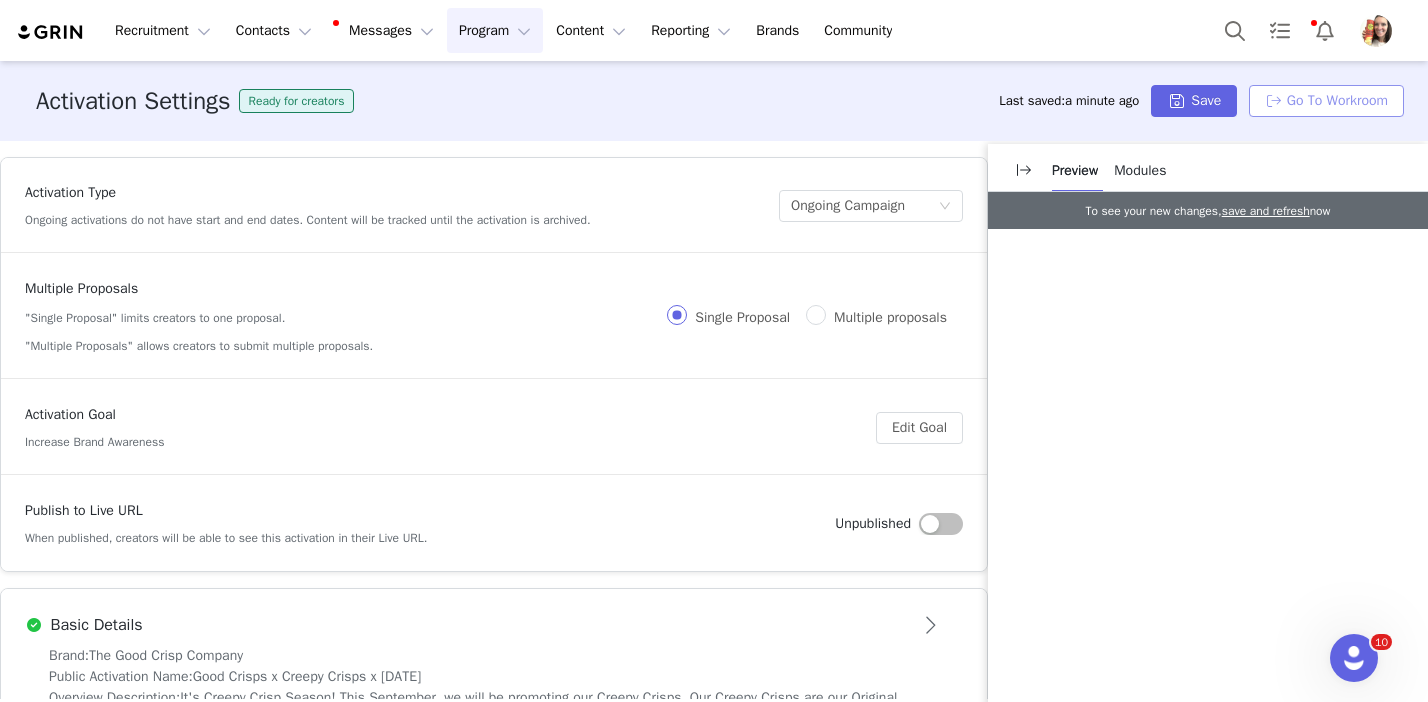 click on "Go To Workroom" at bounding box center (1326, 101) 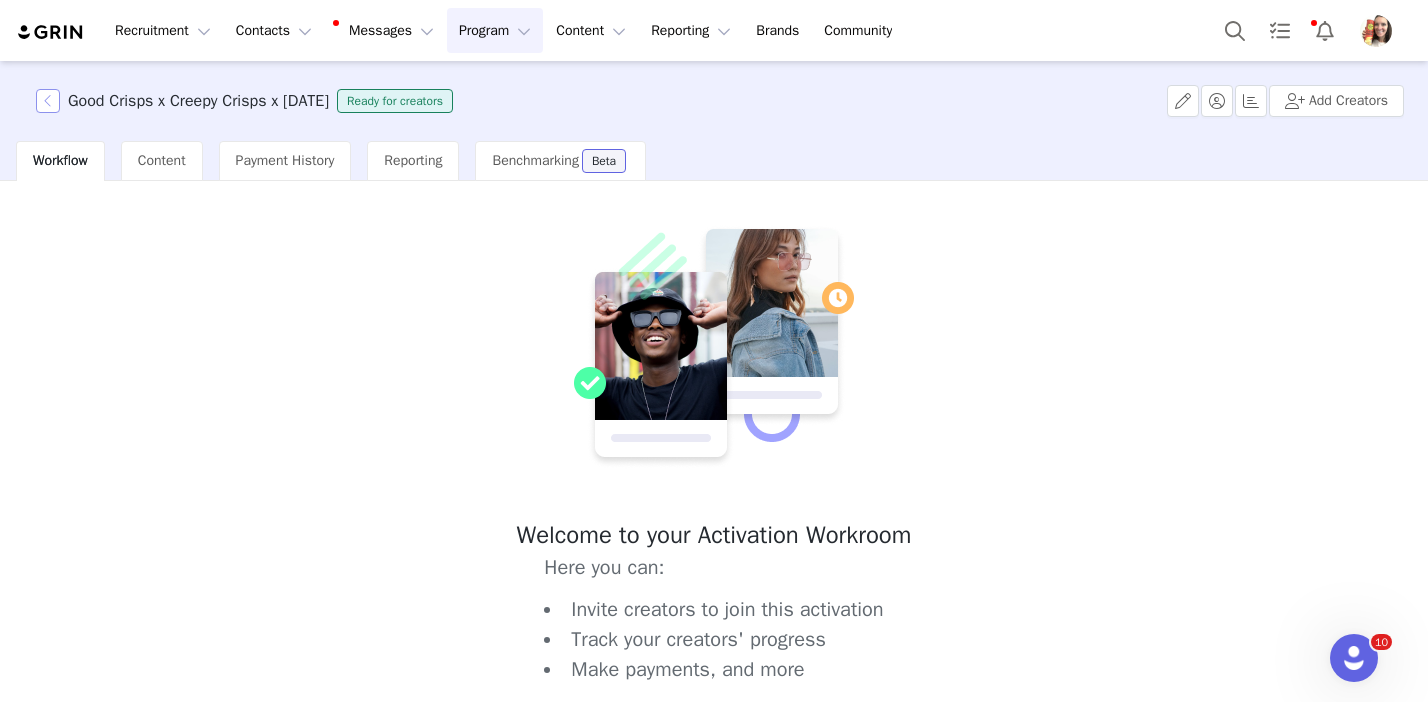 click at bounding box center [48, 101] 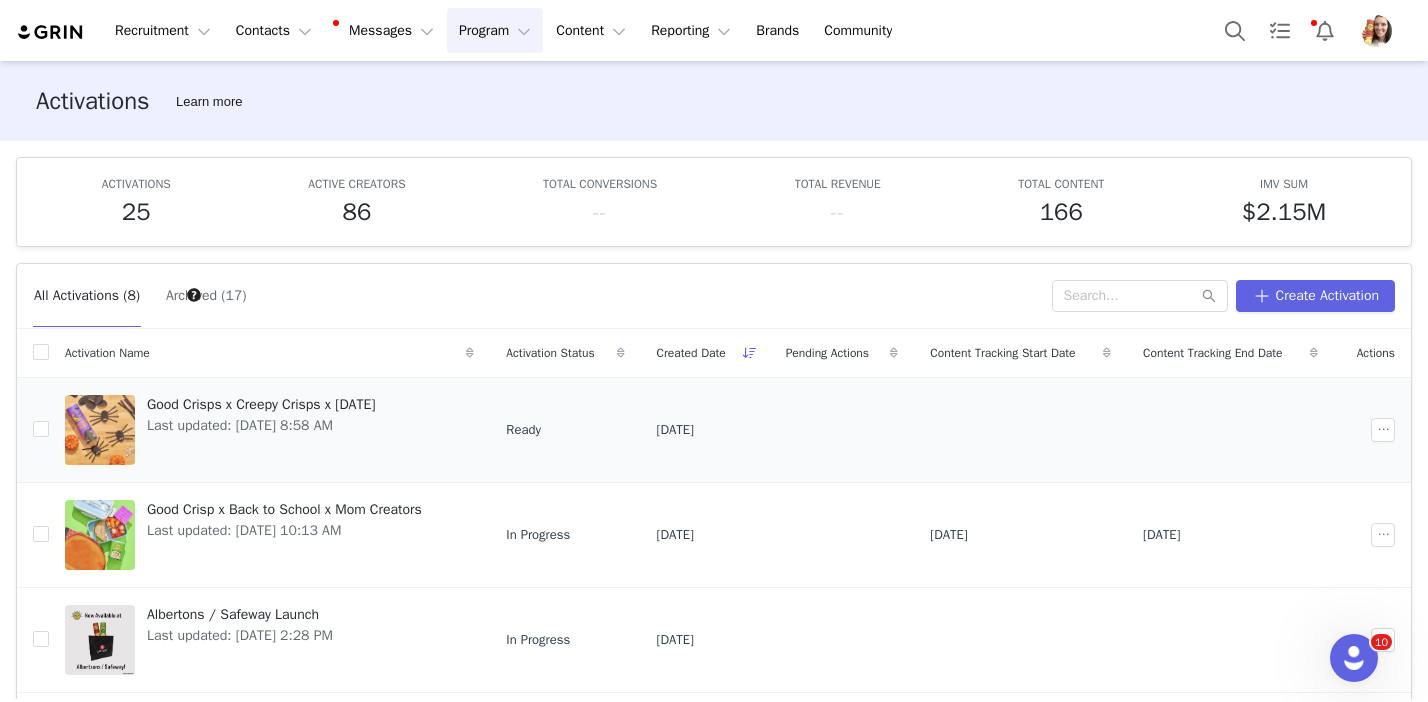 click on "Good Crisps x Creepy Crisps x [DATE]" at bounding box center (261, 404) 